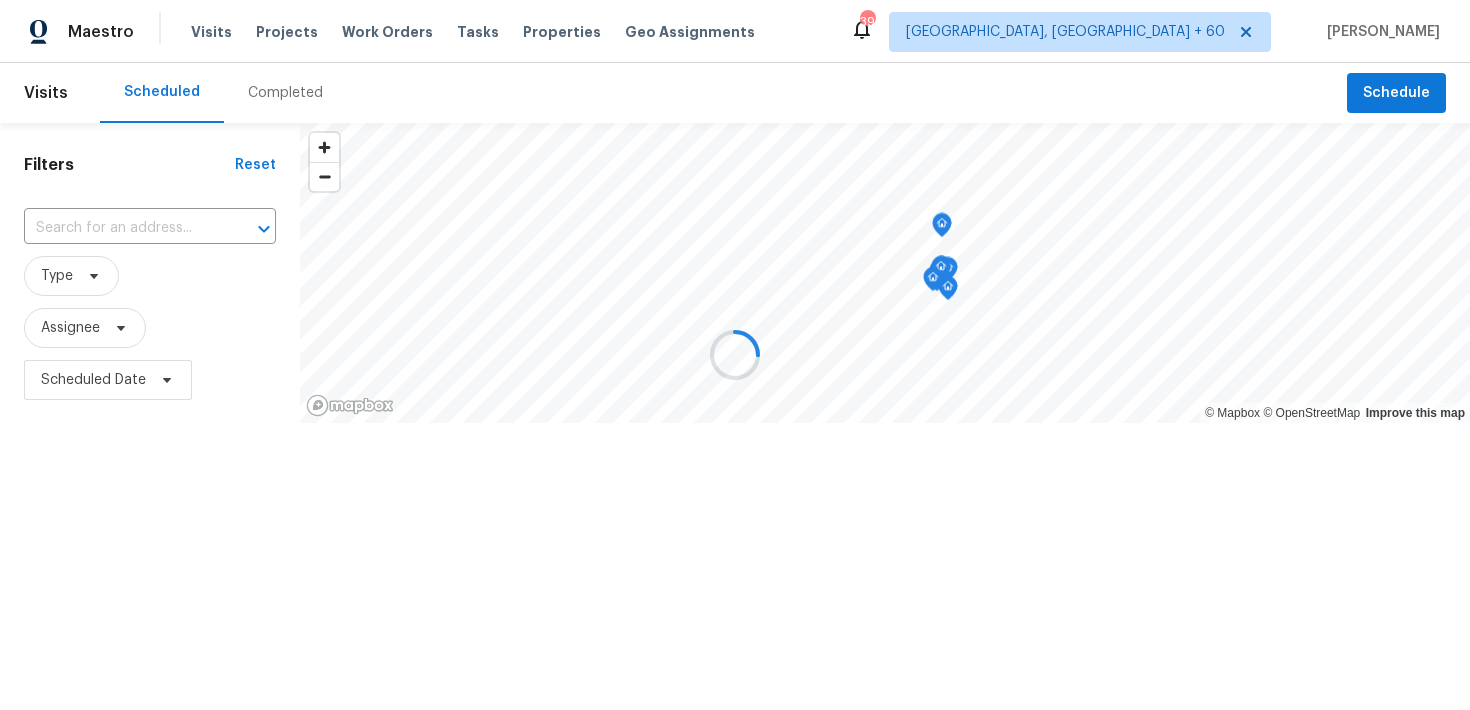 click on "Completed" at bounding box center [285, 93] 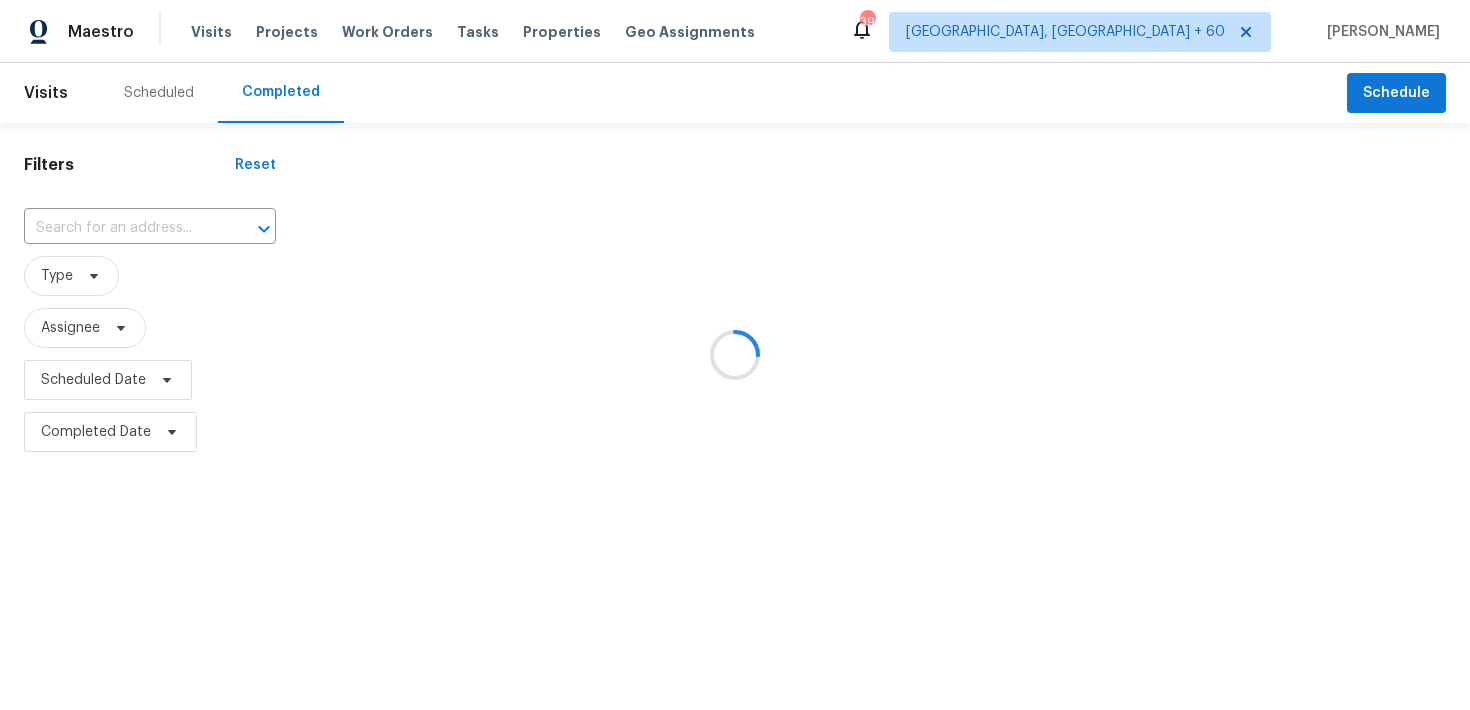 scroll, scrollTop: 0, scrollLeft: 0, axis: both 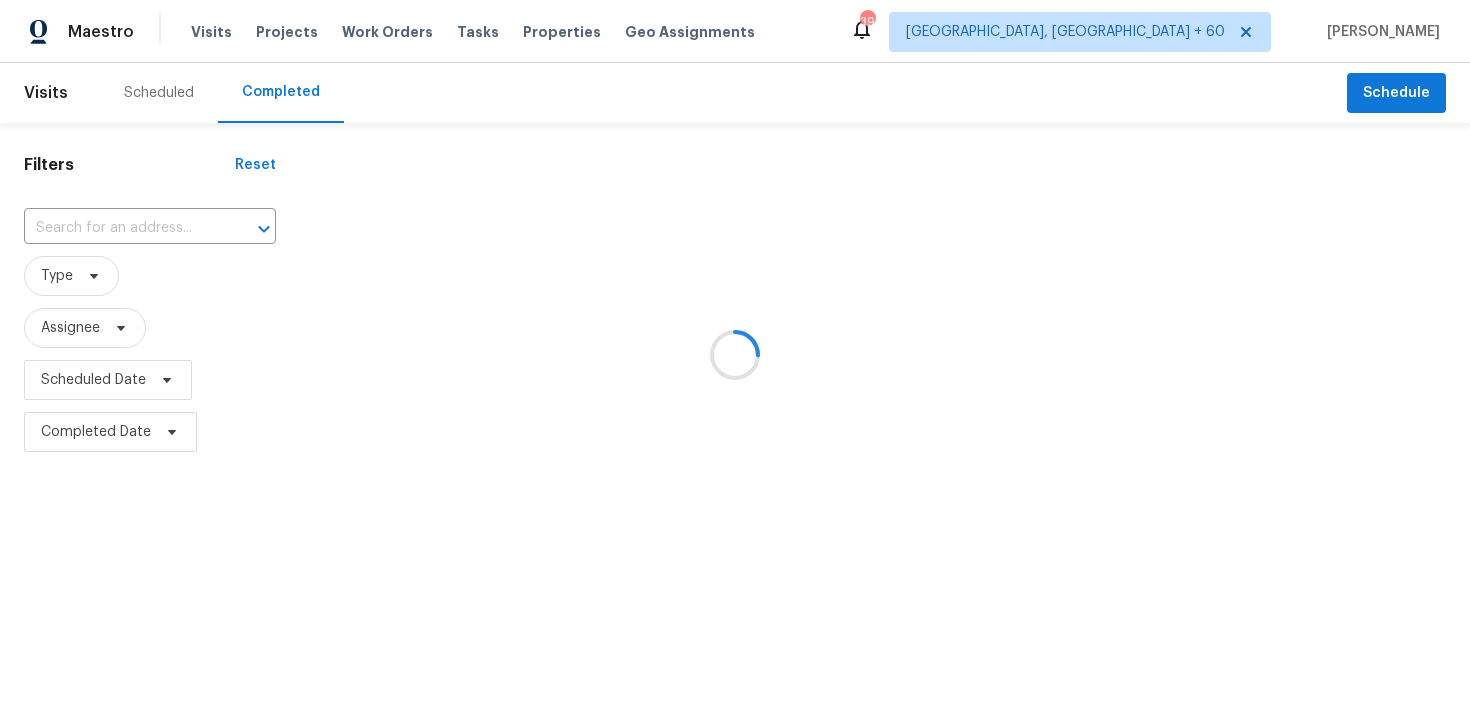click at bounding box center (735, 355) 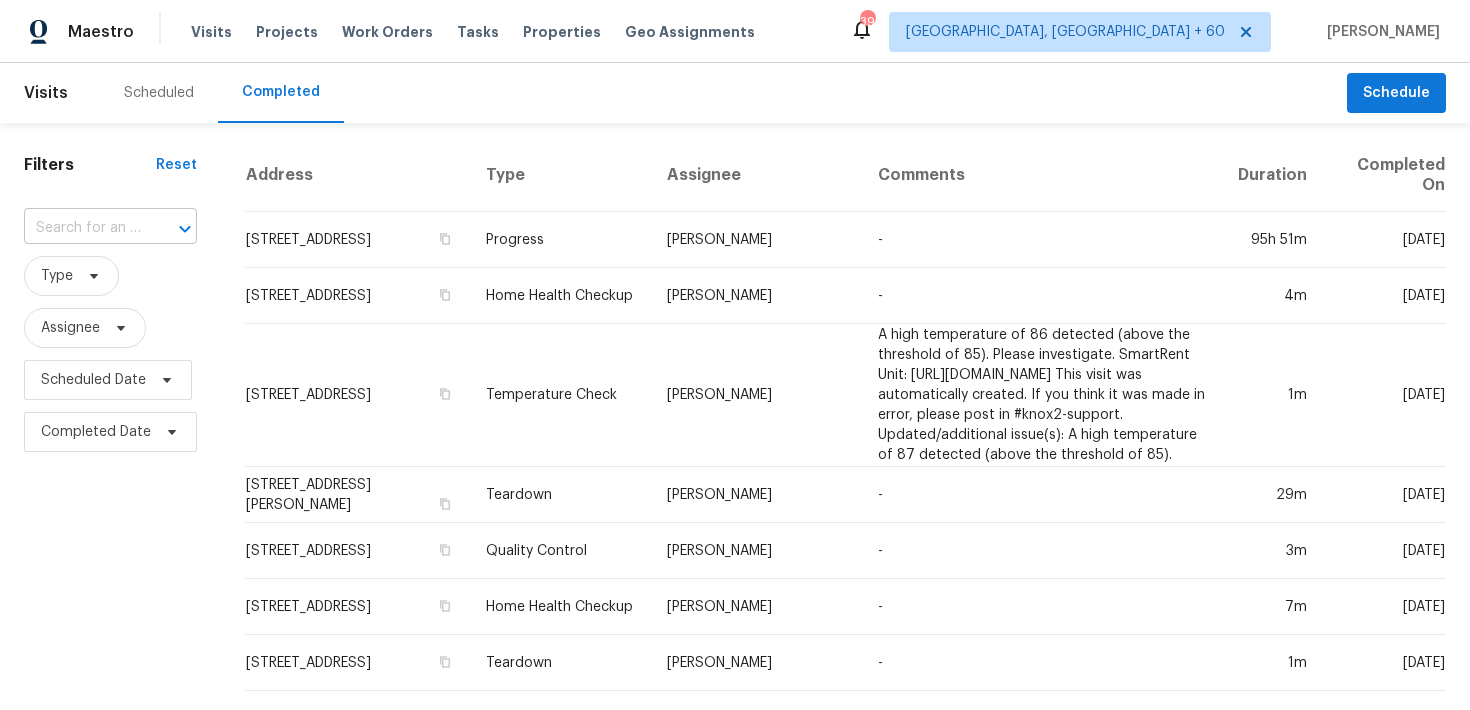 click at bounding box center (82, 228) 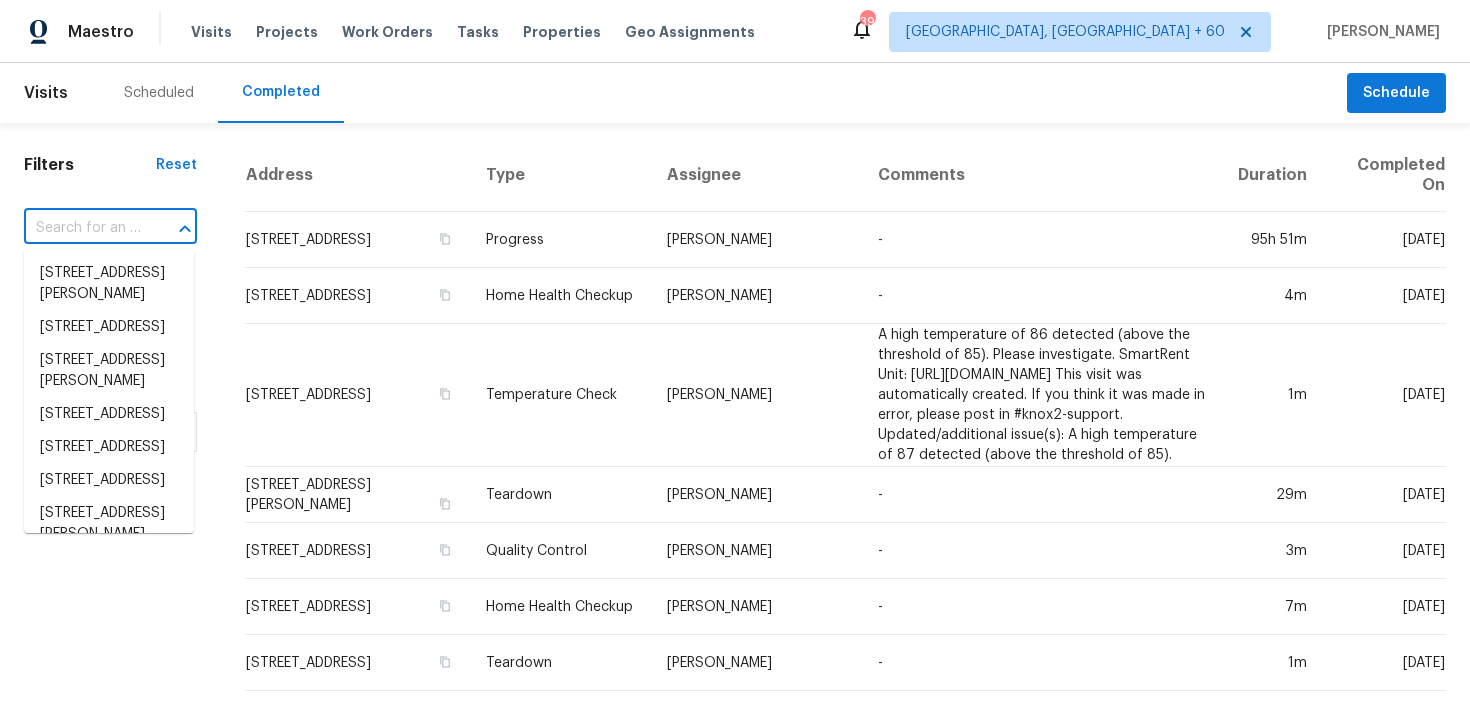 paste on "[STREET_ADDRESS]" 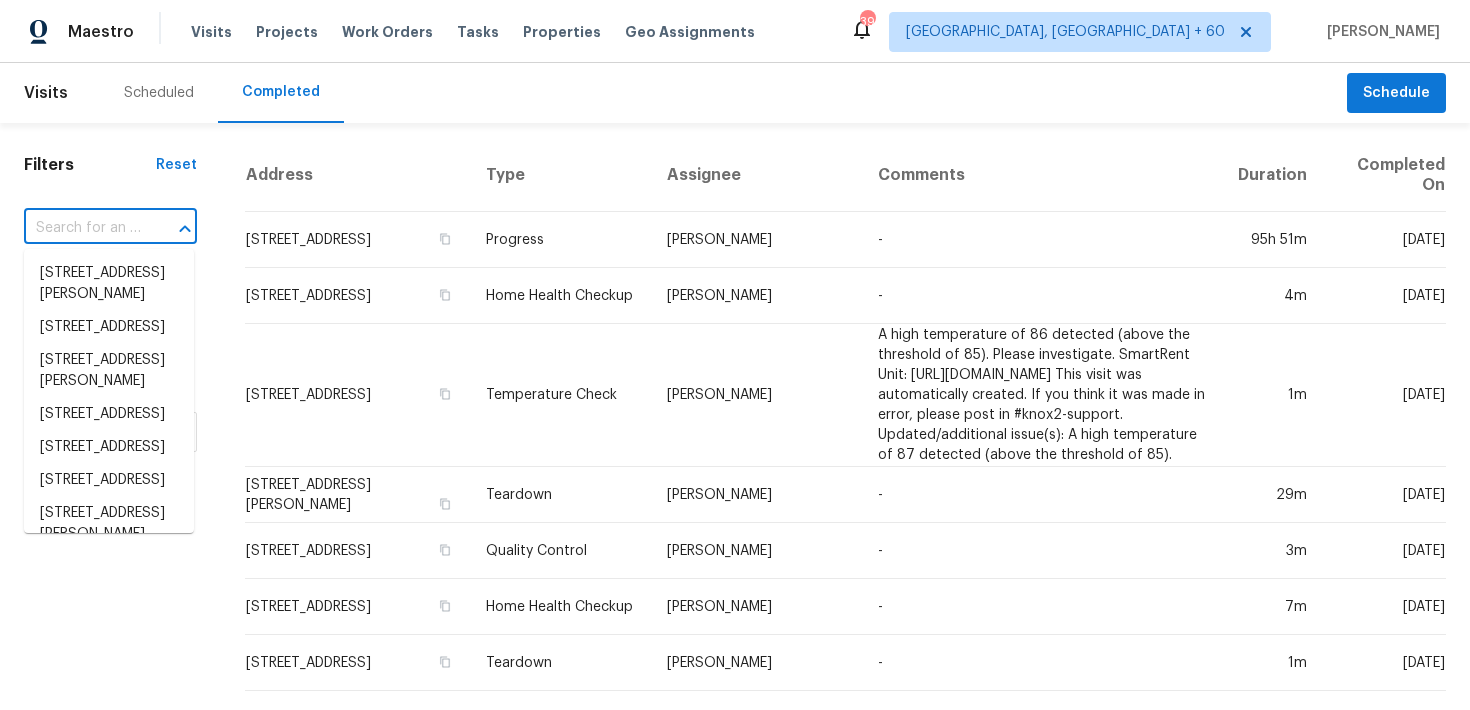 type on "[STREET_ADDRESS]" 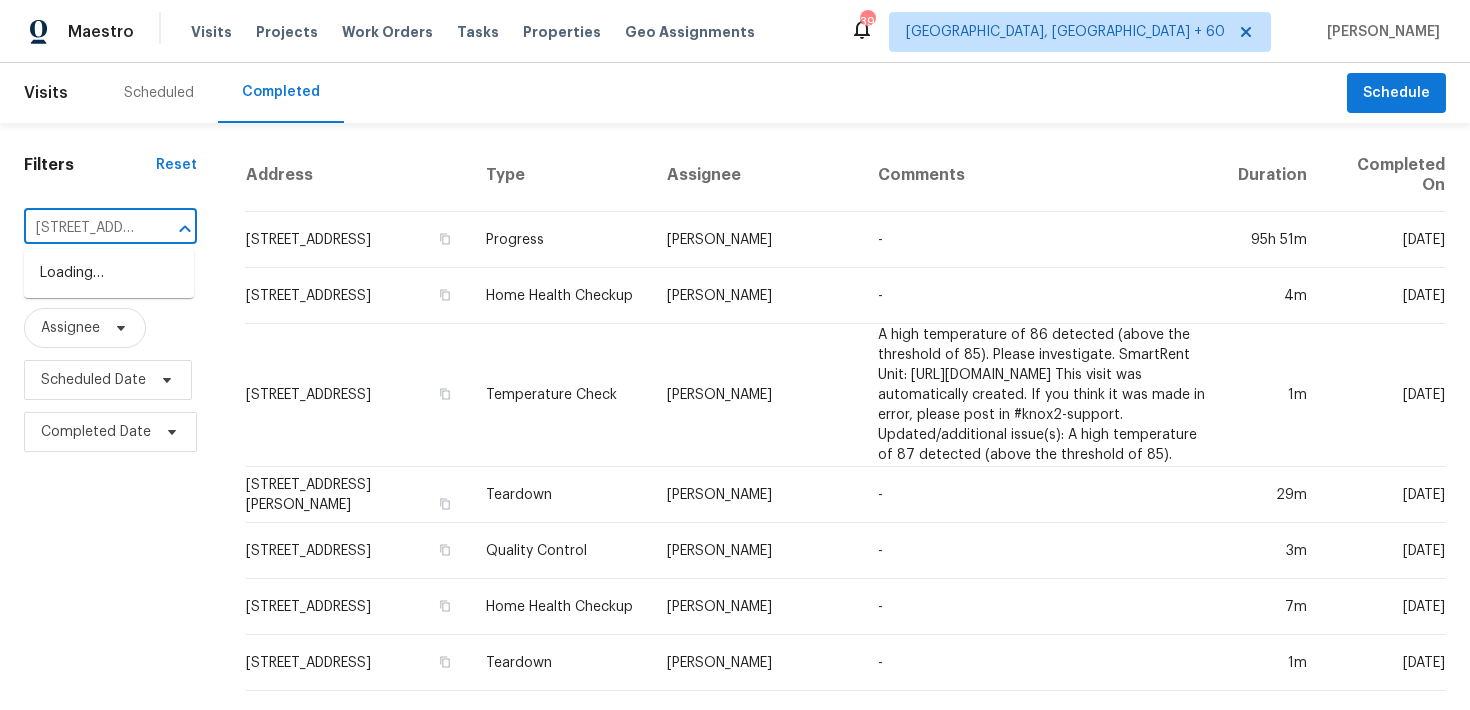 scroll, scrollTop: 0, scrollLeft: 167, axis: horizontal 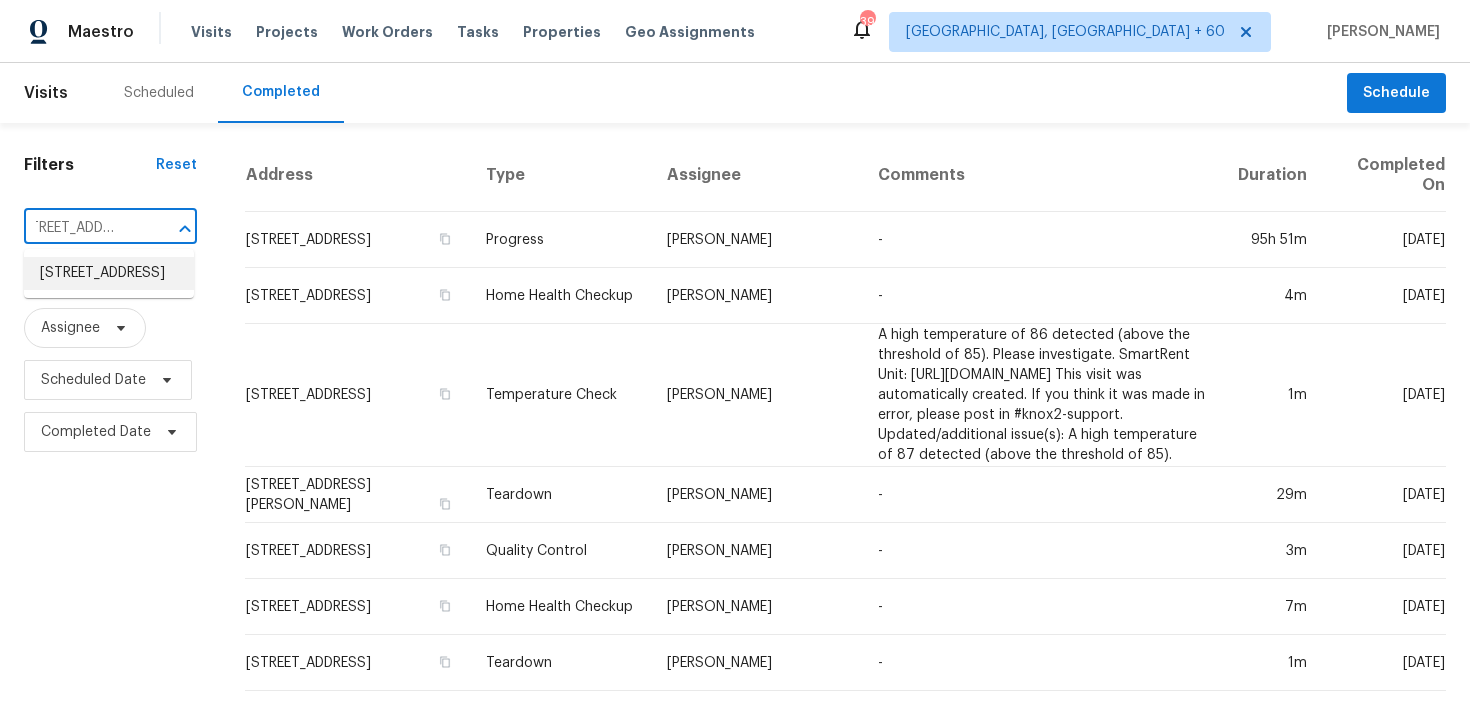 click on "[STREET_ADDRESS]" at bounding box center [109, 273] 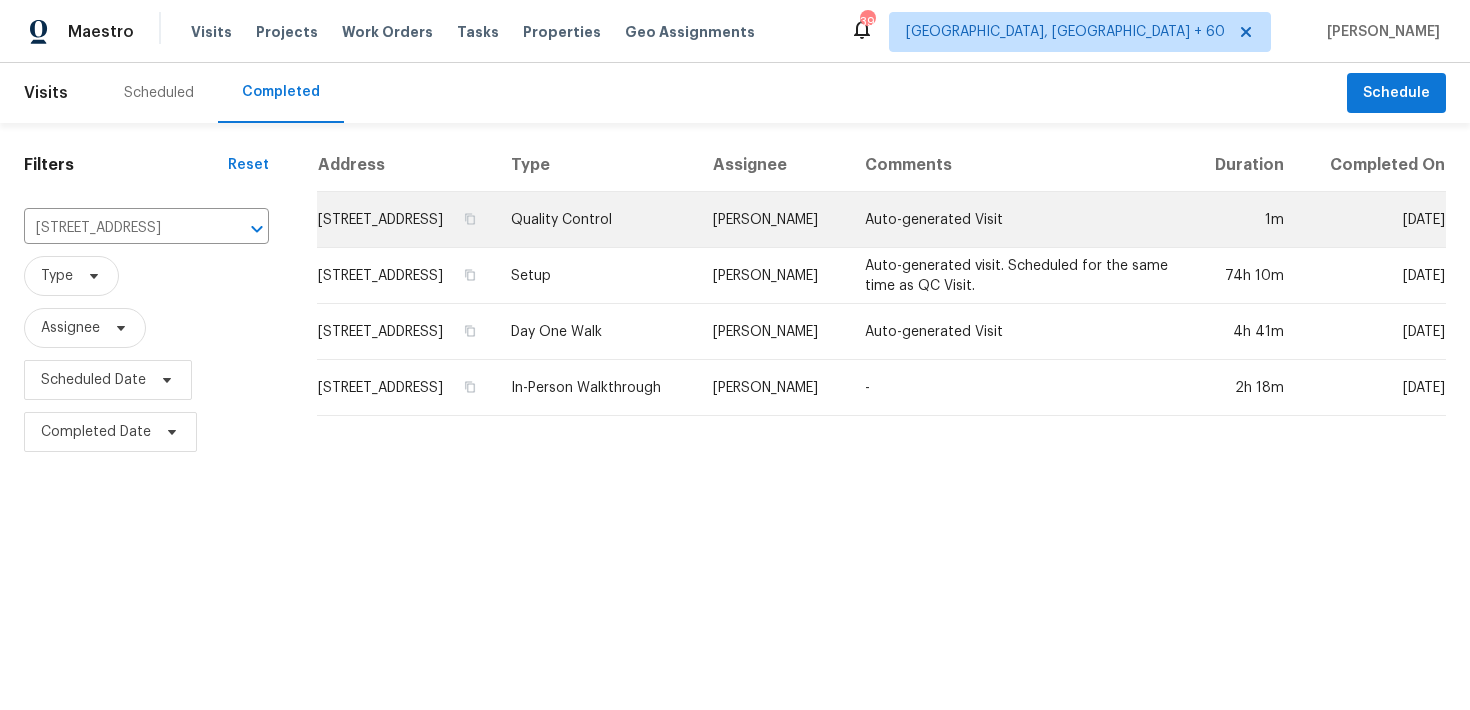 click on "Quality Control" at bounding box center (596, 220) 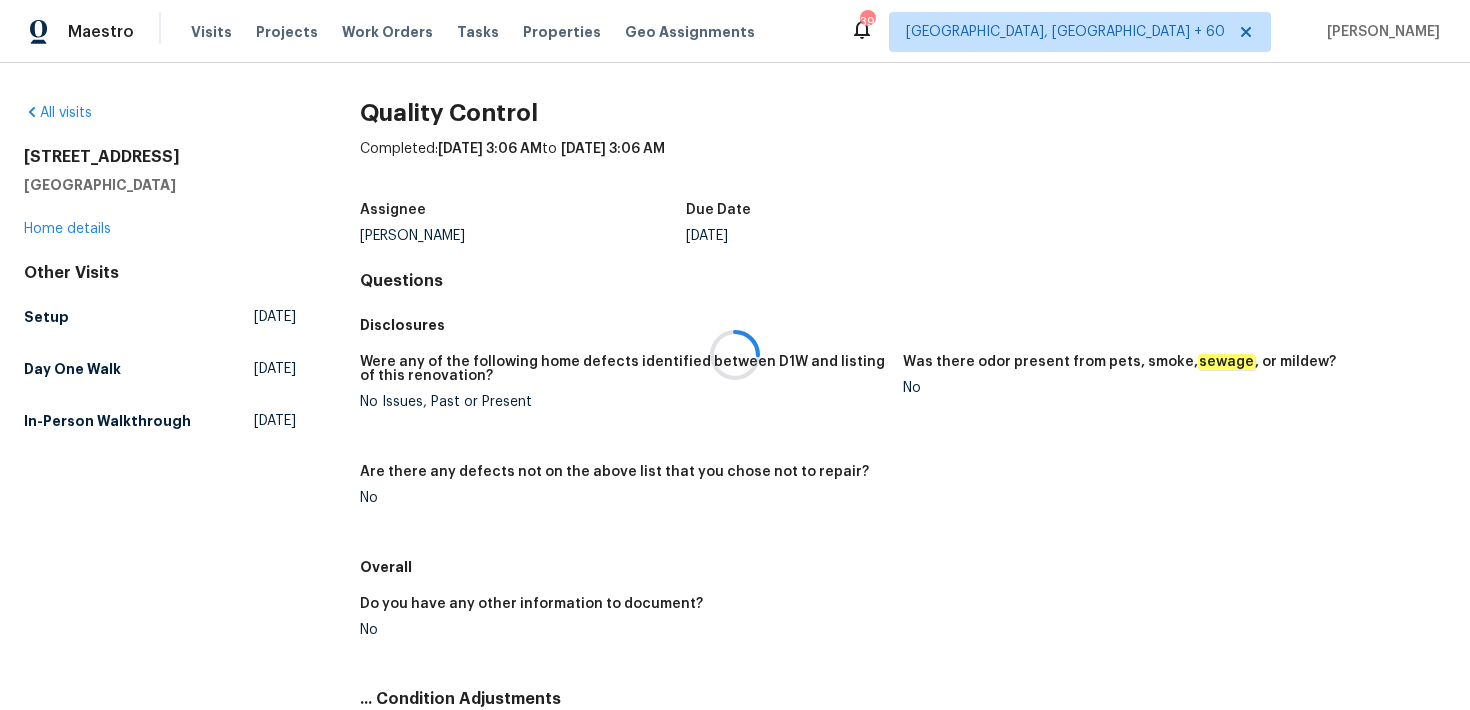 click at bounding box center (735, 355) 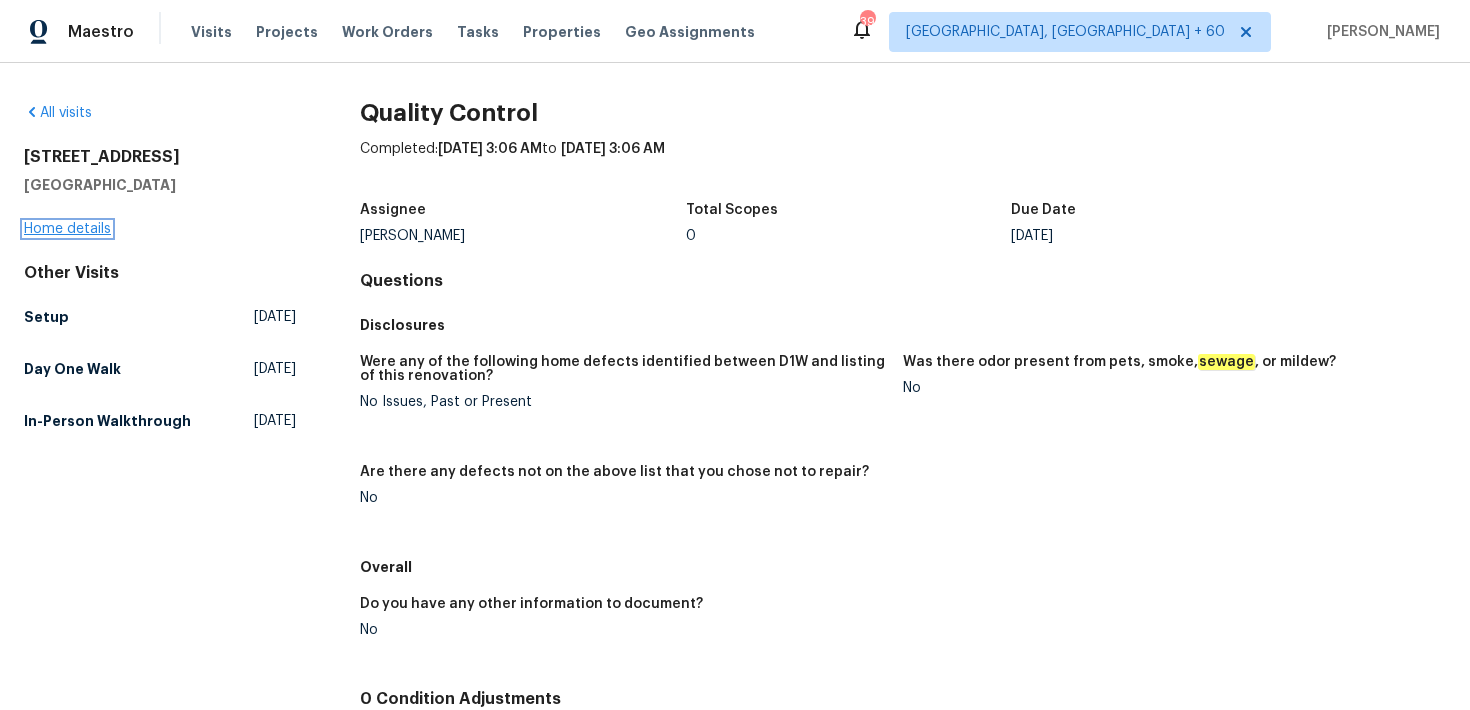 click on "Home details" at bounding box center [67, 229] 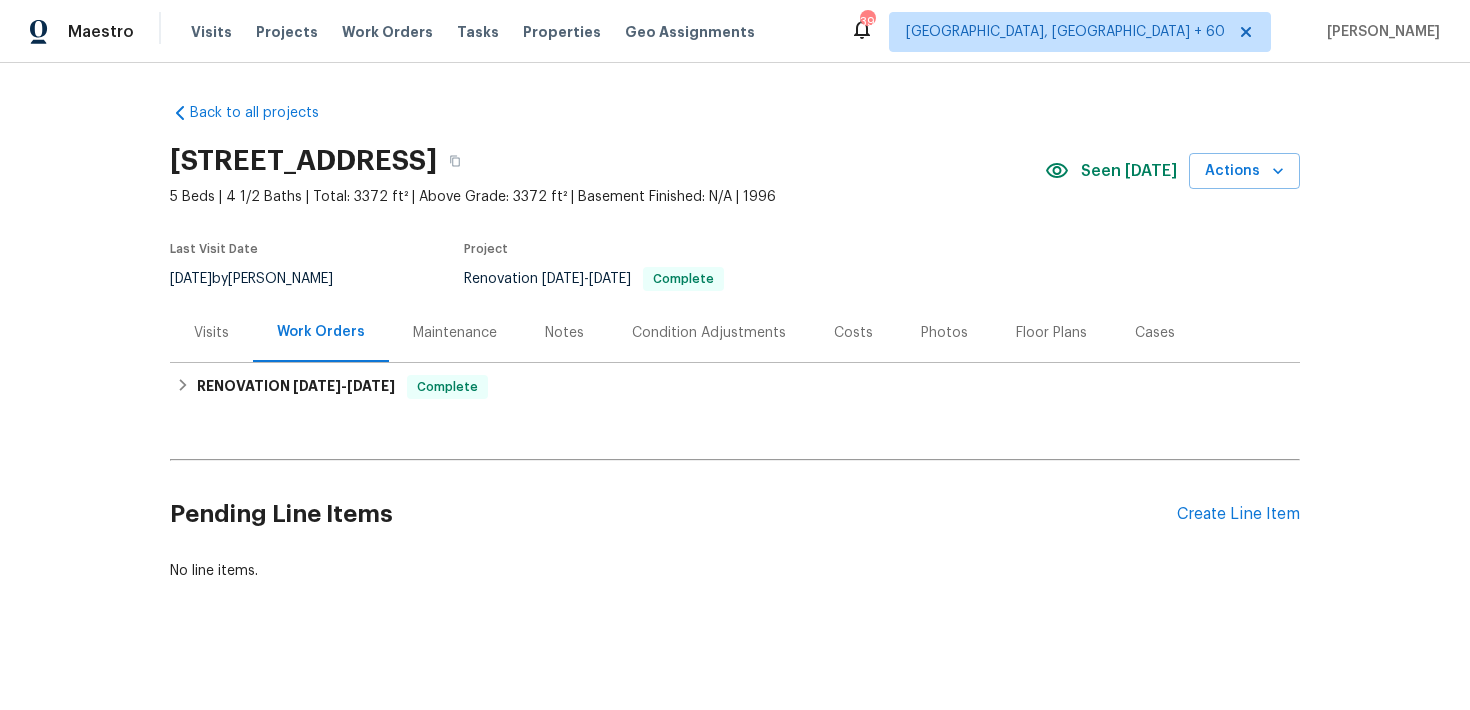 scroll, scrollTop: 7, scrollLeft: 0, axis: vertical 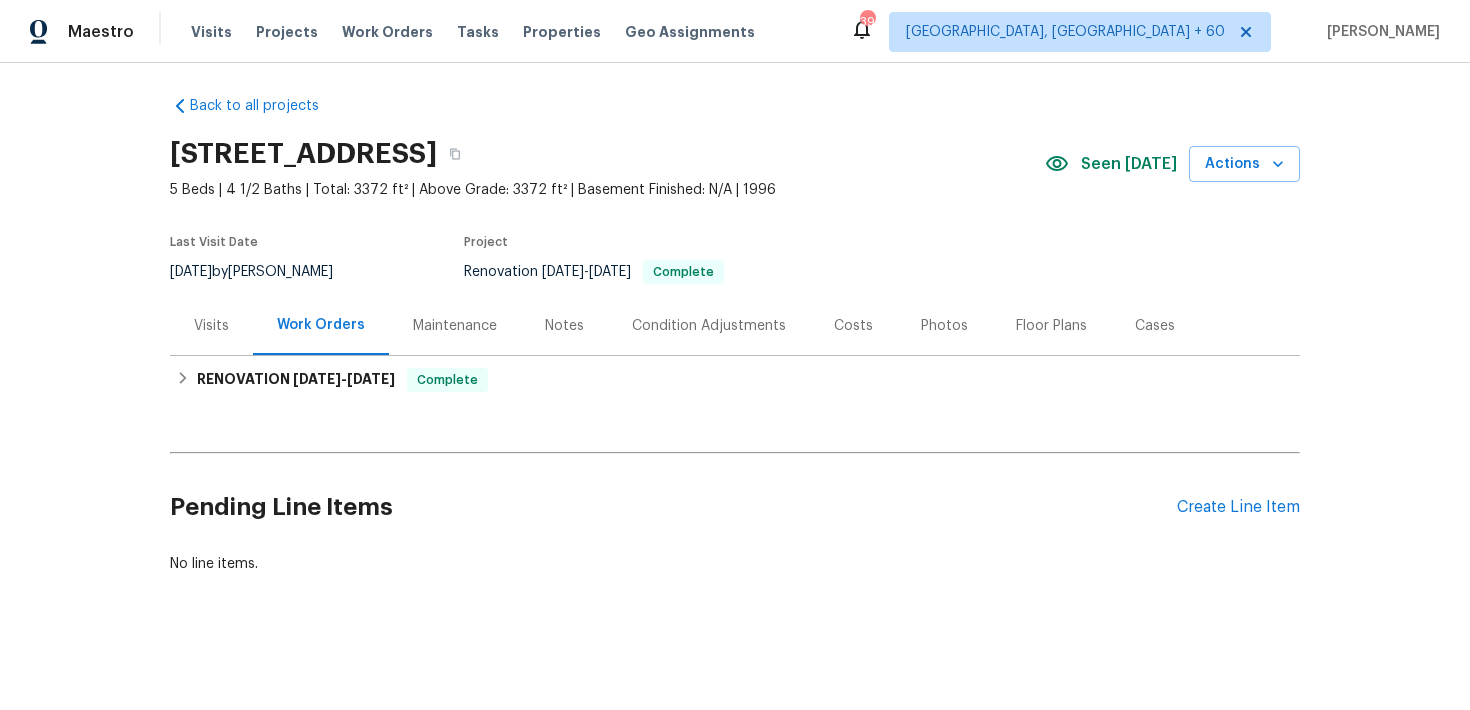 click on "Notes" at bounding box center [564, 325] 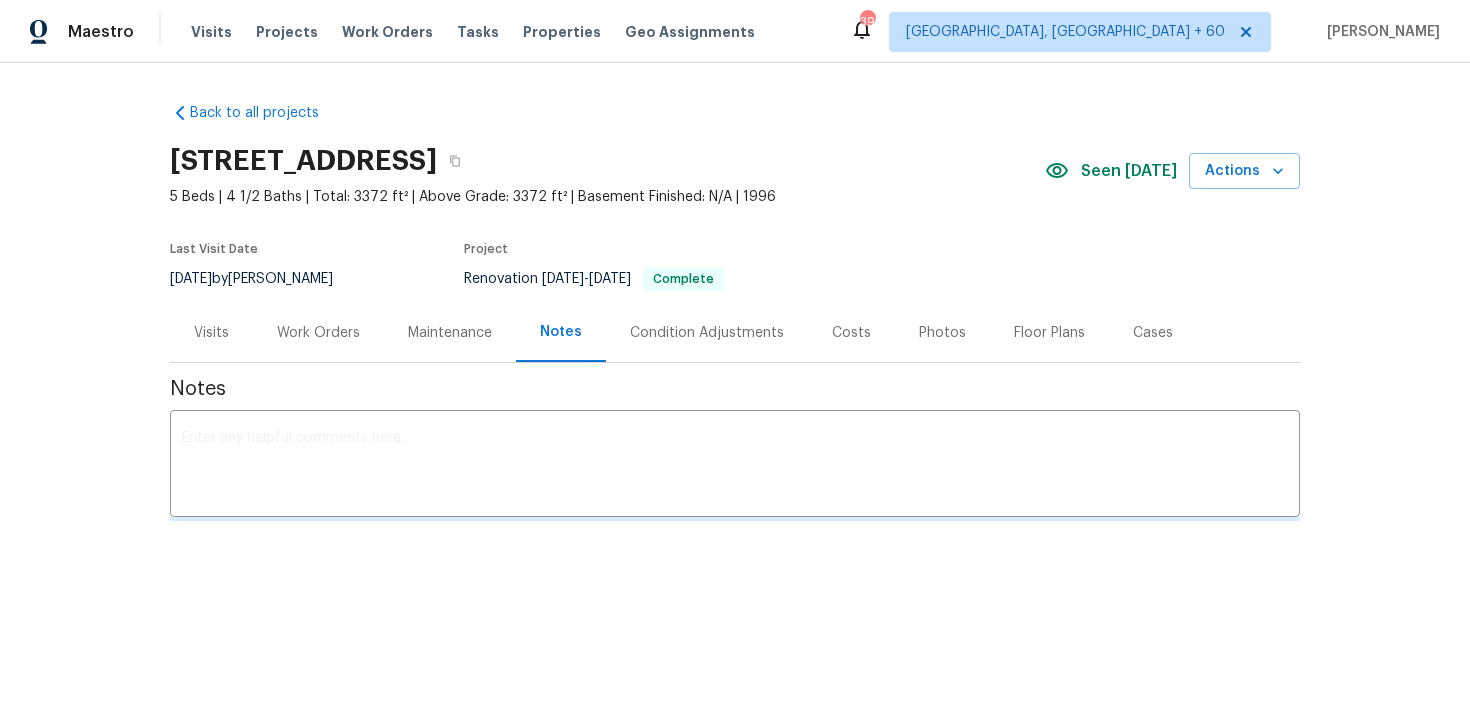 scroll, scrollTop: 0, scrollLeft: 0, axis: both 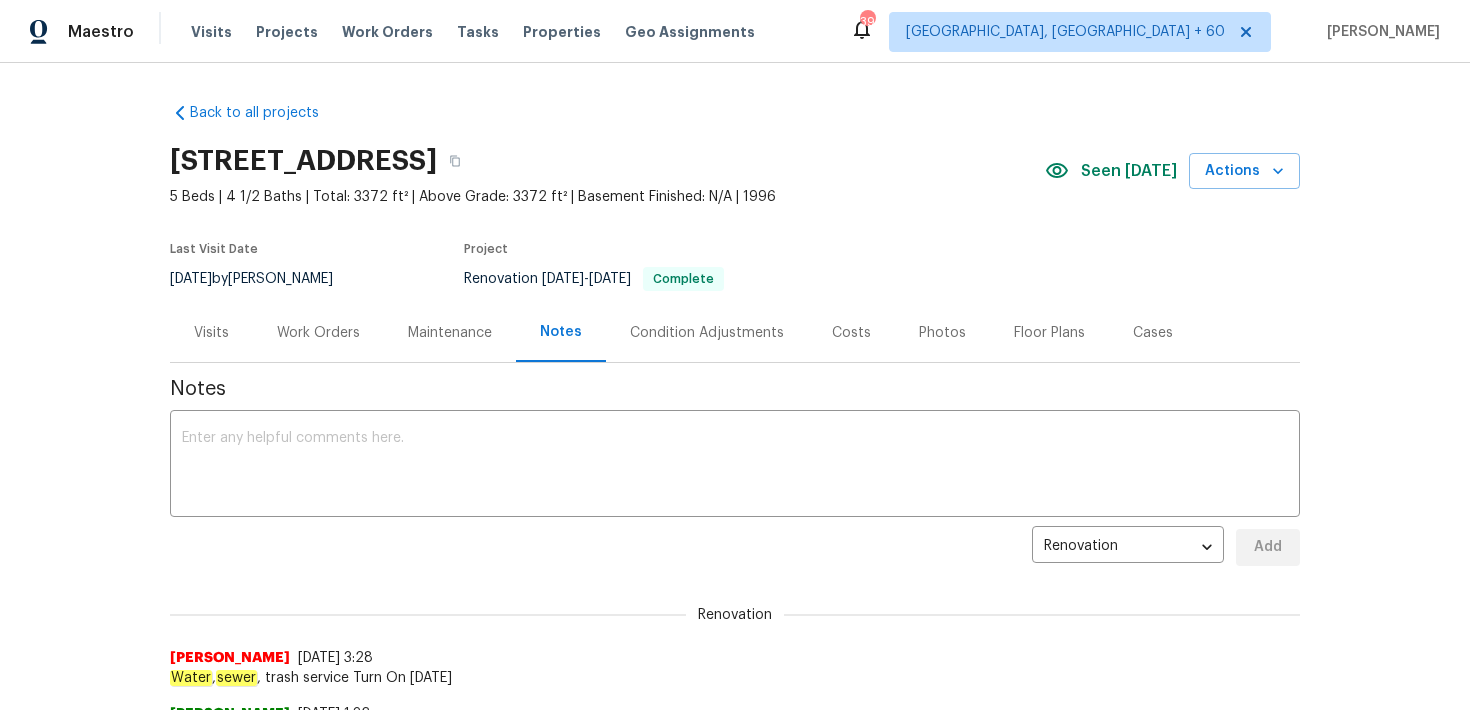 click on "Work Orders" at bounding box center [318, 333] 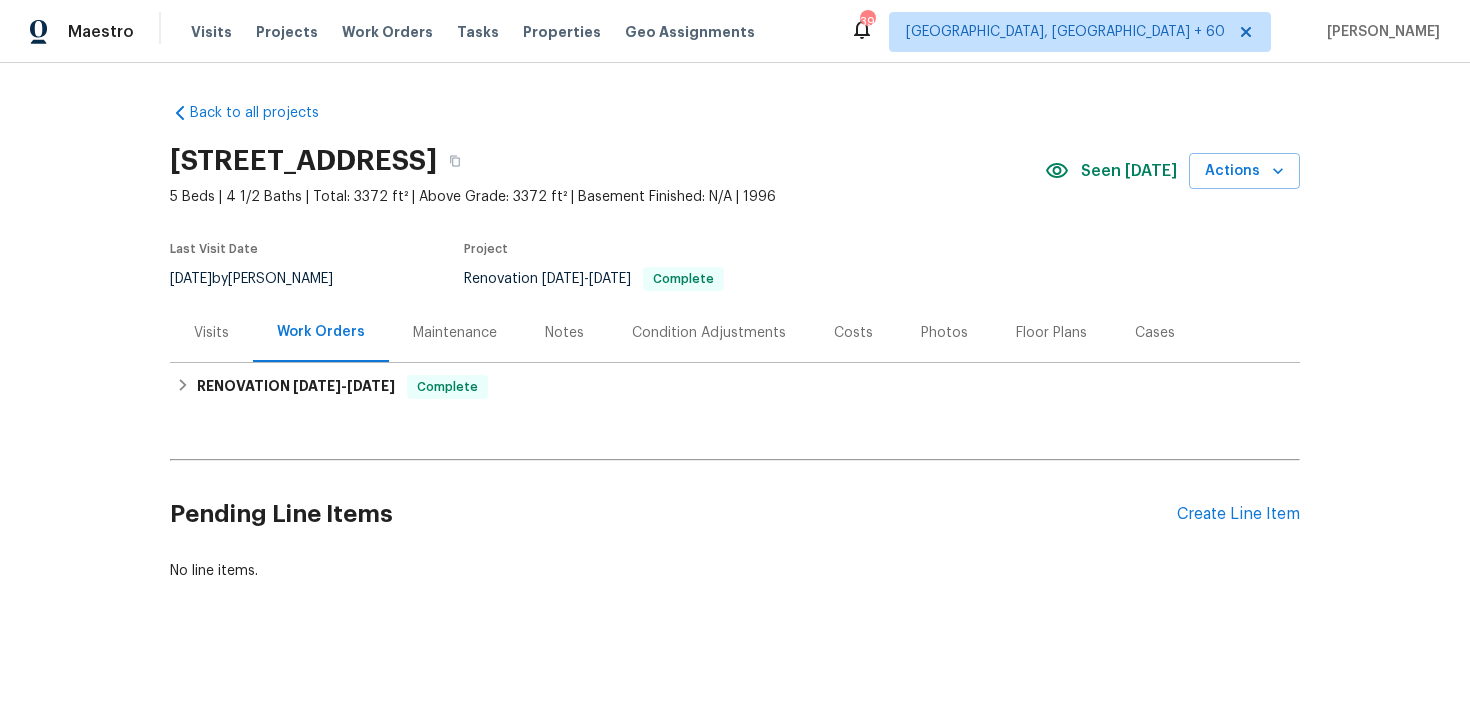 scroll, scrollTop: 7, scrollLeft: 0, axis: vertical 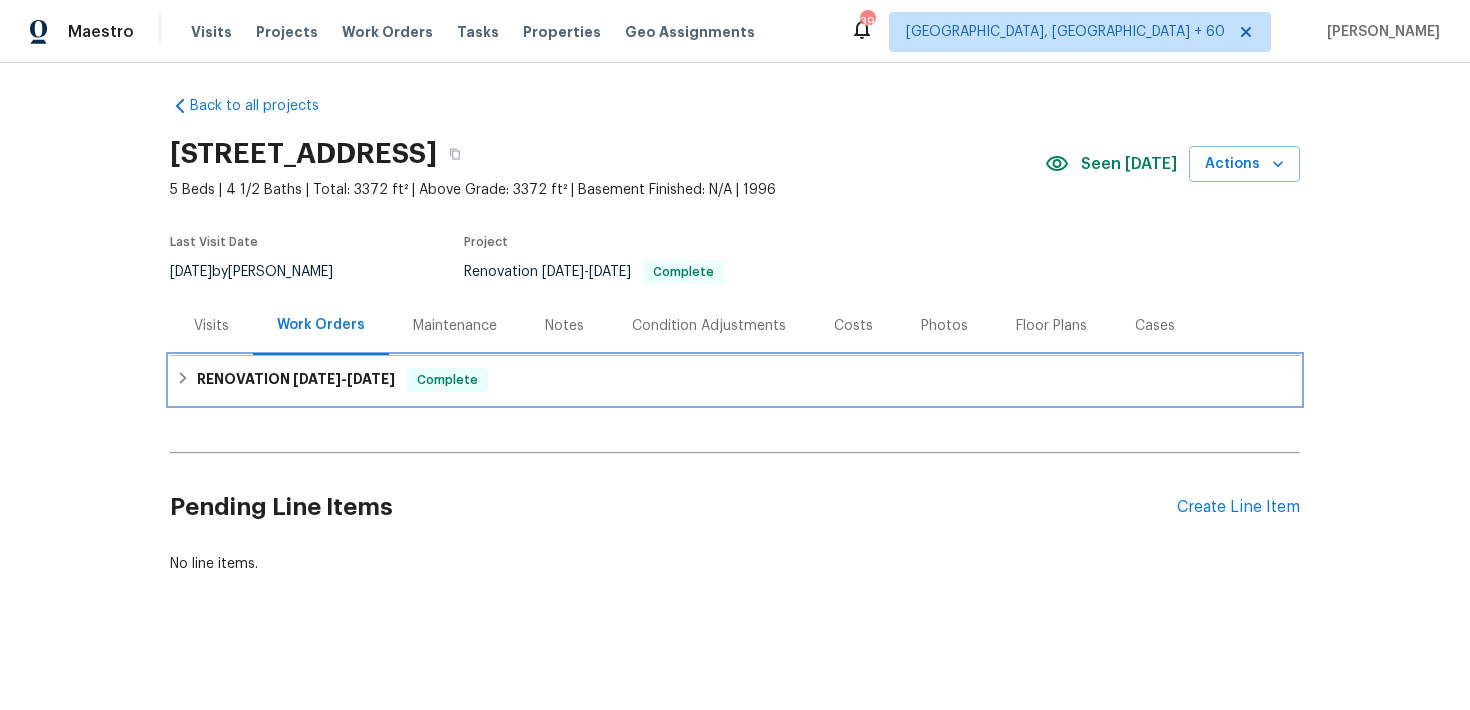 click on "RENOVATION   [DATE]  -  [DATE] Complete" at bounding box center (735, 380) 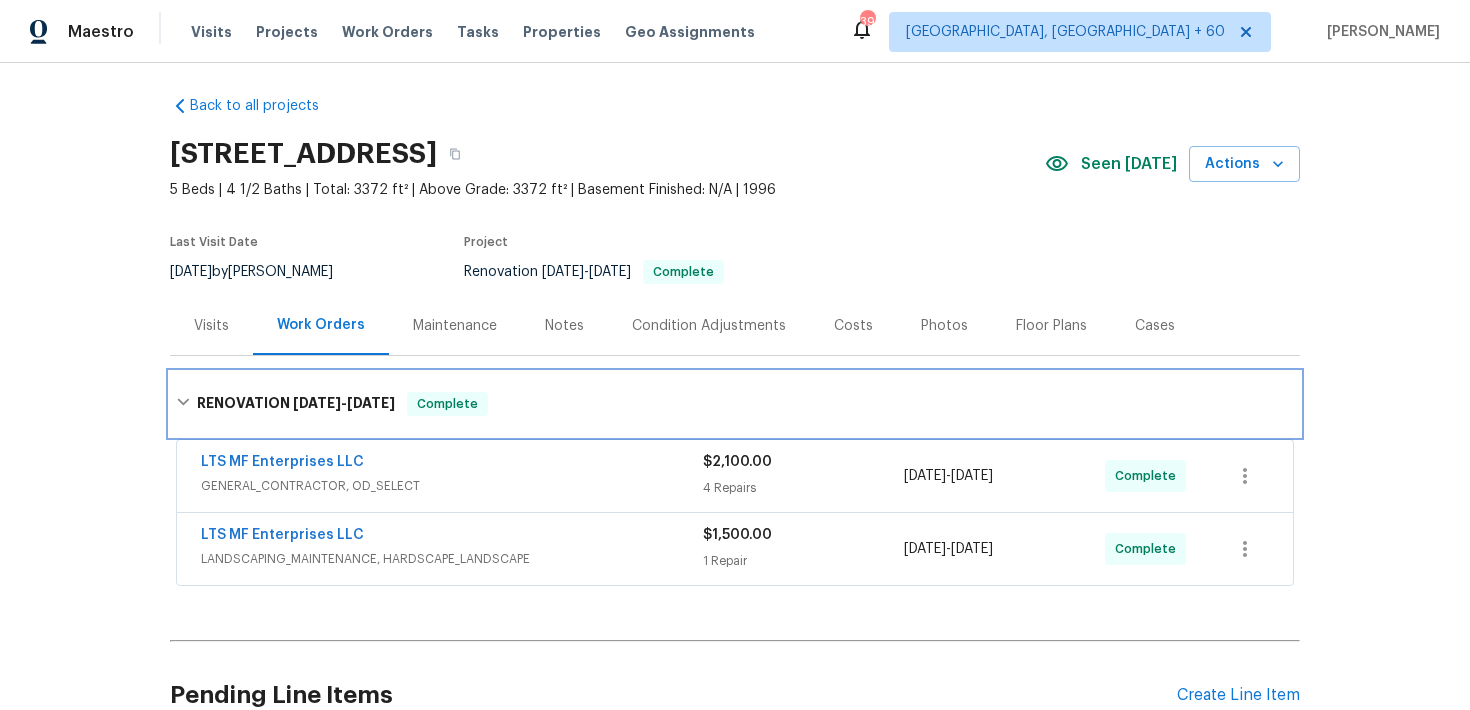 scroll, scrollTop: 195, scrollLeft: 0, axis: vertical 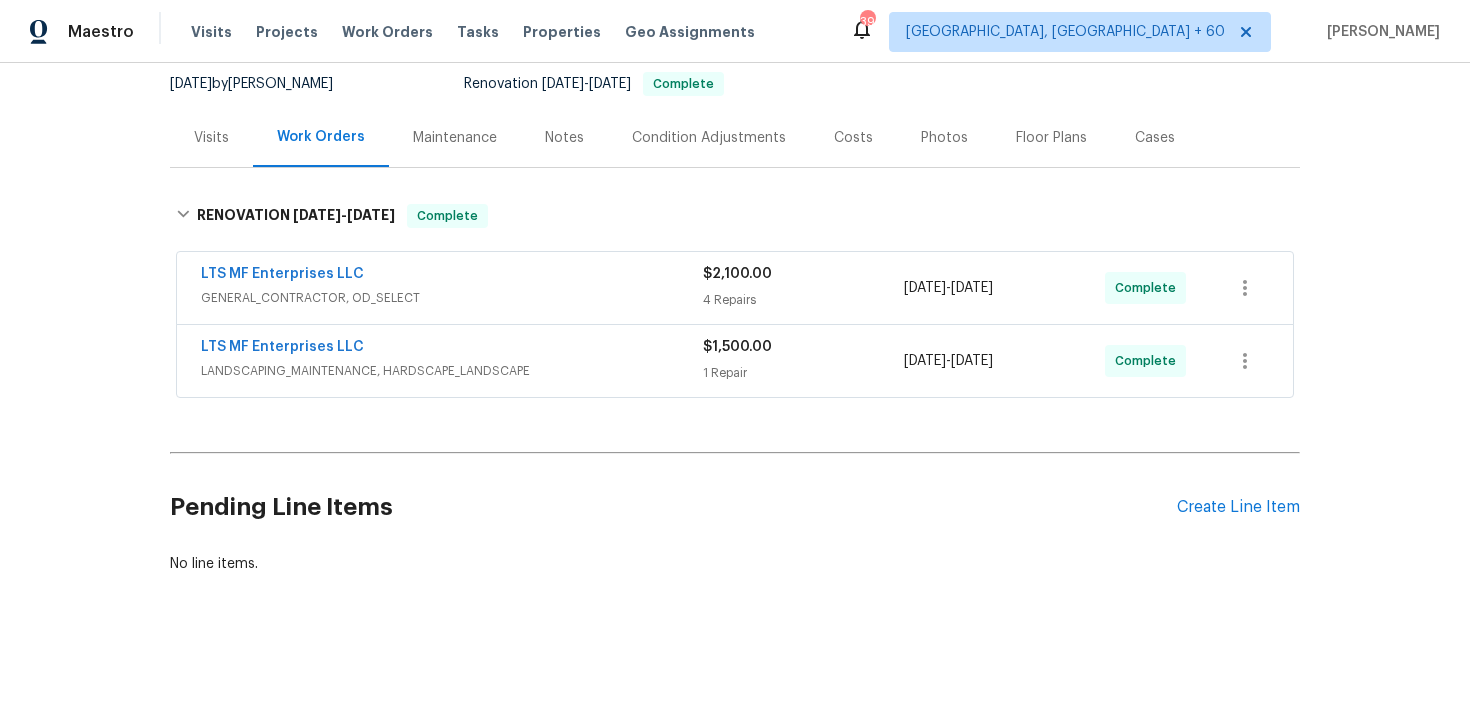 click on "4 Repairs" at bounding box center [803, 300] 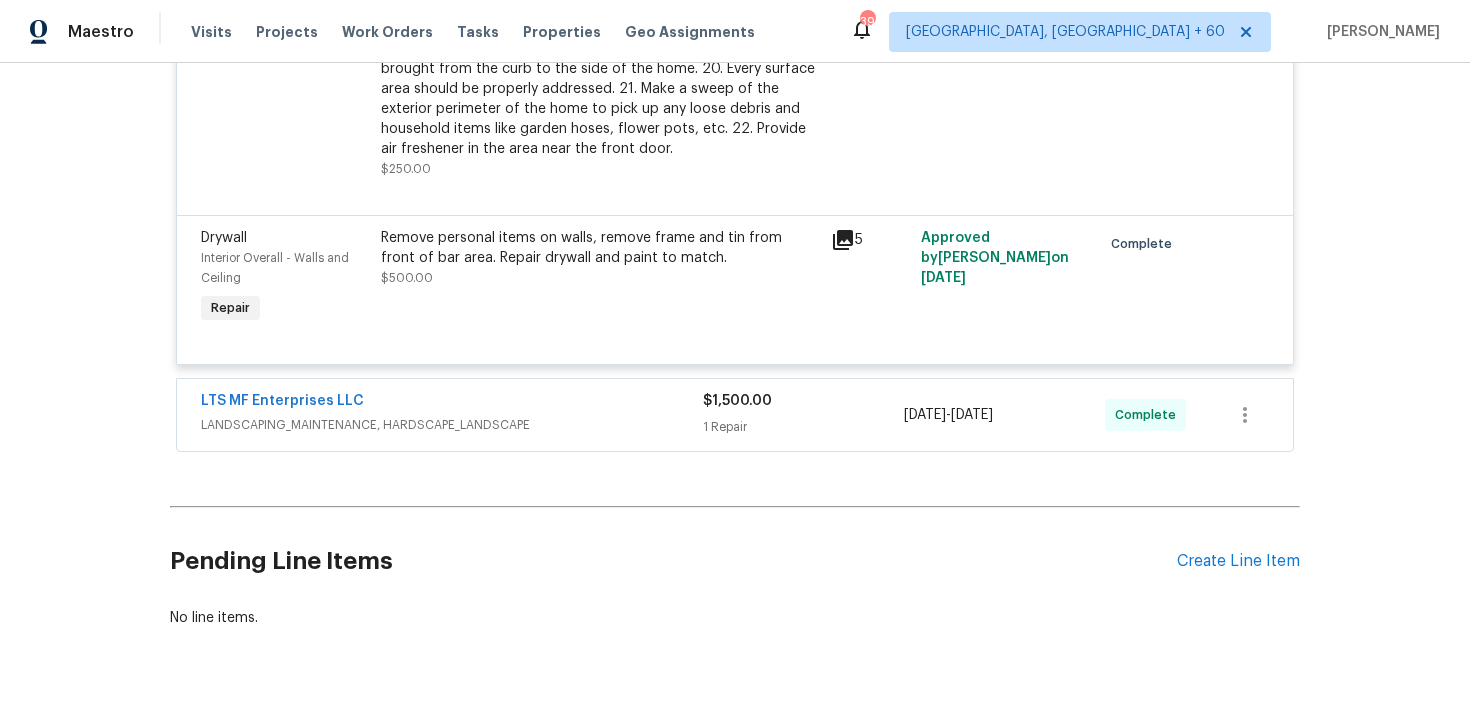scroll, scrollTop: 1158, scrollLeft: 0, axis: vertical 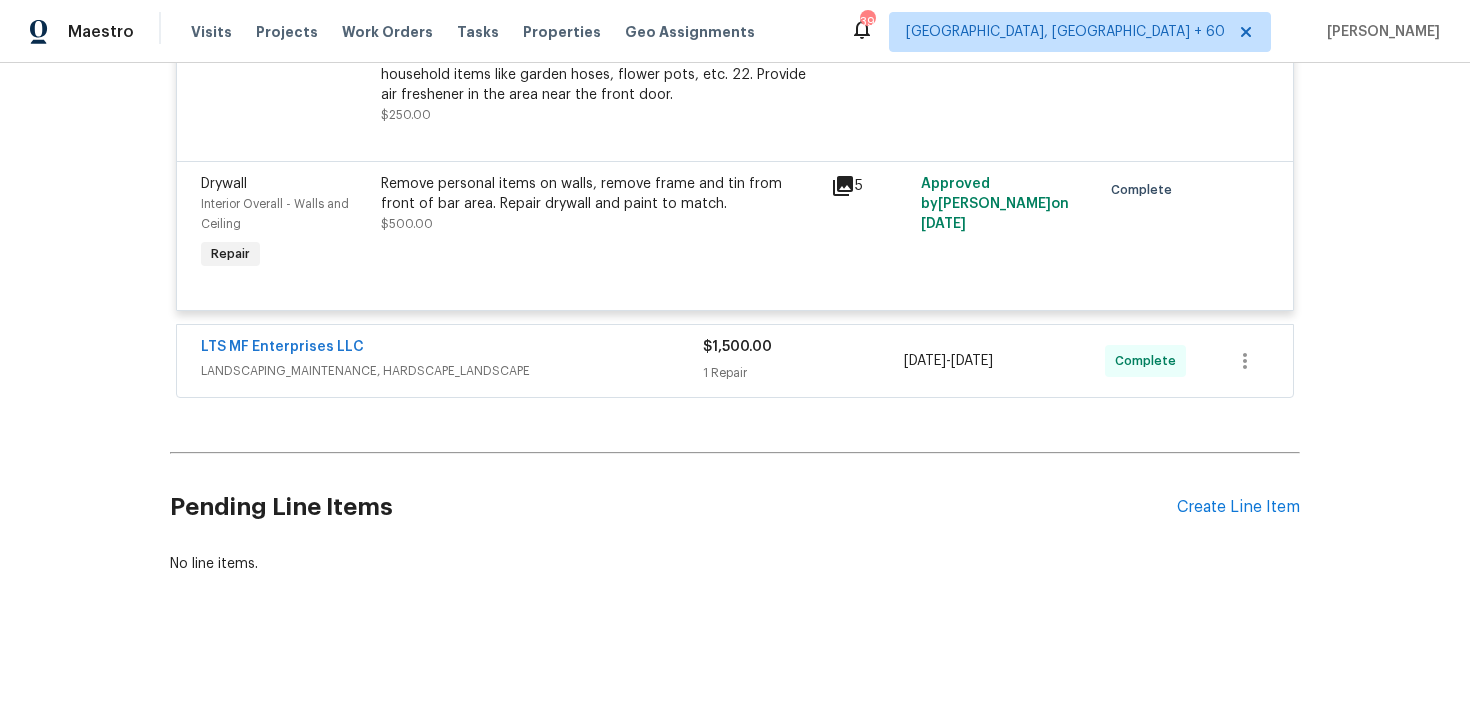 click on "$1,500.00" at bounding box center (803, 347) 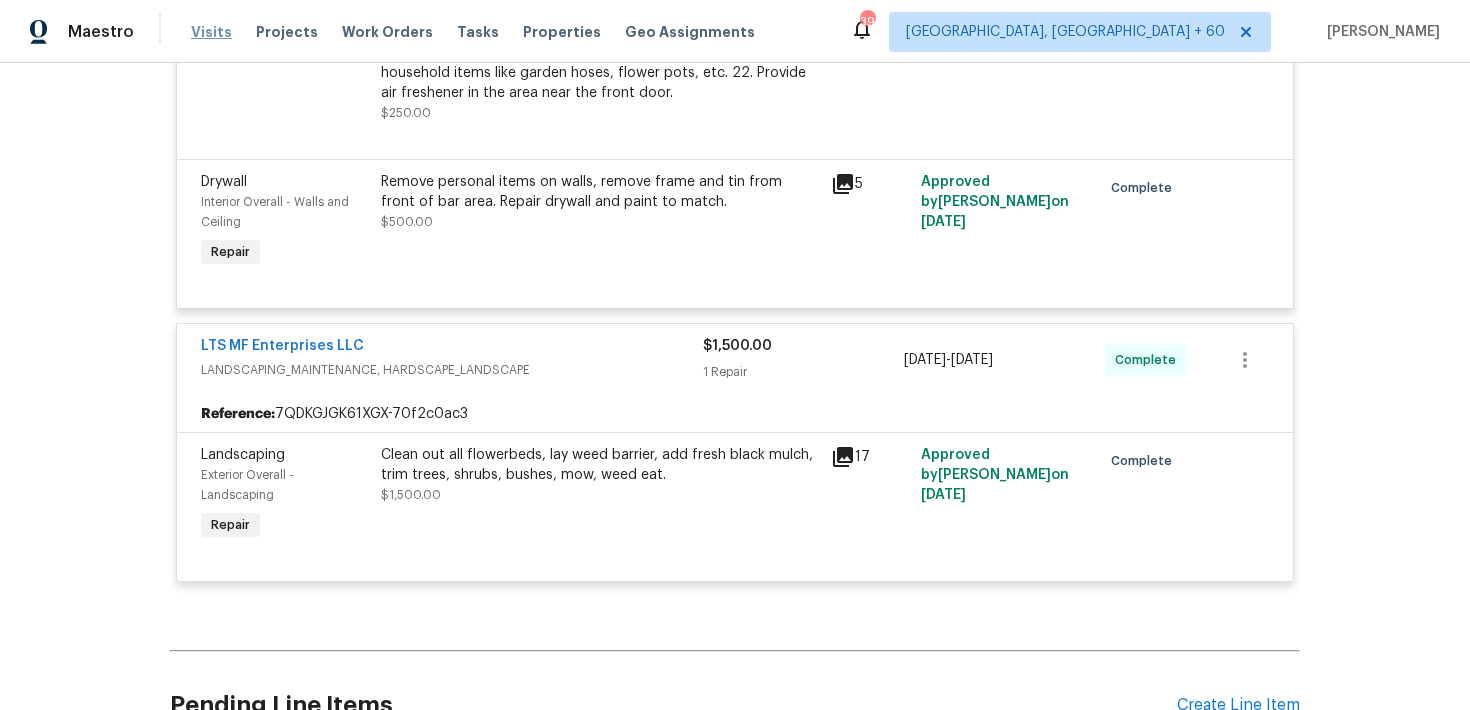 click on "Visits" at bounding box center (211, 32) 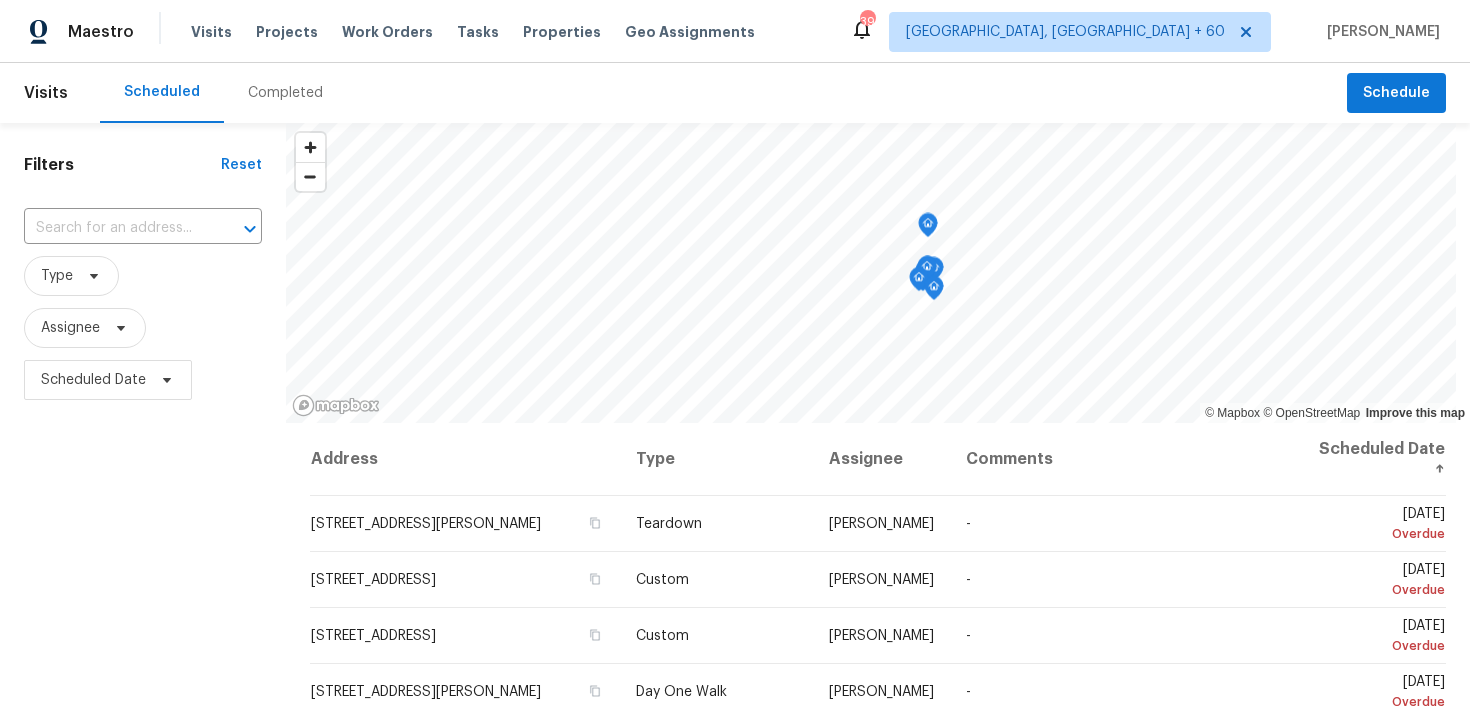 click on "Completed" at bounding box center [285, 93] 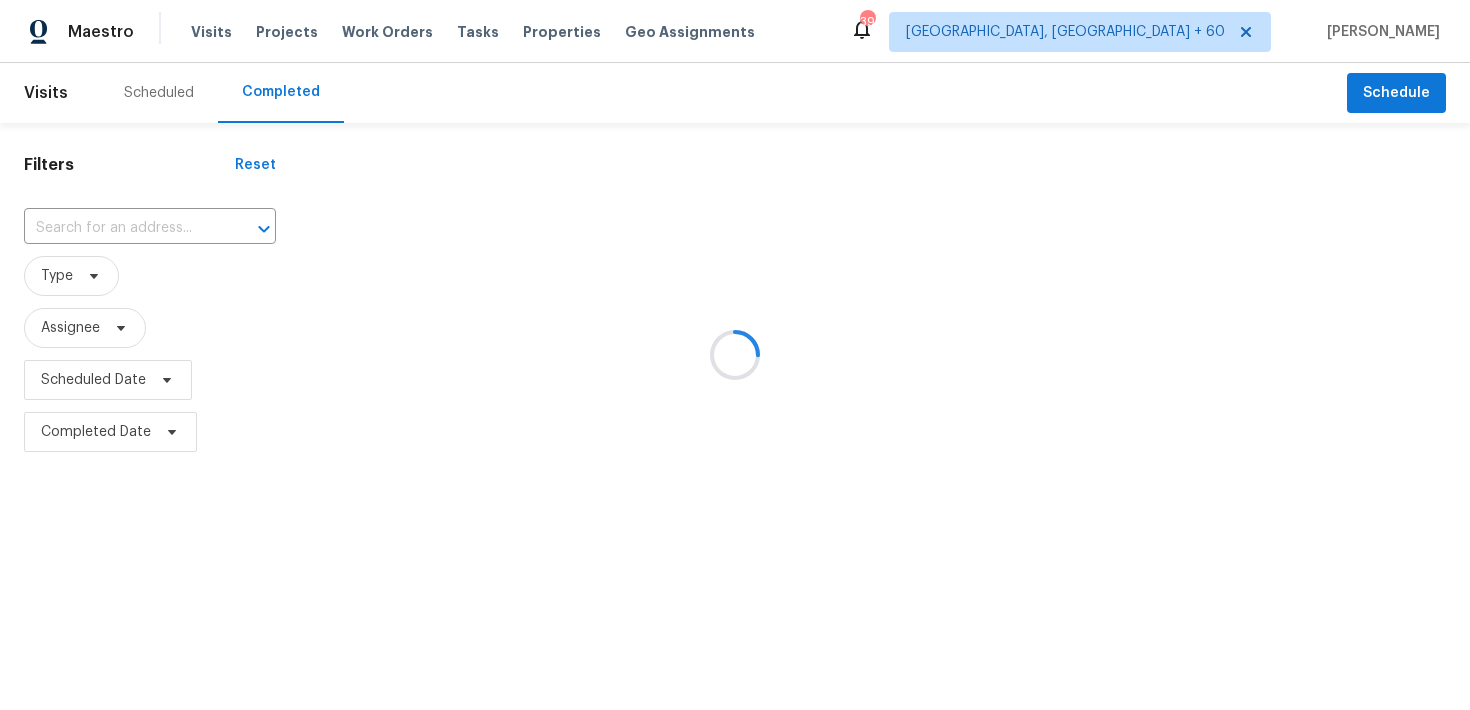 click at bounding box center (735, 355) 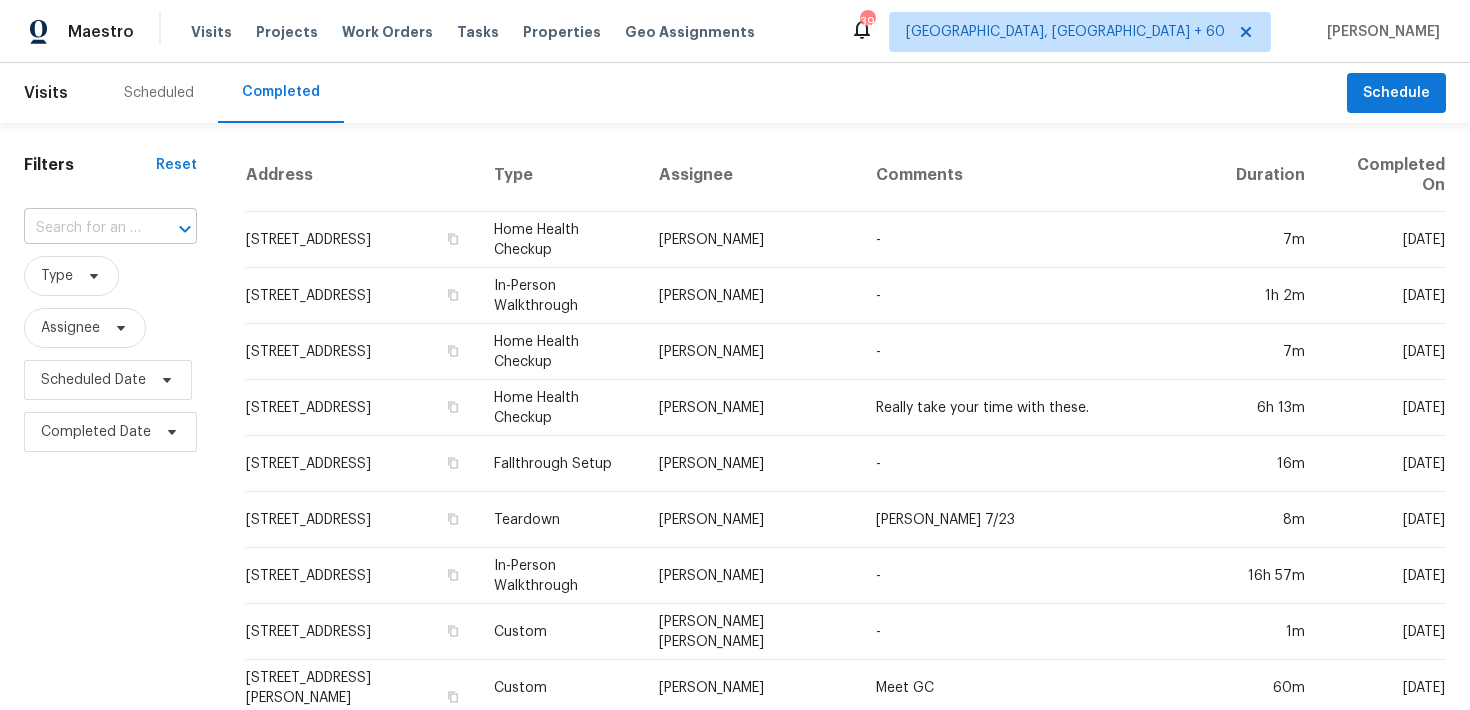 click at bounding box center [82, 228] 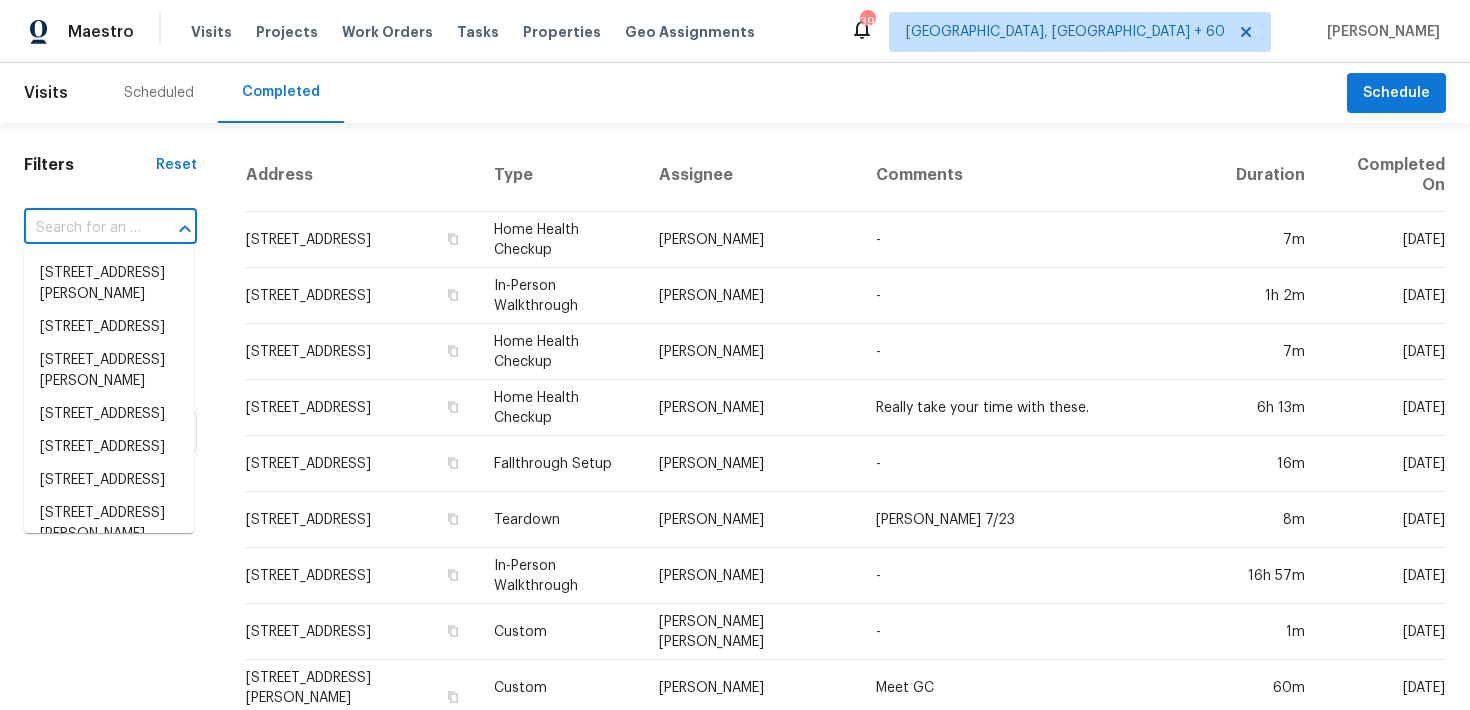 paste on "[STREET_ADDRESS]" 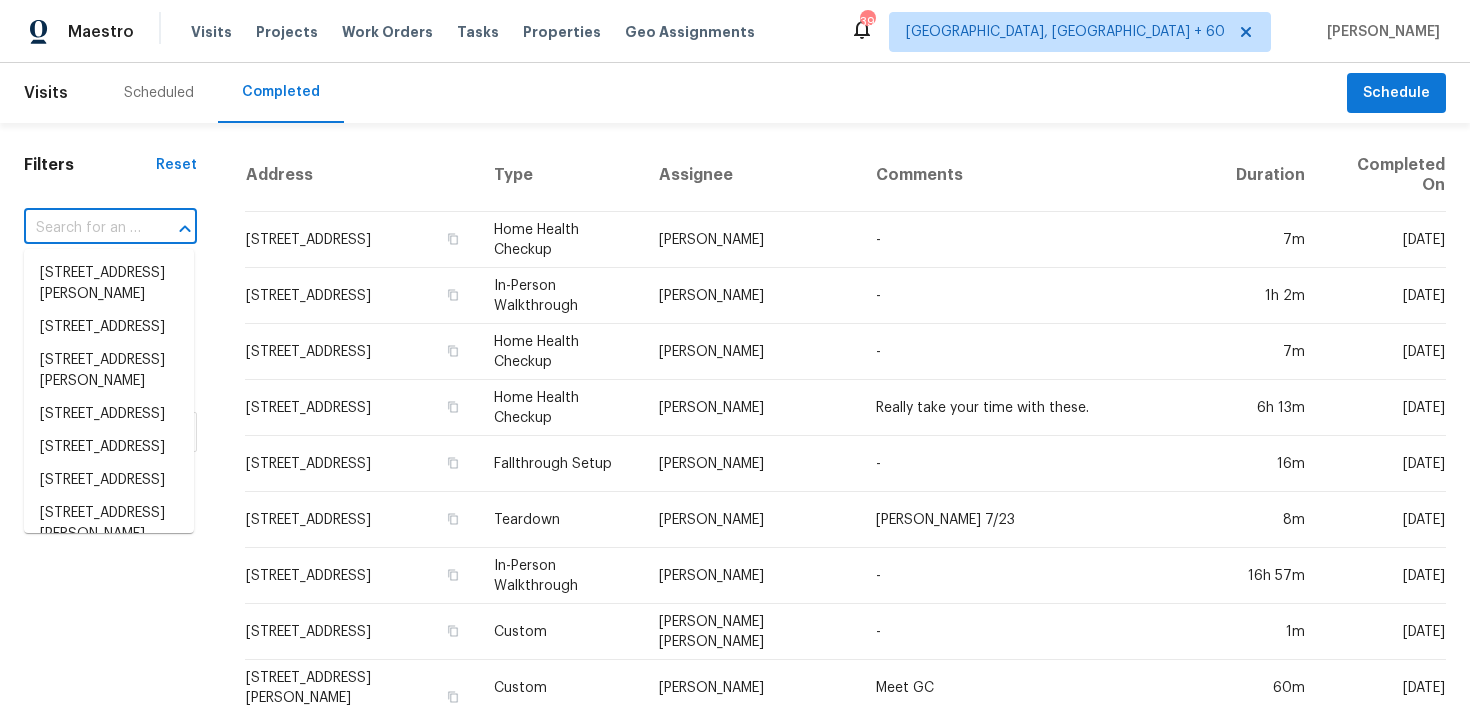 type on "[STREET_ADDRESS]" 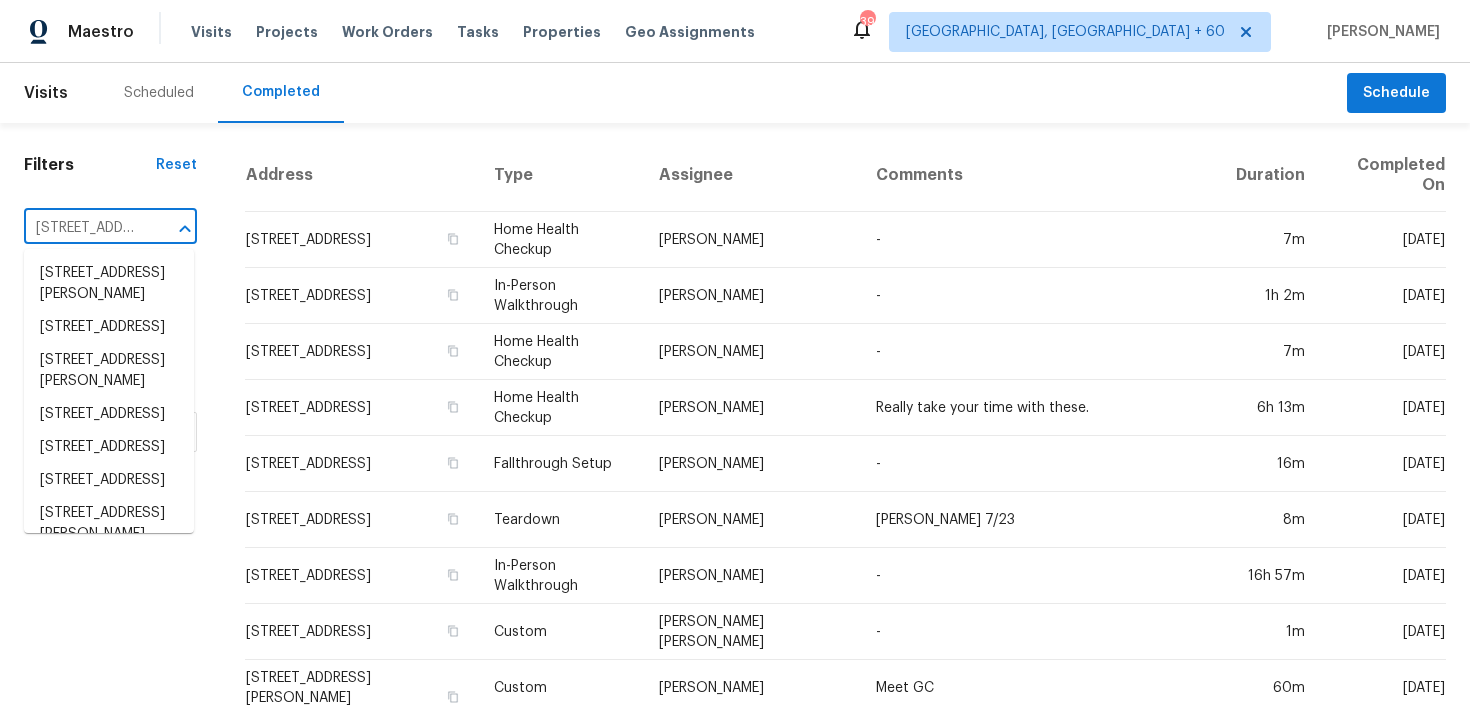 scroll, scrollTop: 0, scrollLeft: 166, axis: horizontal 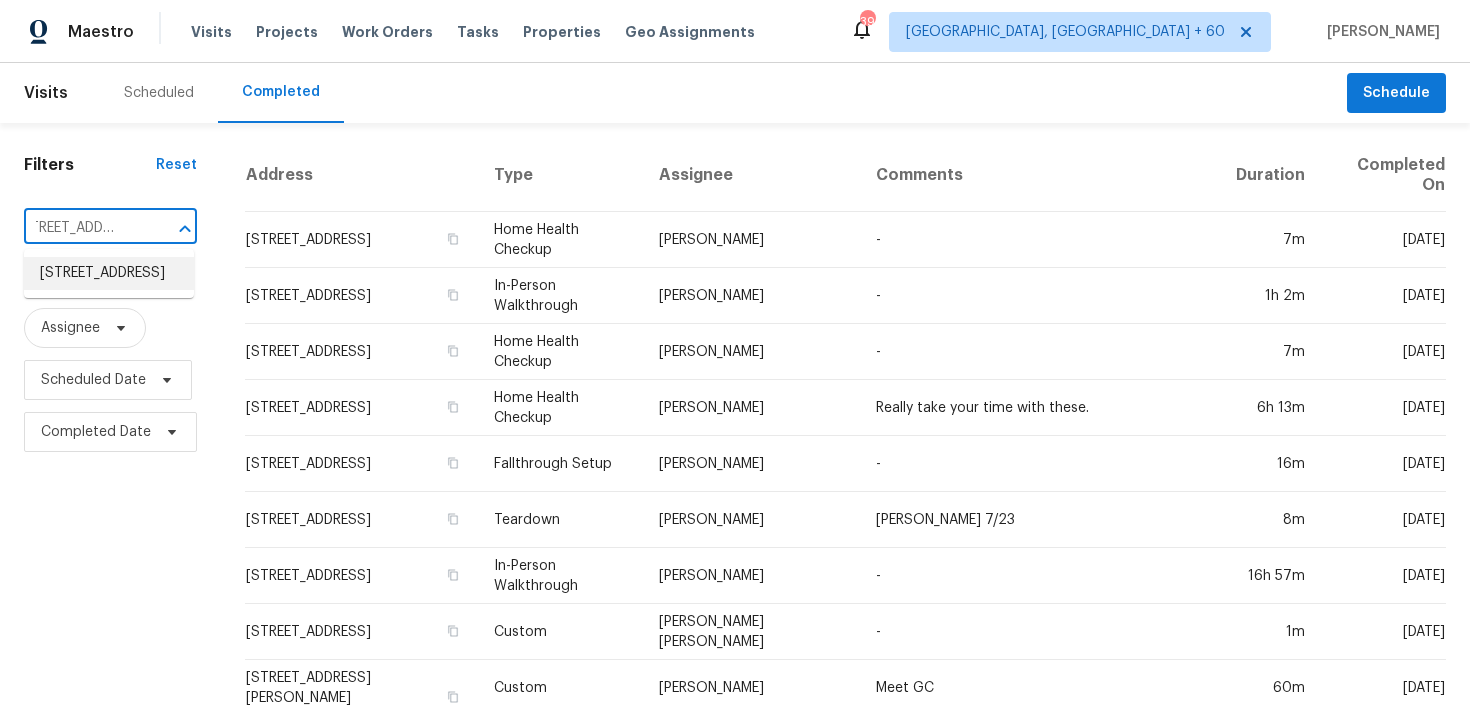 click on "[STREET_ADDRESS]" at bounding box center (109, 273) 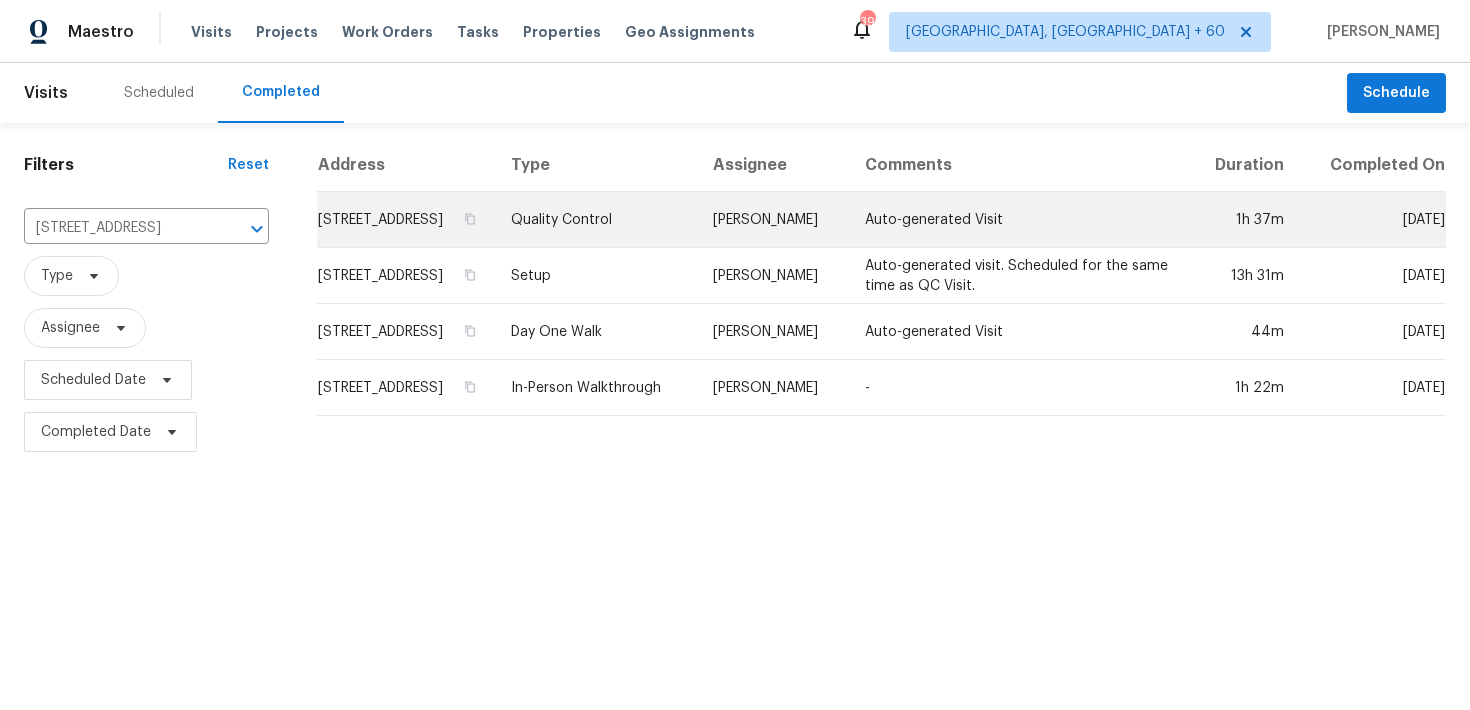 click on "Quality Control" at bounding box center [596, 220] 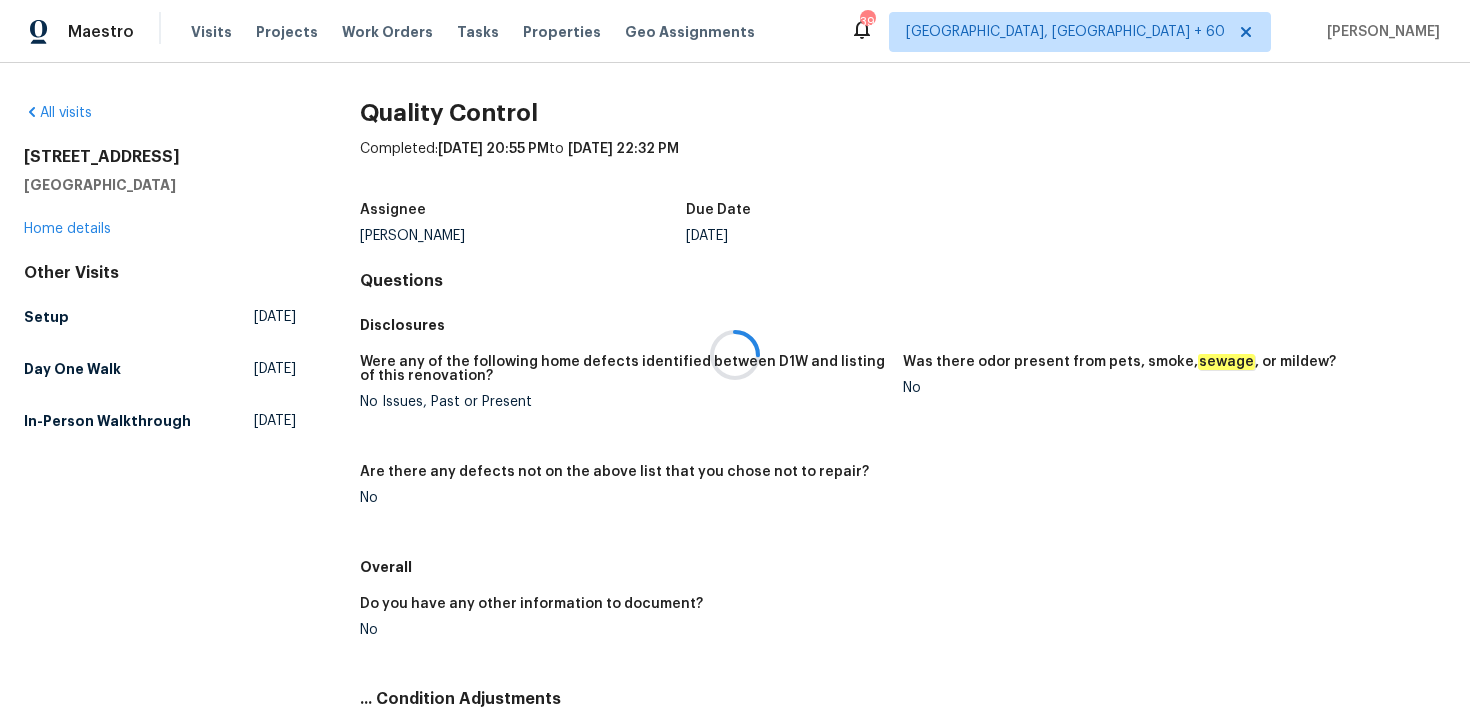 click on "All visits [STREET_ADDRESS] Home details Other Visits Setup [DATE] Day One Walk [DATE] In-Person Walkthrough [DATE]" at bounding box center [160, 271] 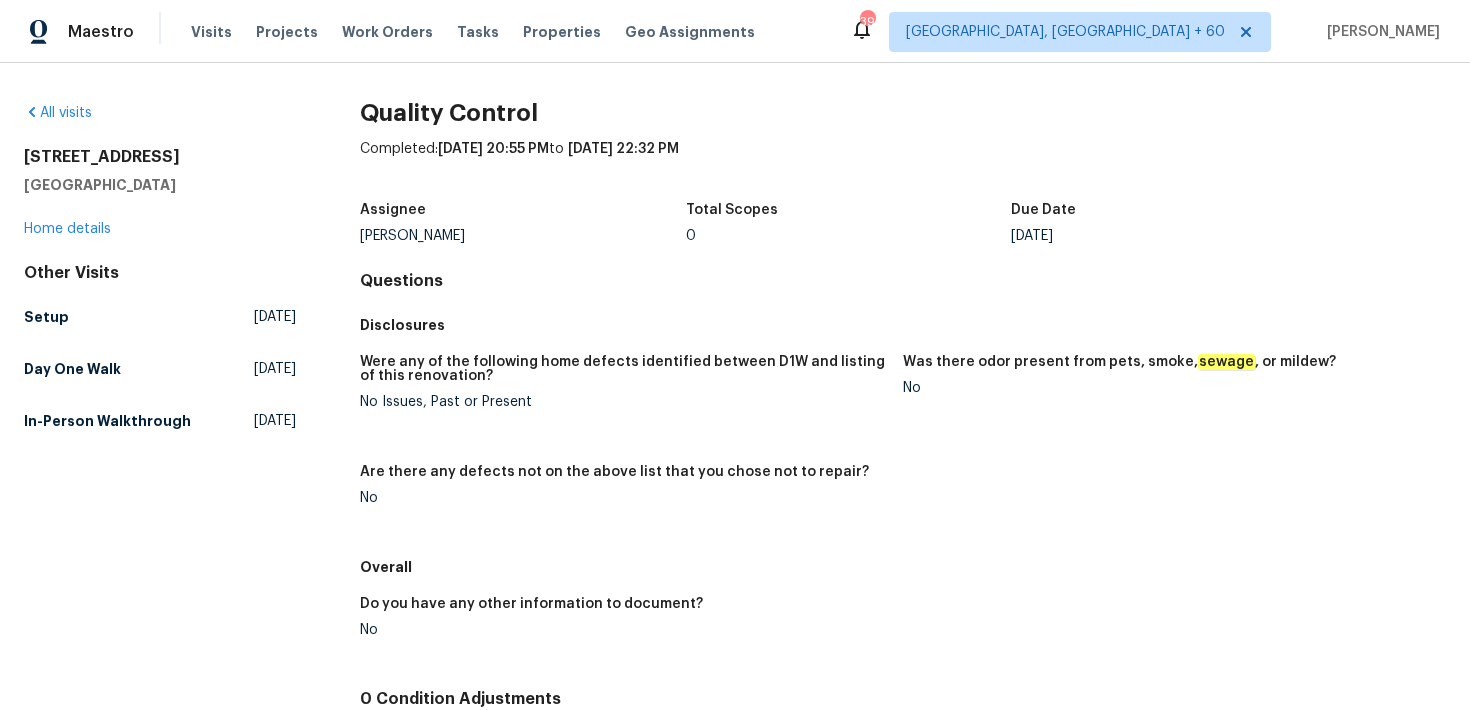 click on "[STREET_ADDRESS] Home details" at bounding box center [160, 193] 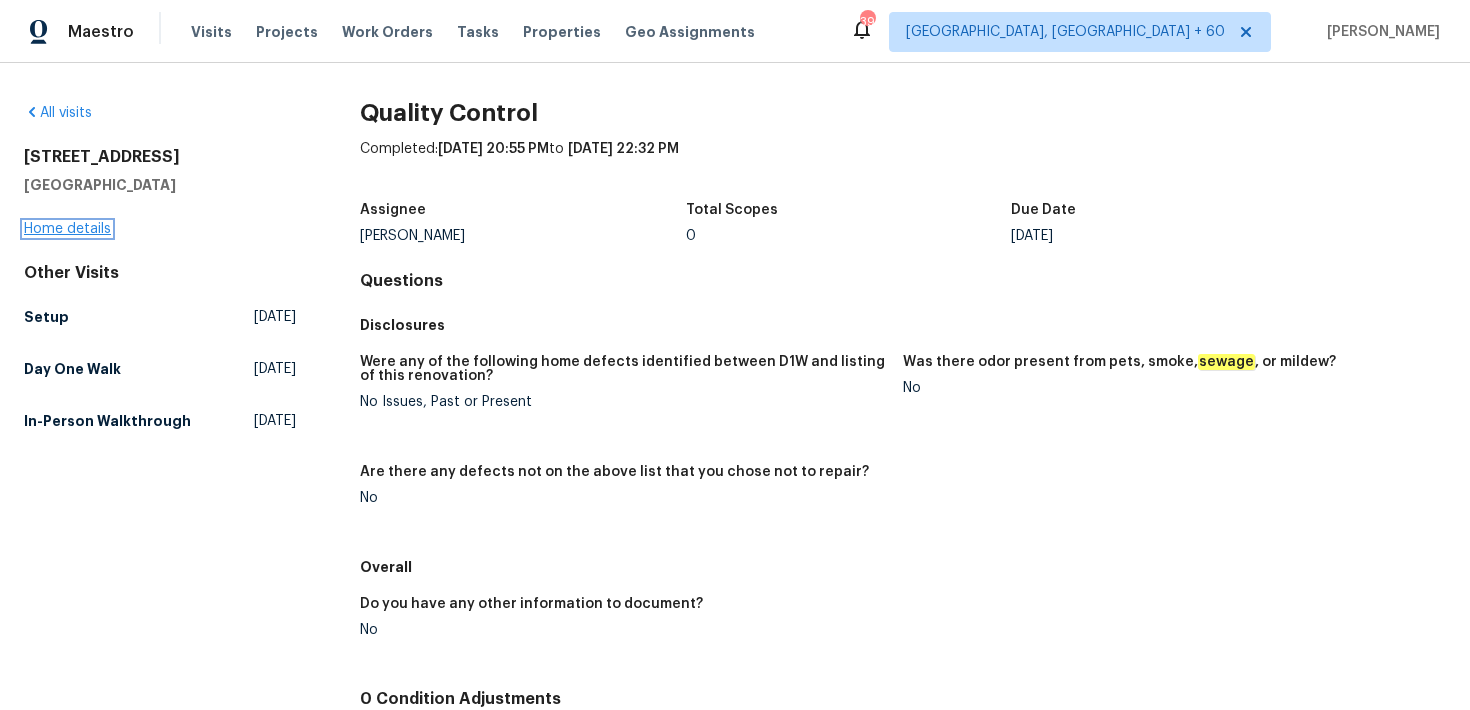 click on "Home details" at bounding box center (67, 229) 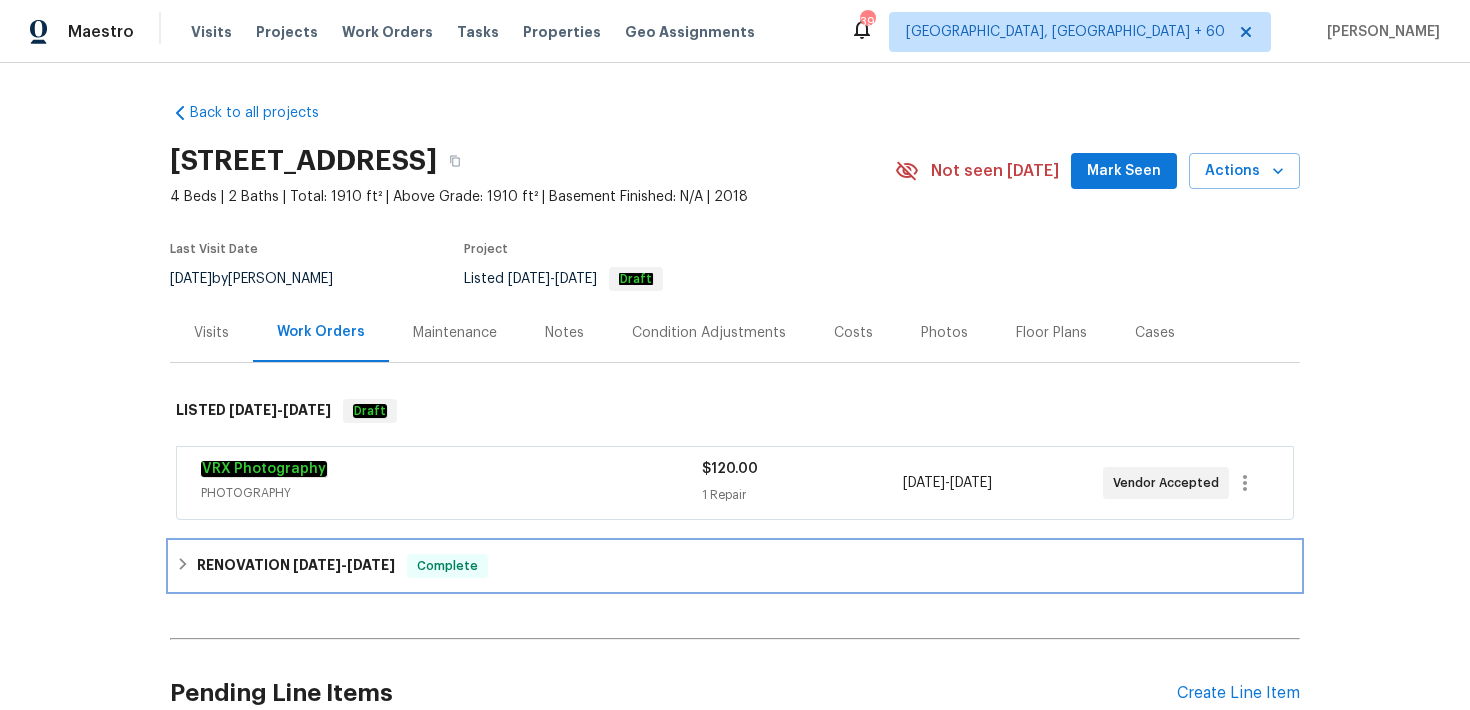 click on "RENOVATION   [DATE]  -  [DATE] Complete" at bounding box center (735, 566) 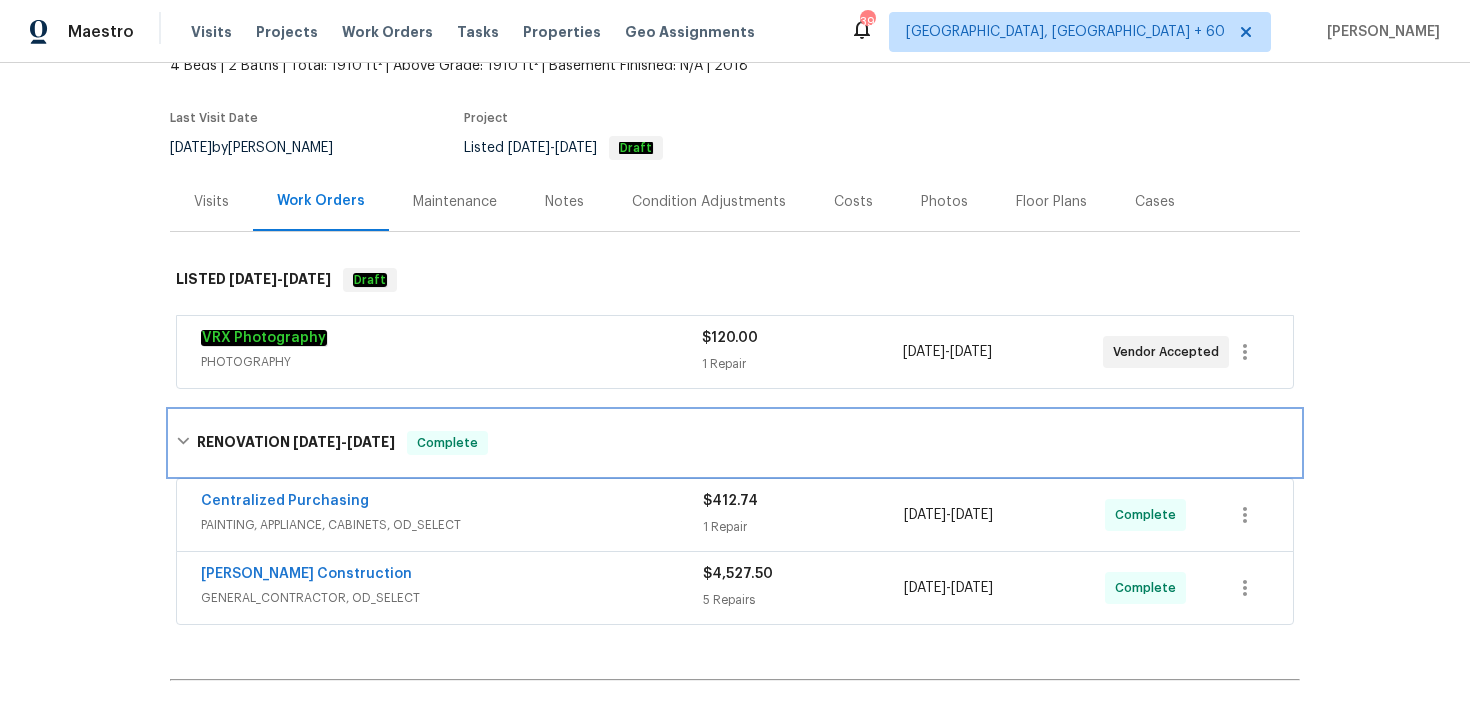 scroll, scrollTop: 358, scrollLeft: 0, axis: vertical 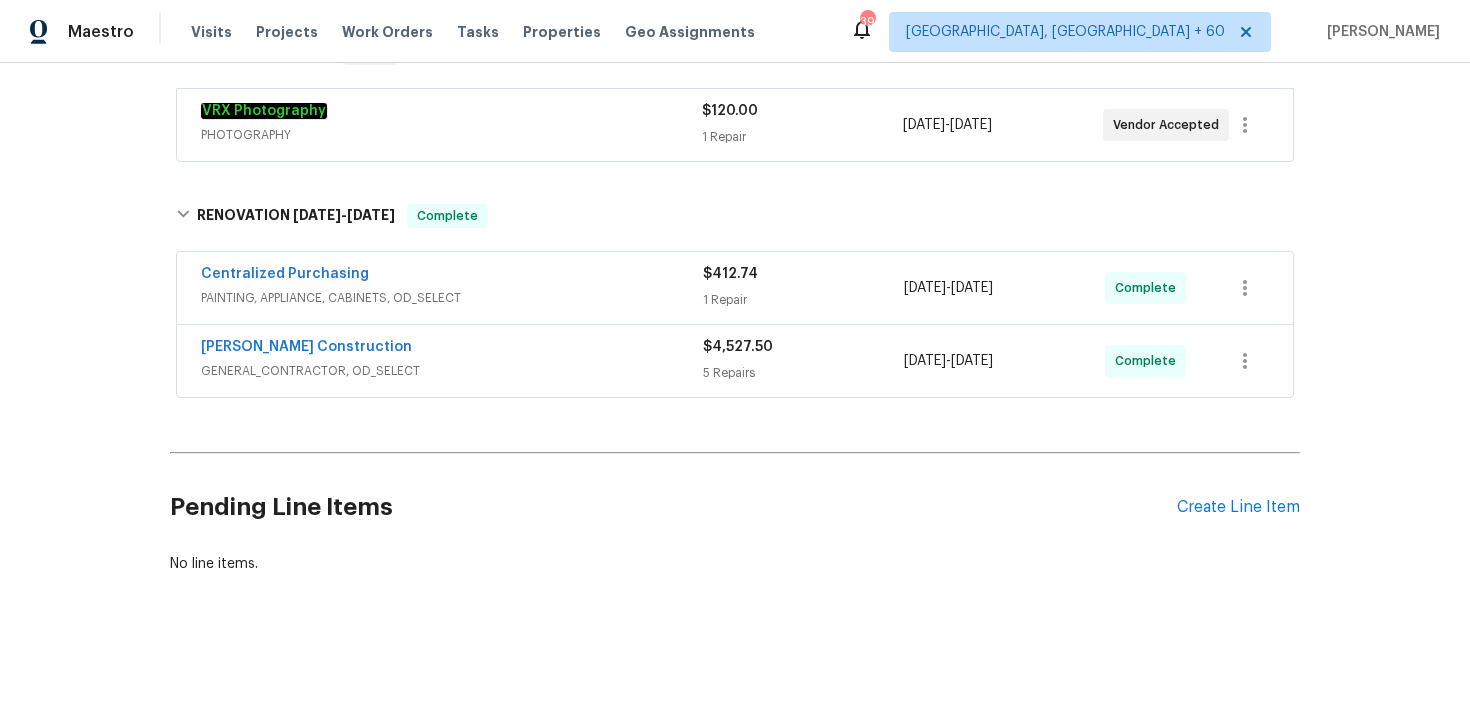click on "5 Repairs" at bounding box center (803, 373) 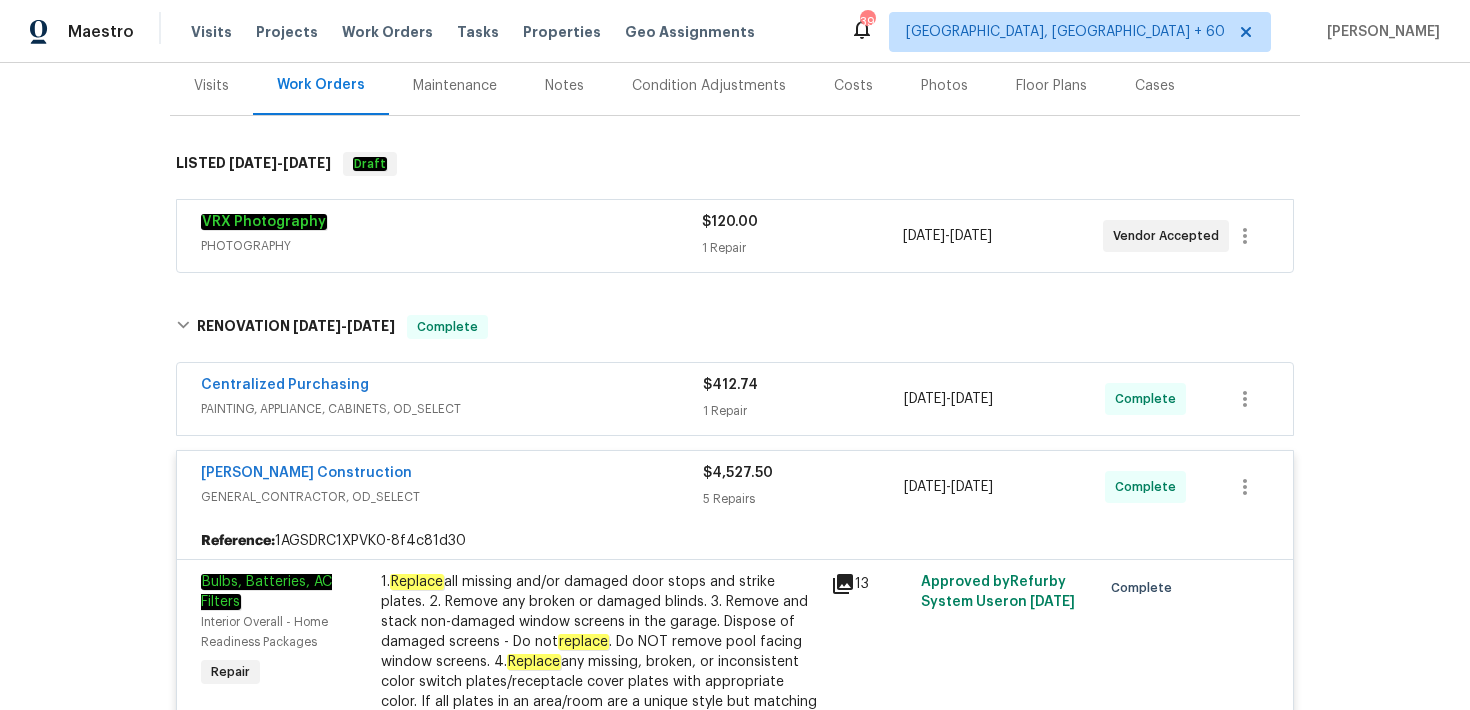 scroll, scrollTop: 221, scrollLeft: 0, axis: vertical 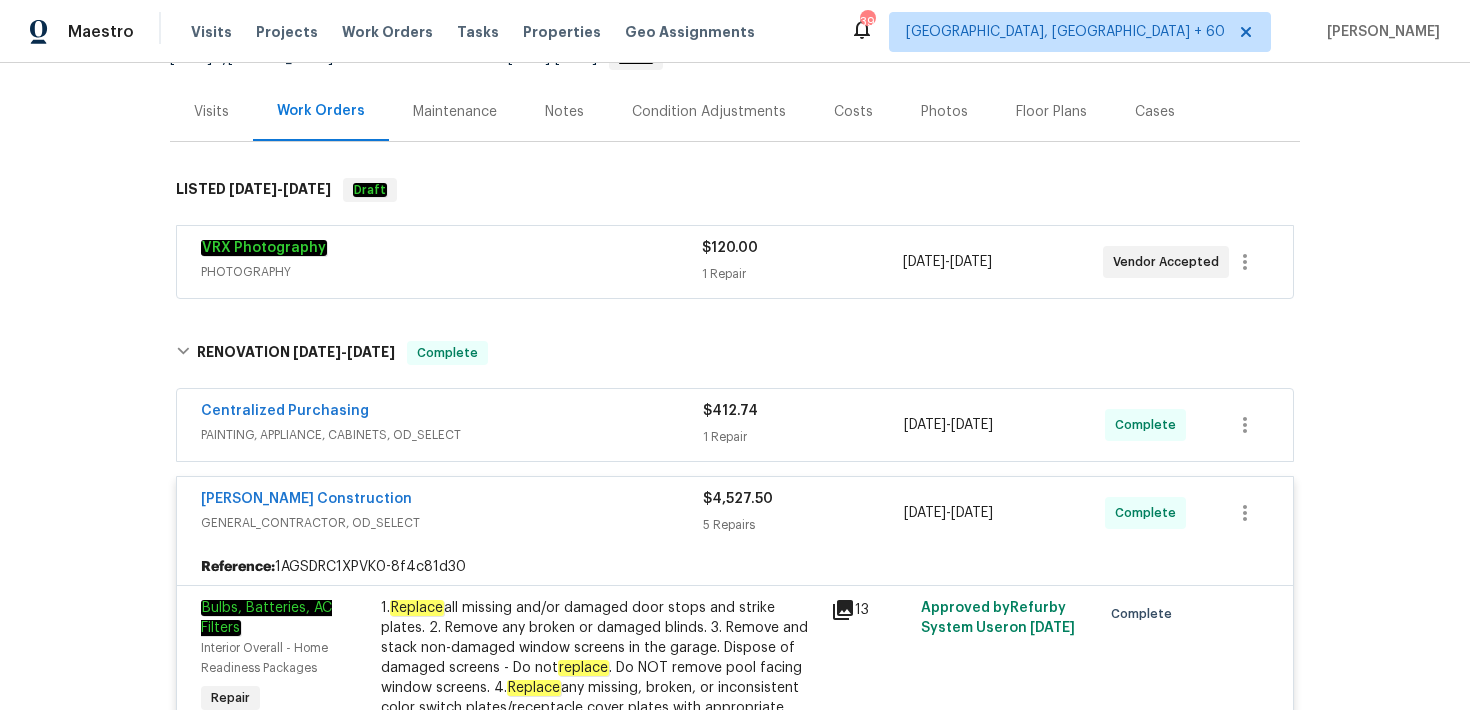 click on "$412.74 1 Repair" at bounding box center (803, 425) 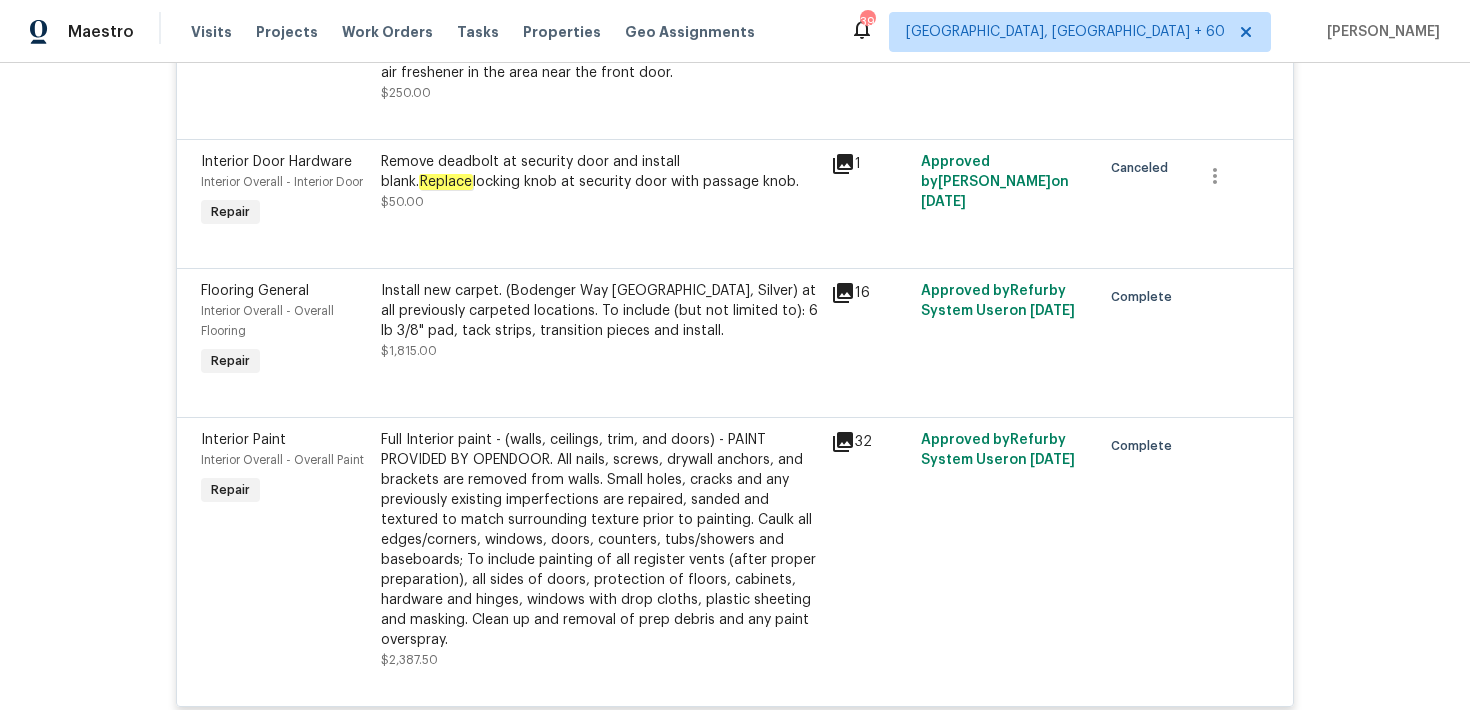scroll, scrollTop: 2031, scrollLeft: 0, axis: vertical 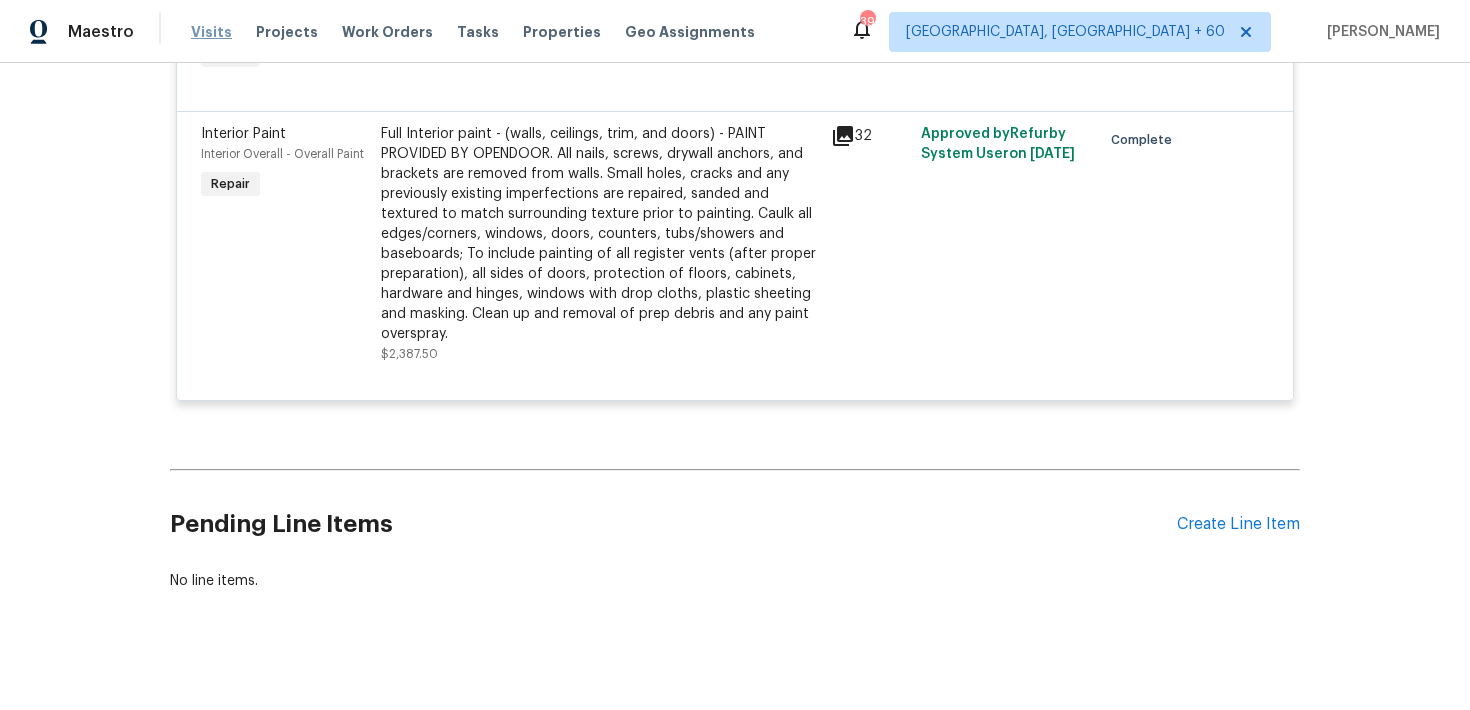 click on "Visits" at bounding box center (211, 32) 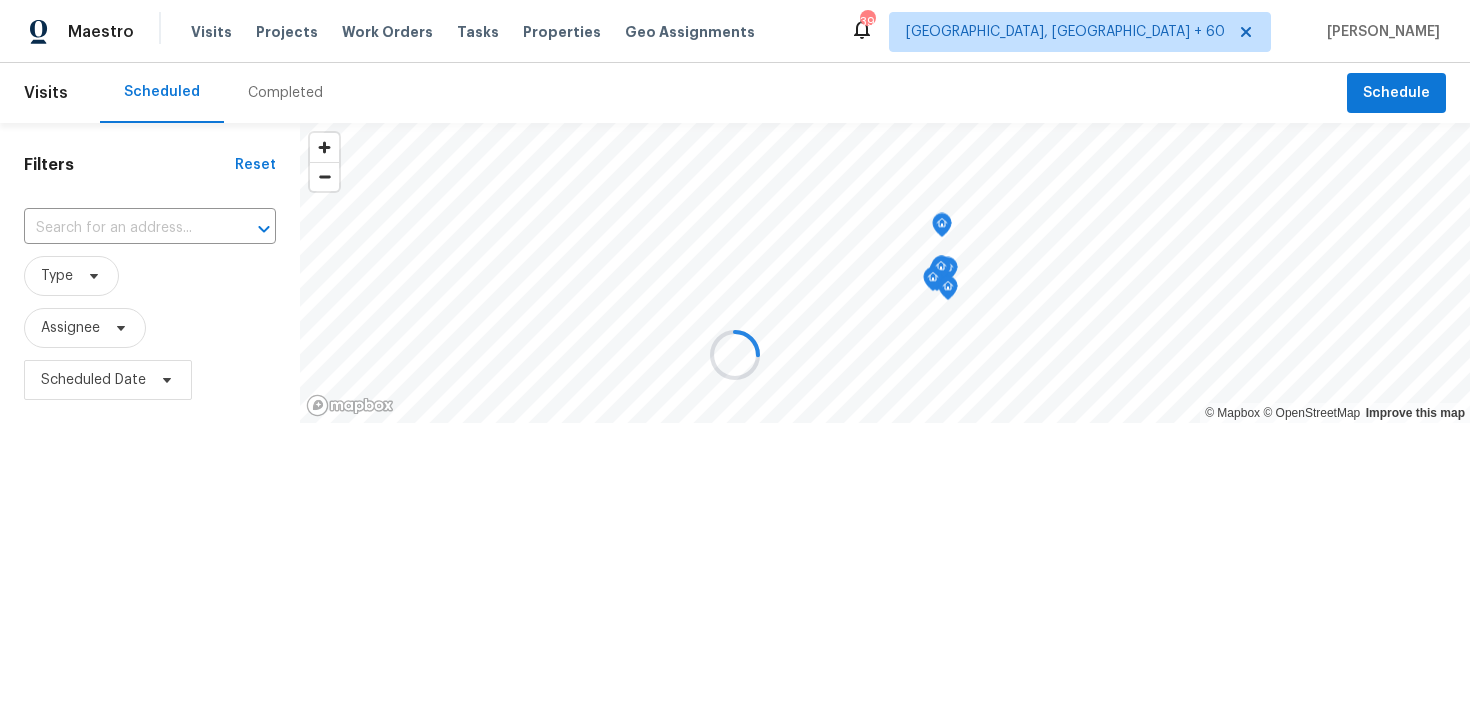 click at bounding box center (735, 355) 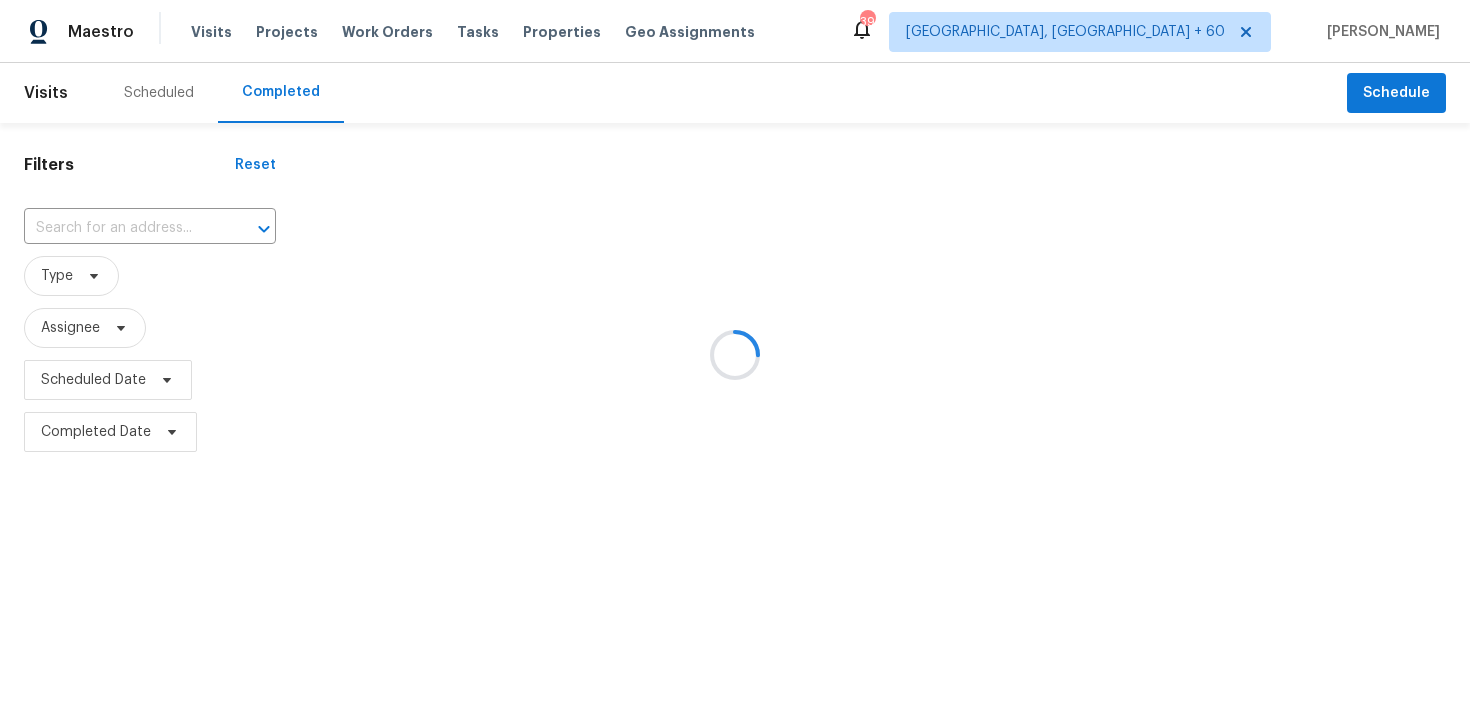 click at bounding box center [735, 355] 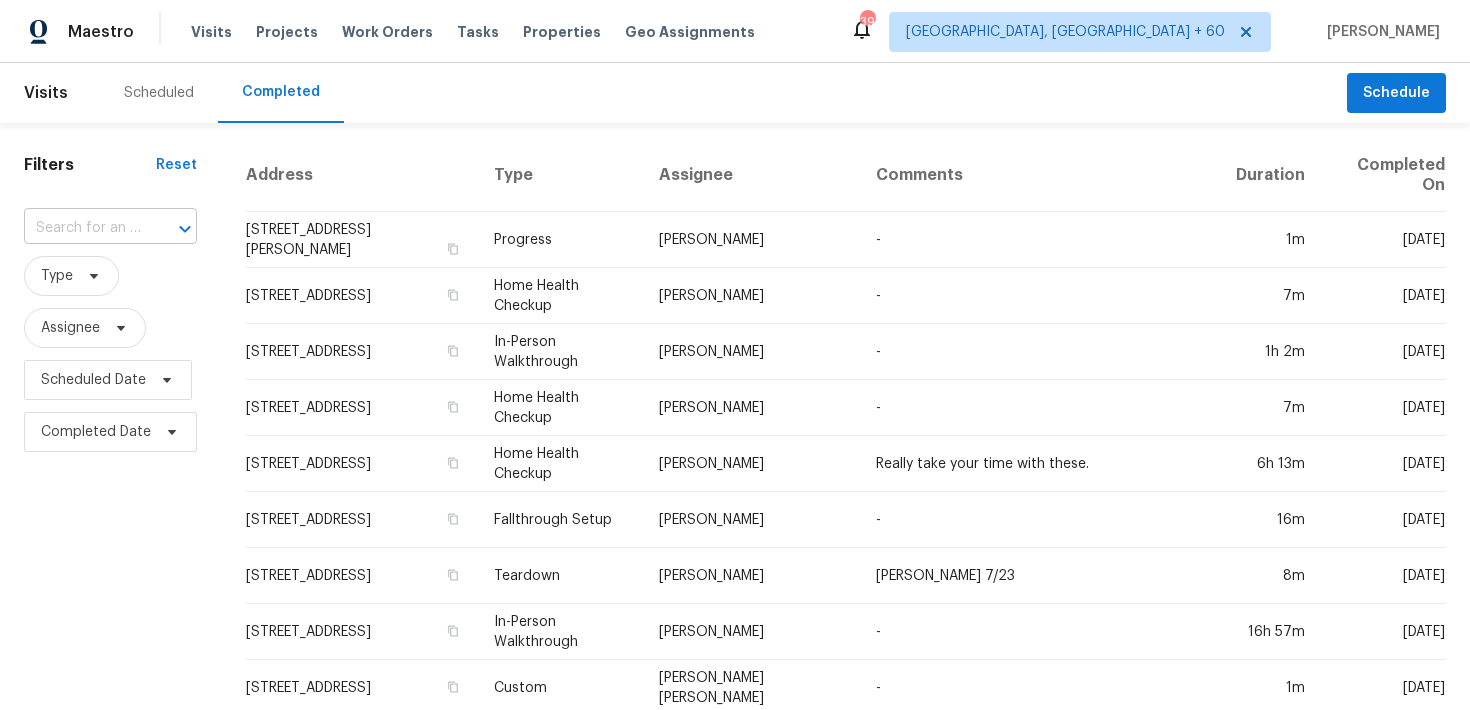 click at bounding box center (82, 228) 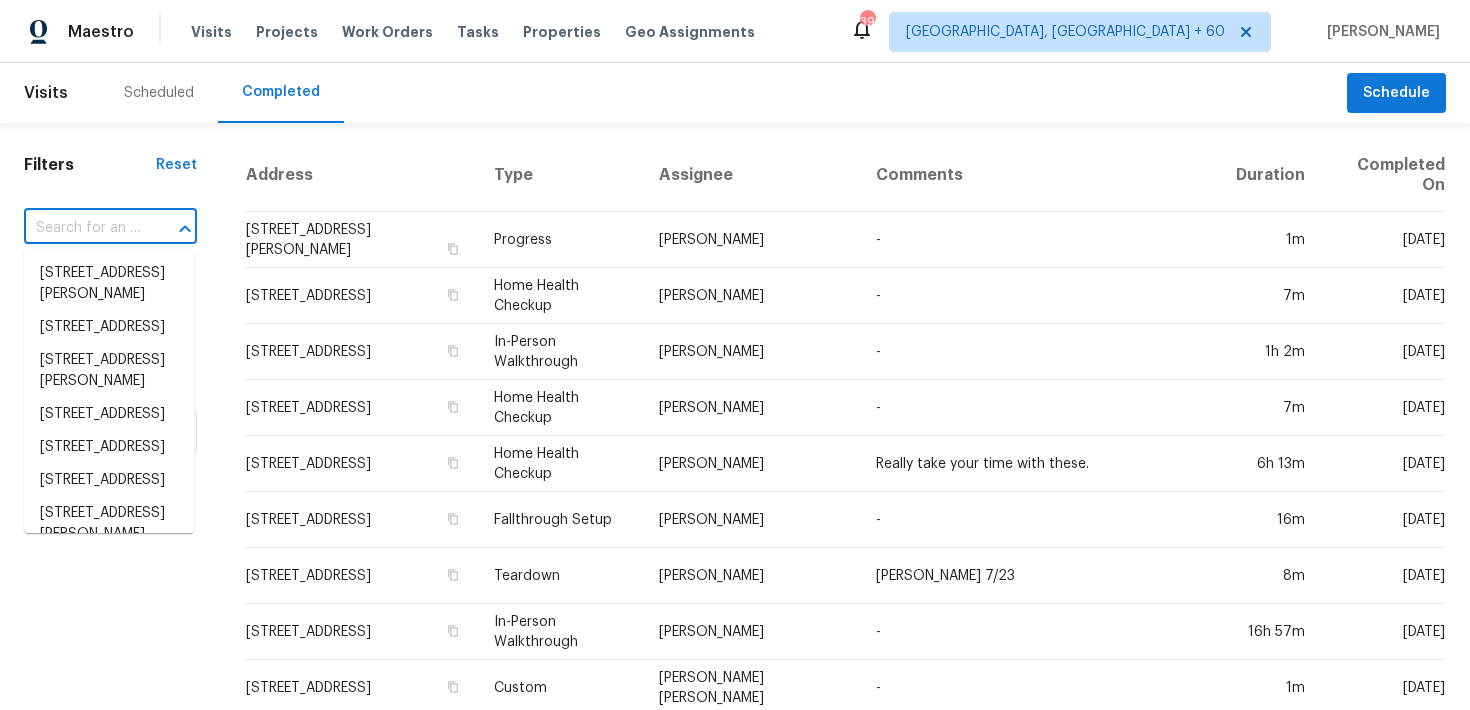 paste on "[STREET_ADDRESS][PERSON_NAME]" 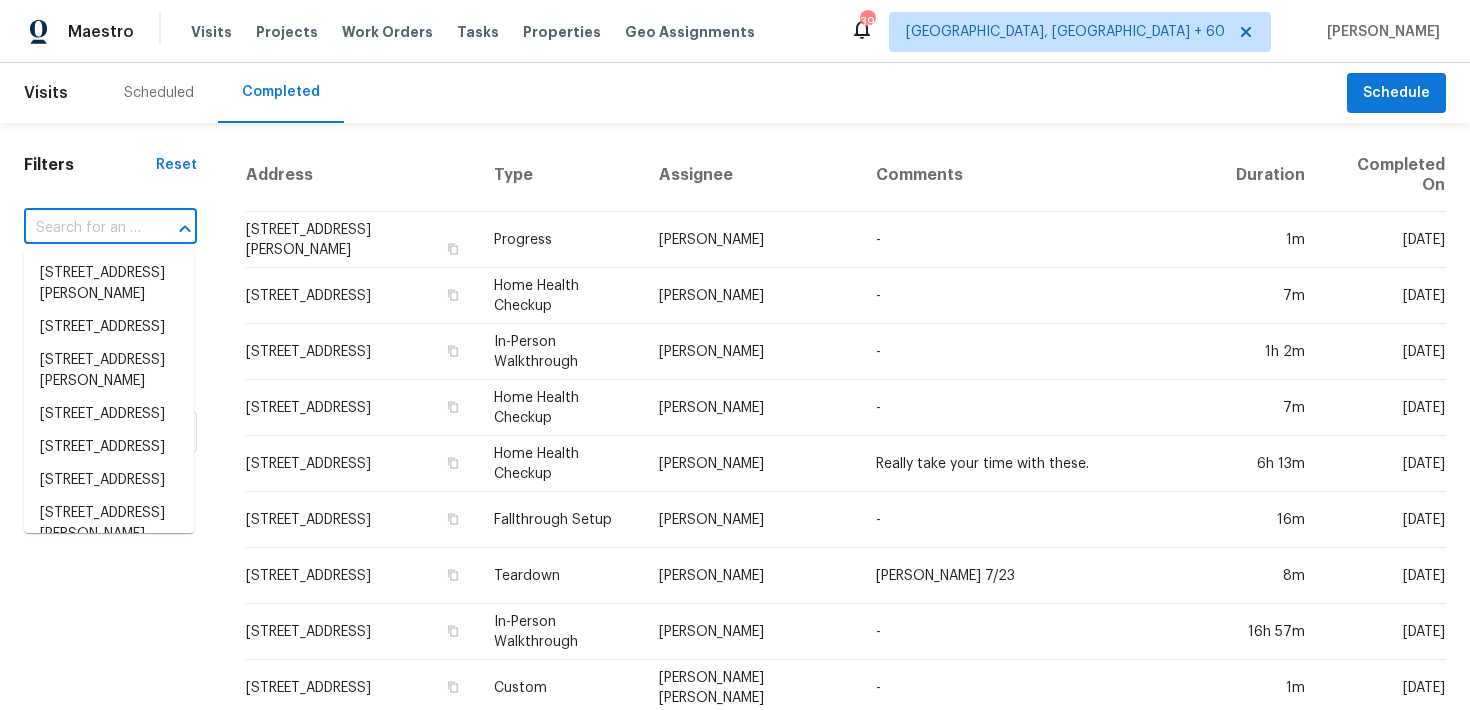 type on "[STREET_ADDRESS][PERSON_NAME]" 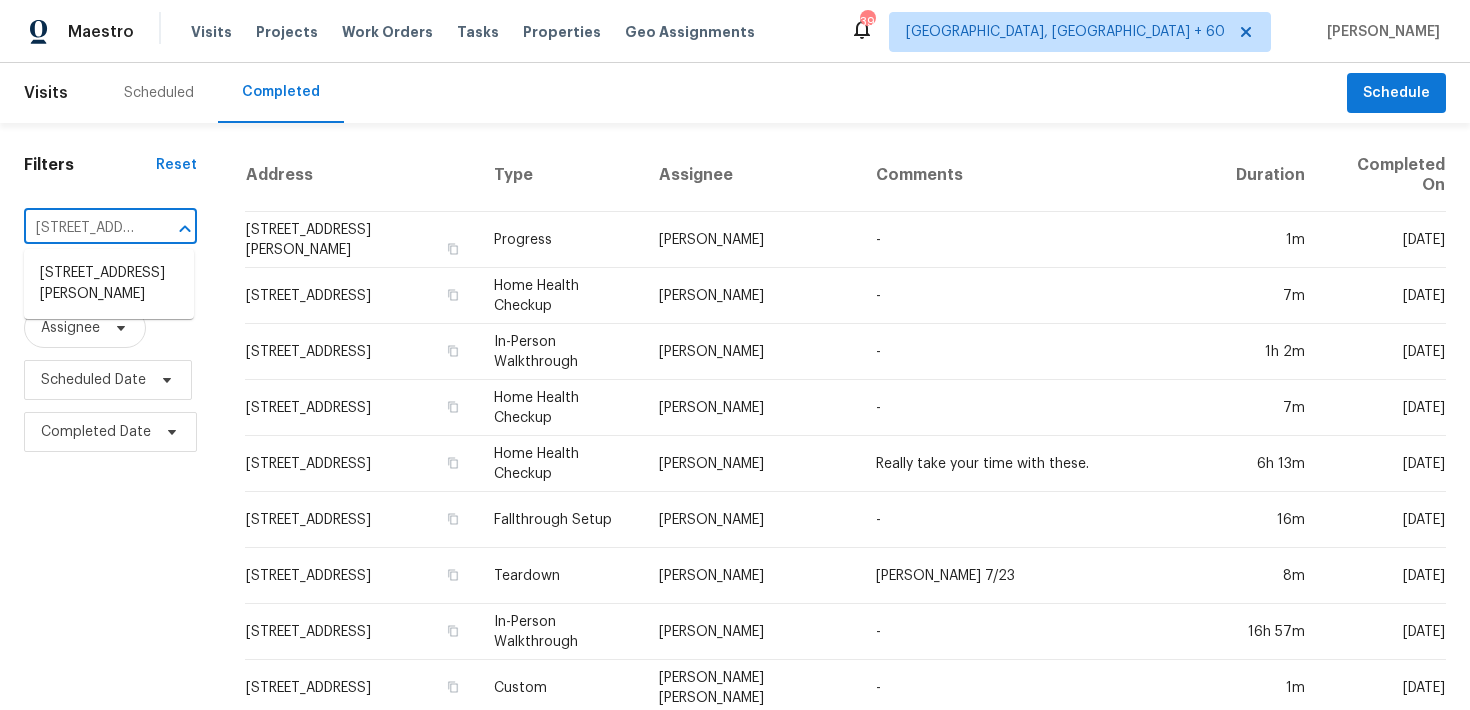 scroll, scrollTop: 0, scrollLeft: 101, axis: horizontal 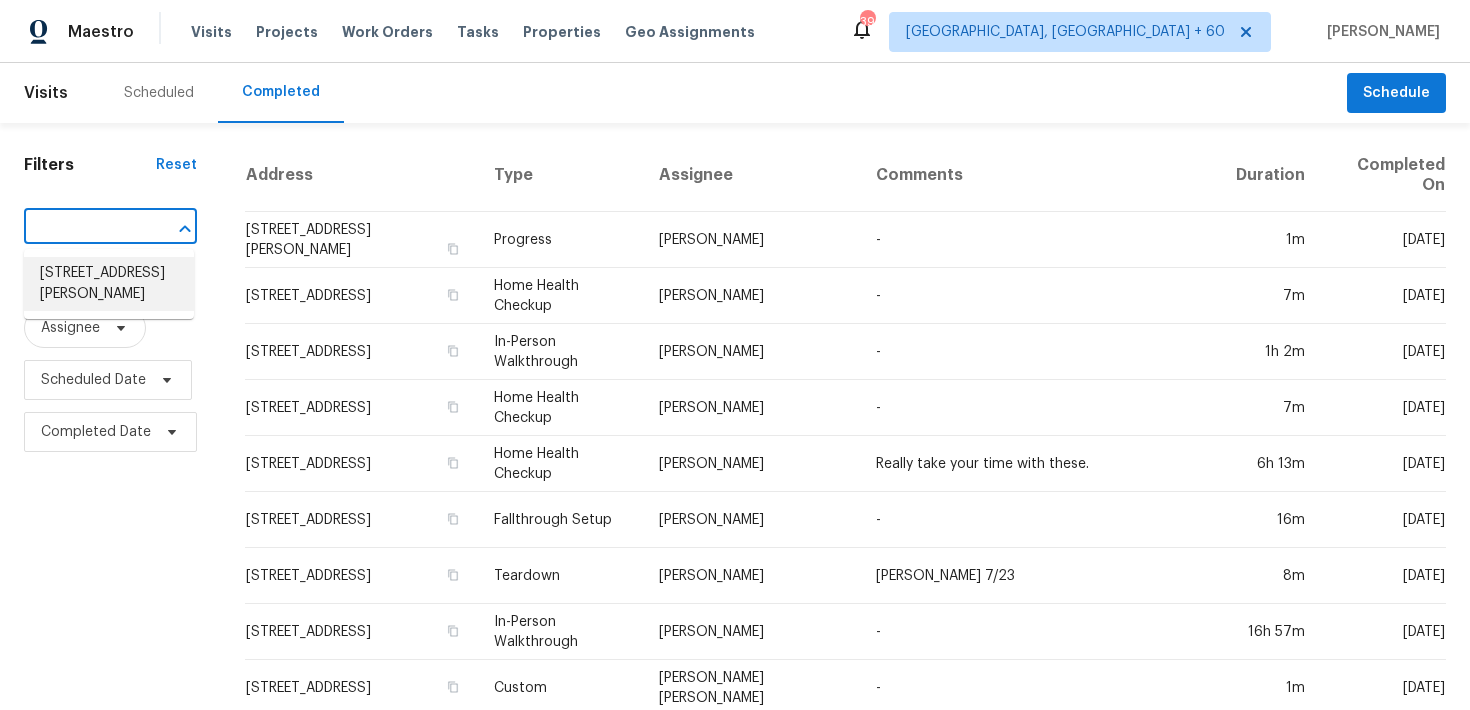 click on "[STREET_ADDRESS][PERSON_NAME]" at bounding box center (109, 284) 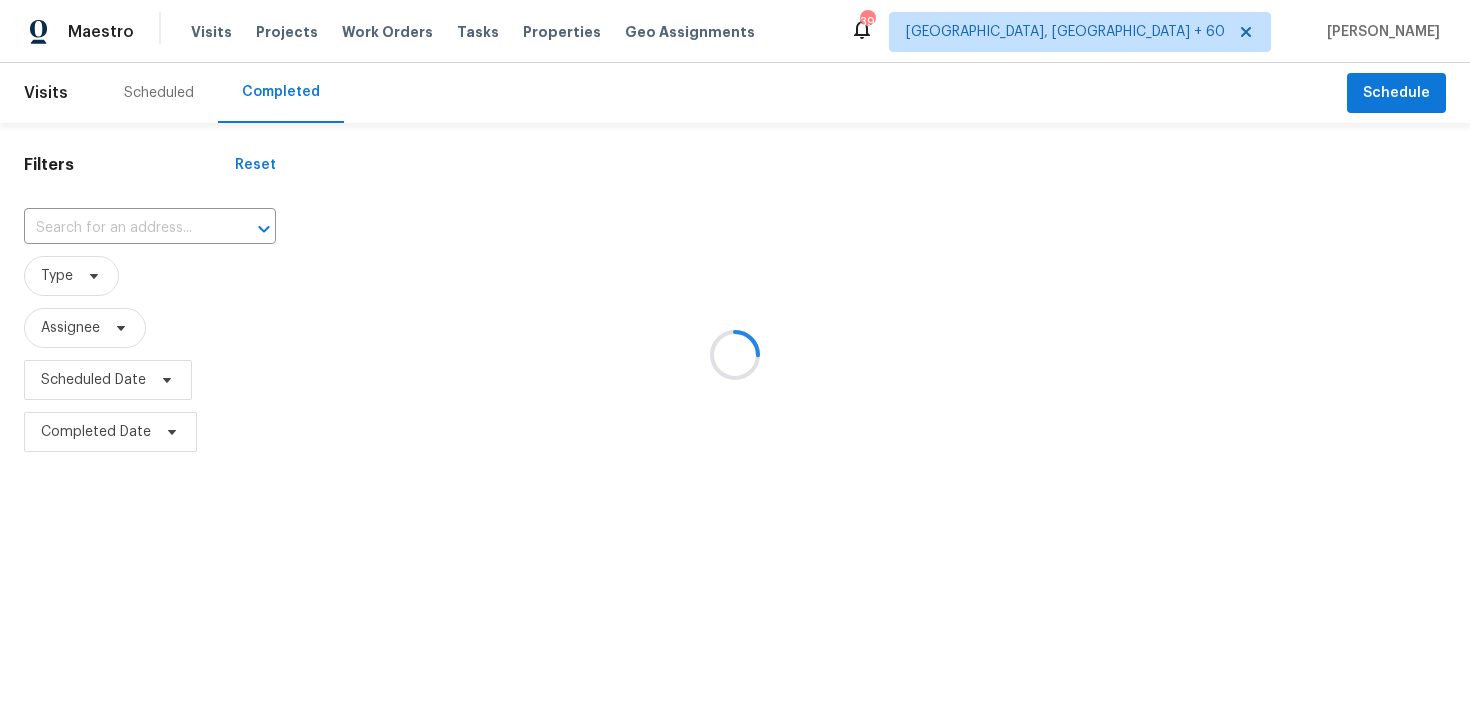 type on "[STREET_ADDRESS][PERSON_NAME]" 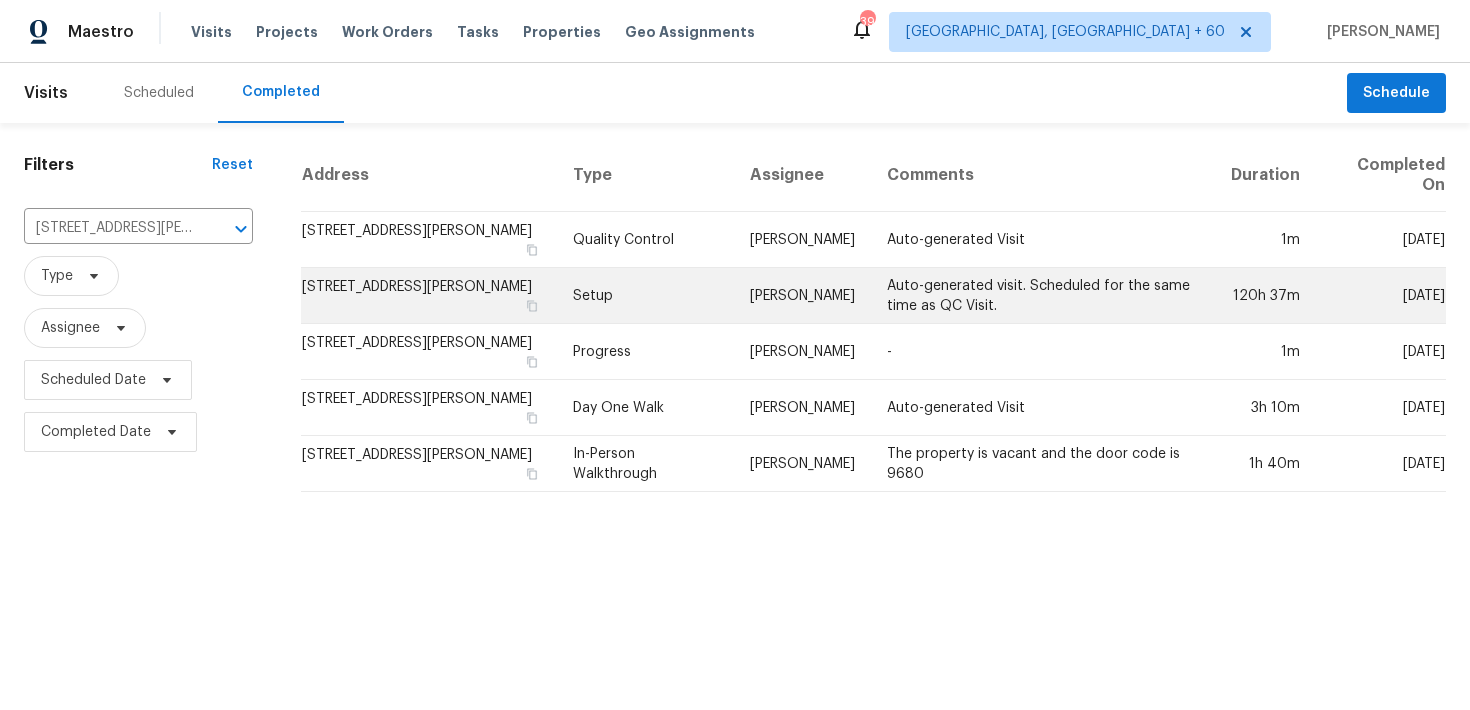 click on "Setup" at bounding box center [645, 296] 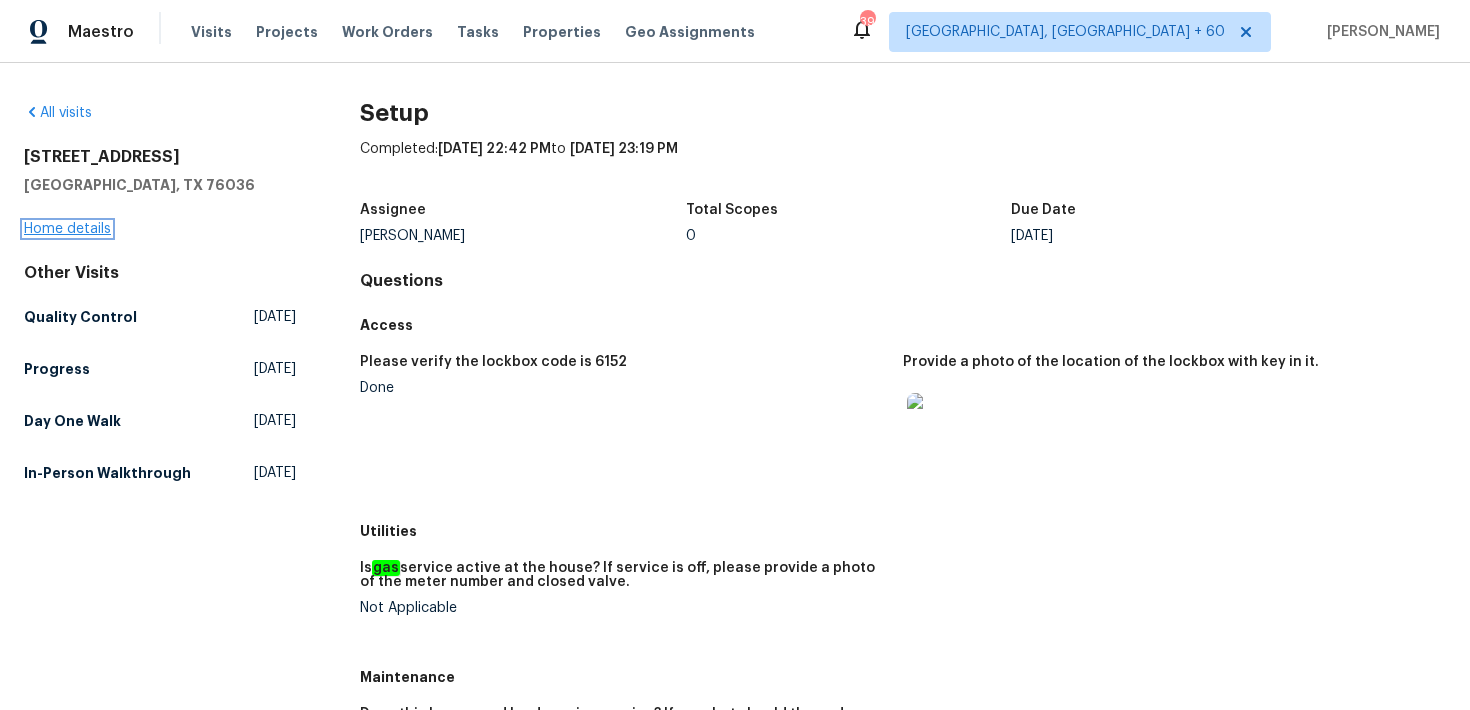 click on "Home details" at bounding box center (67, 229) 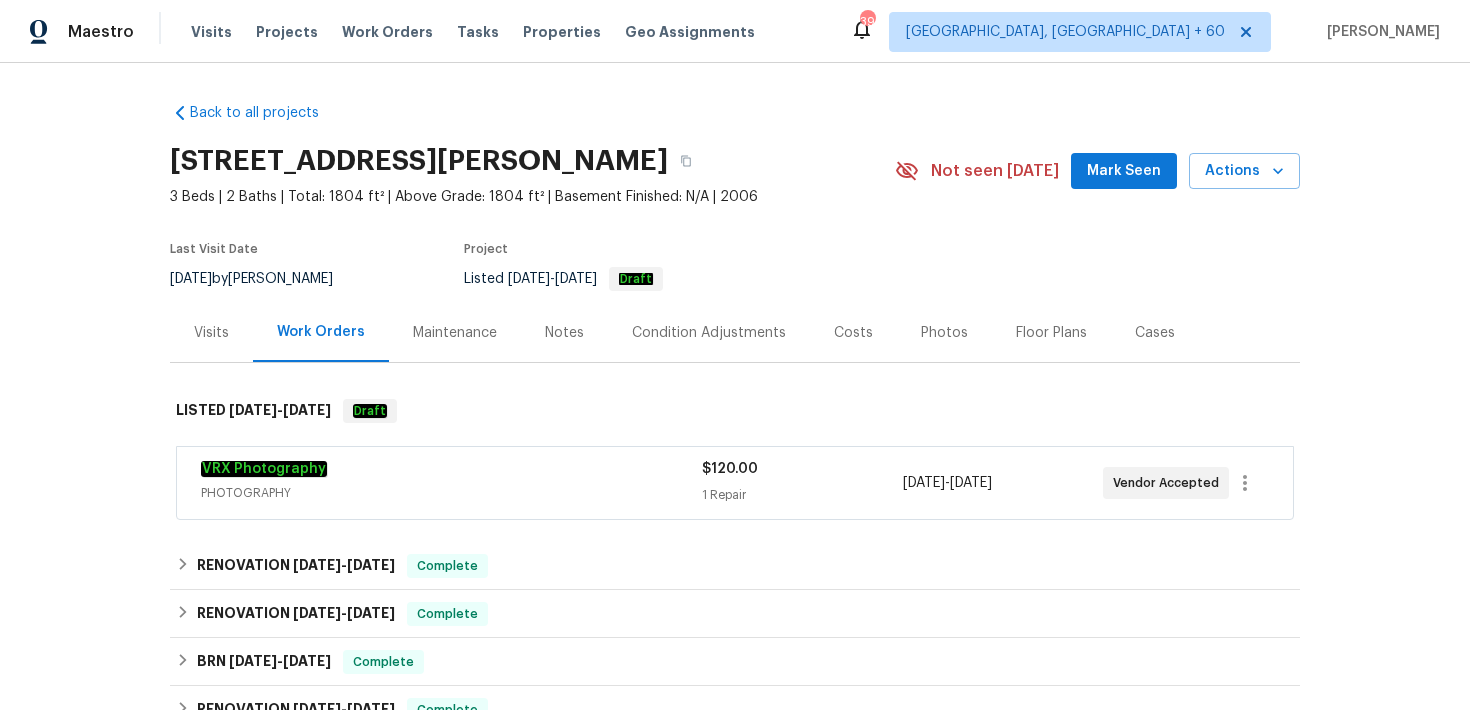 scroll, scrollTop: 170, scrollLeft: 0, axis: vertical 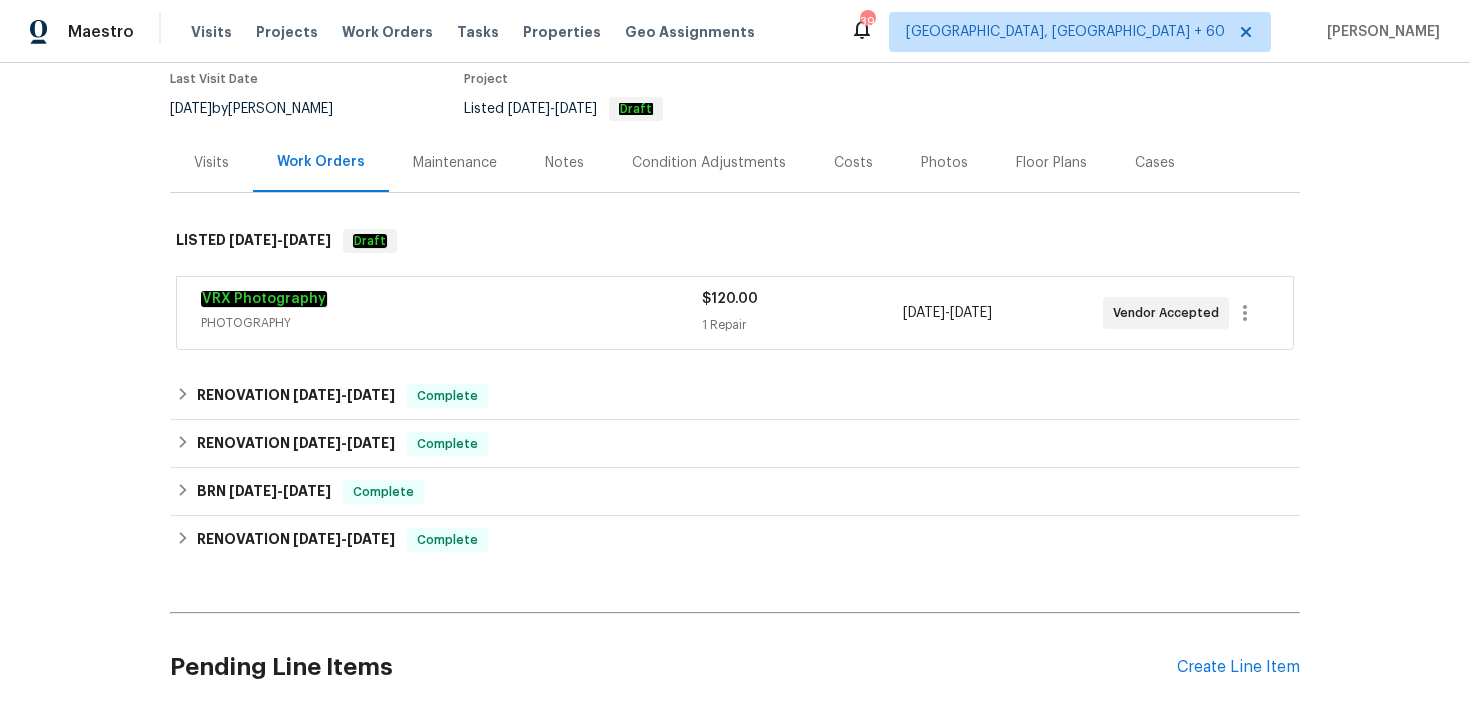 click on "$120.00" at bounding box center (802, 299) 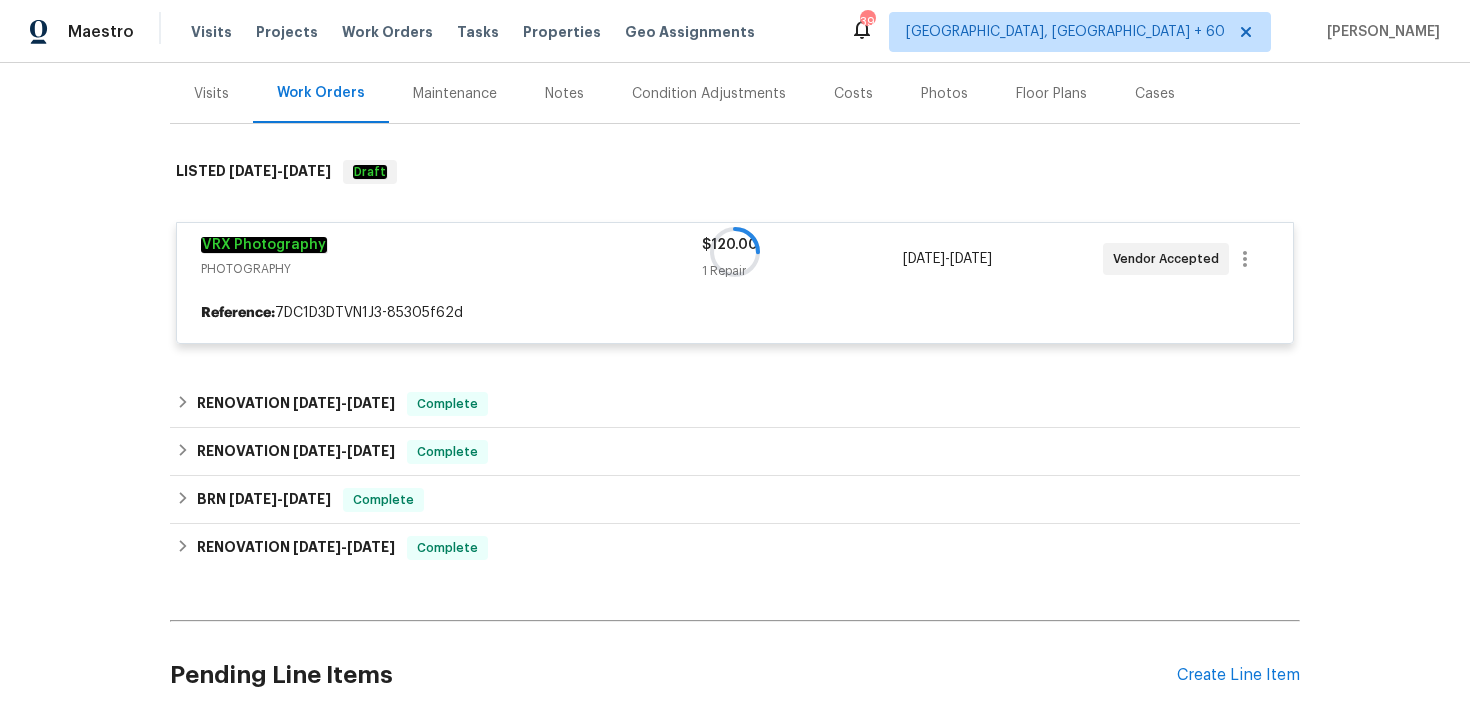 scroll, scrollTop: 279, scrollLeft: 0, axis: vertical 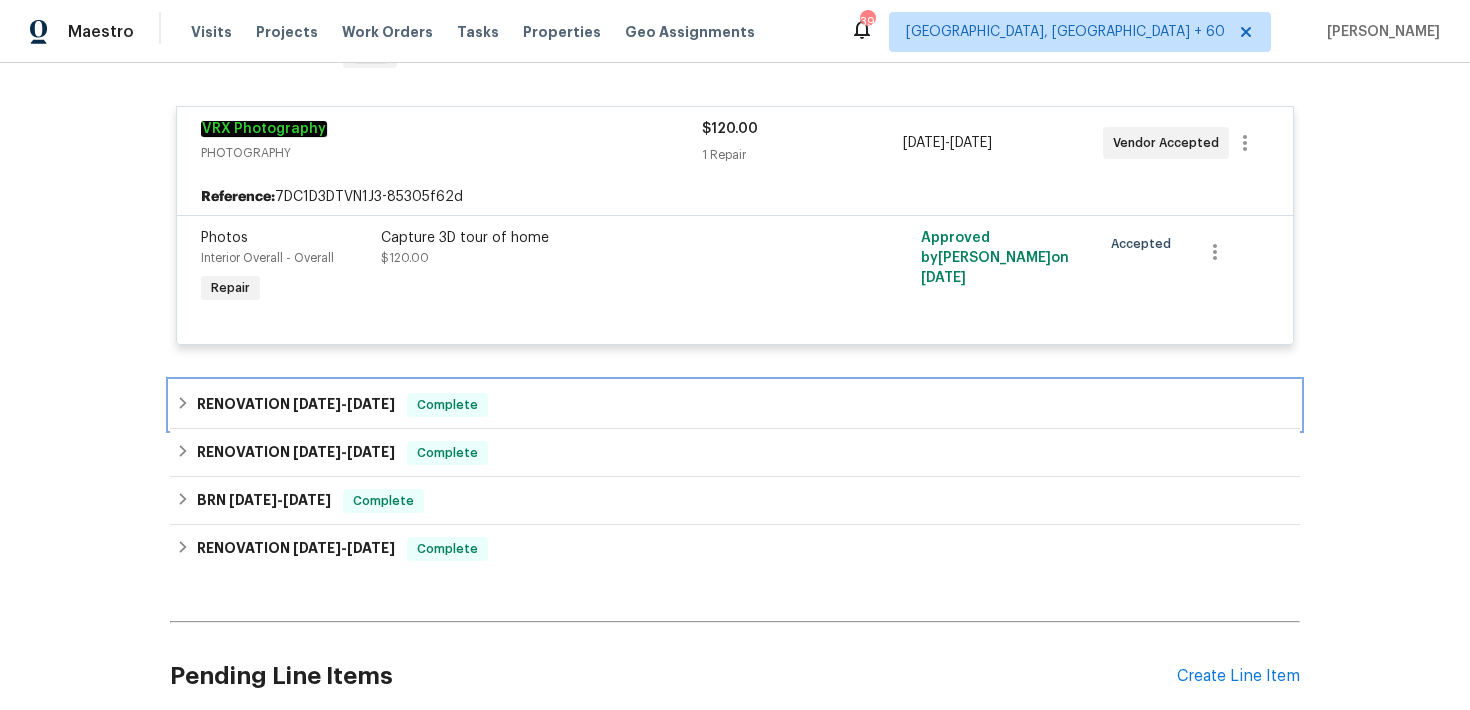 click on "RENOVATION   [DATE]  -  [DATE] Complete" at bounding box center (735, 405) 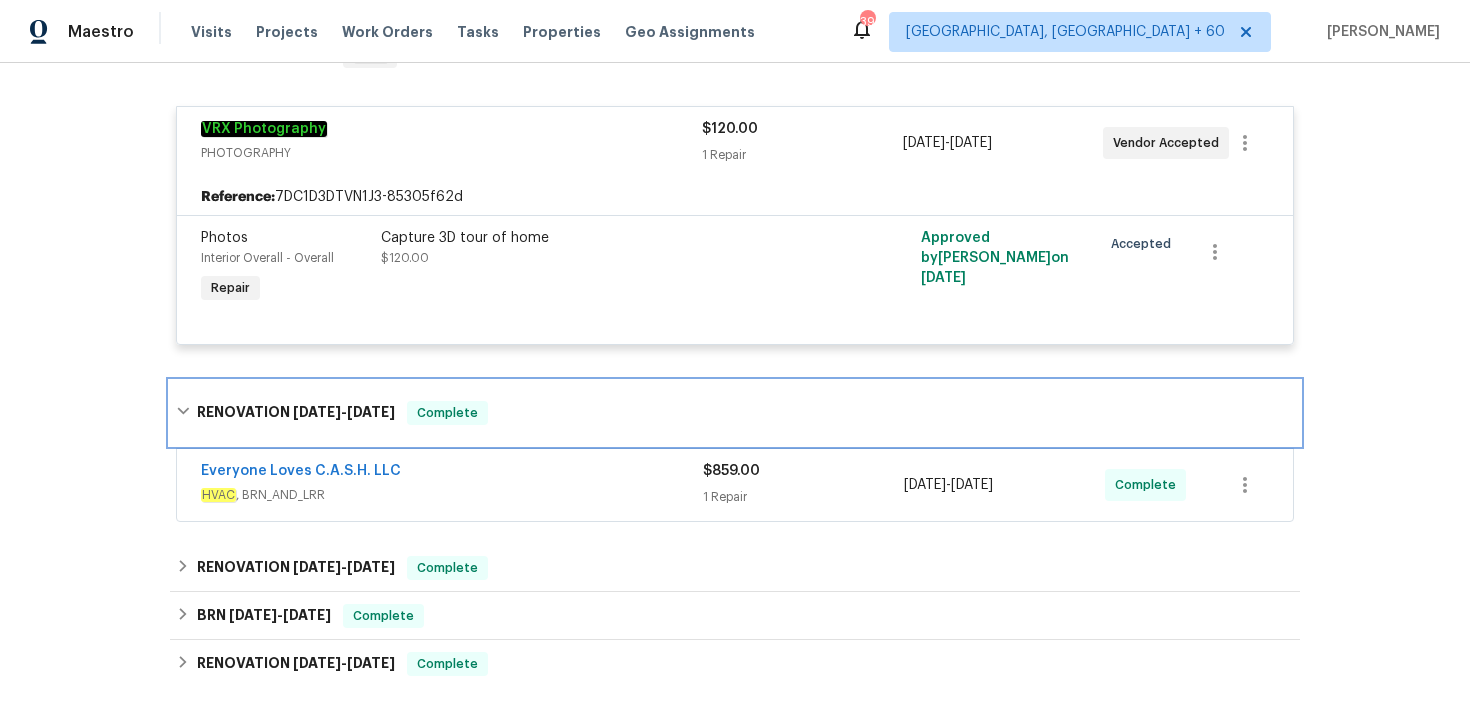 scroll, scrollTop: 435, scrollLeft: 0, axis: vertical 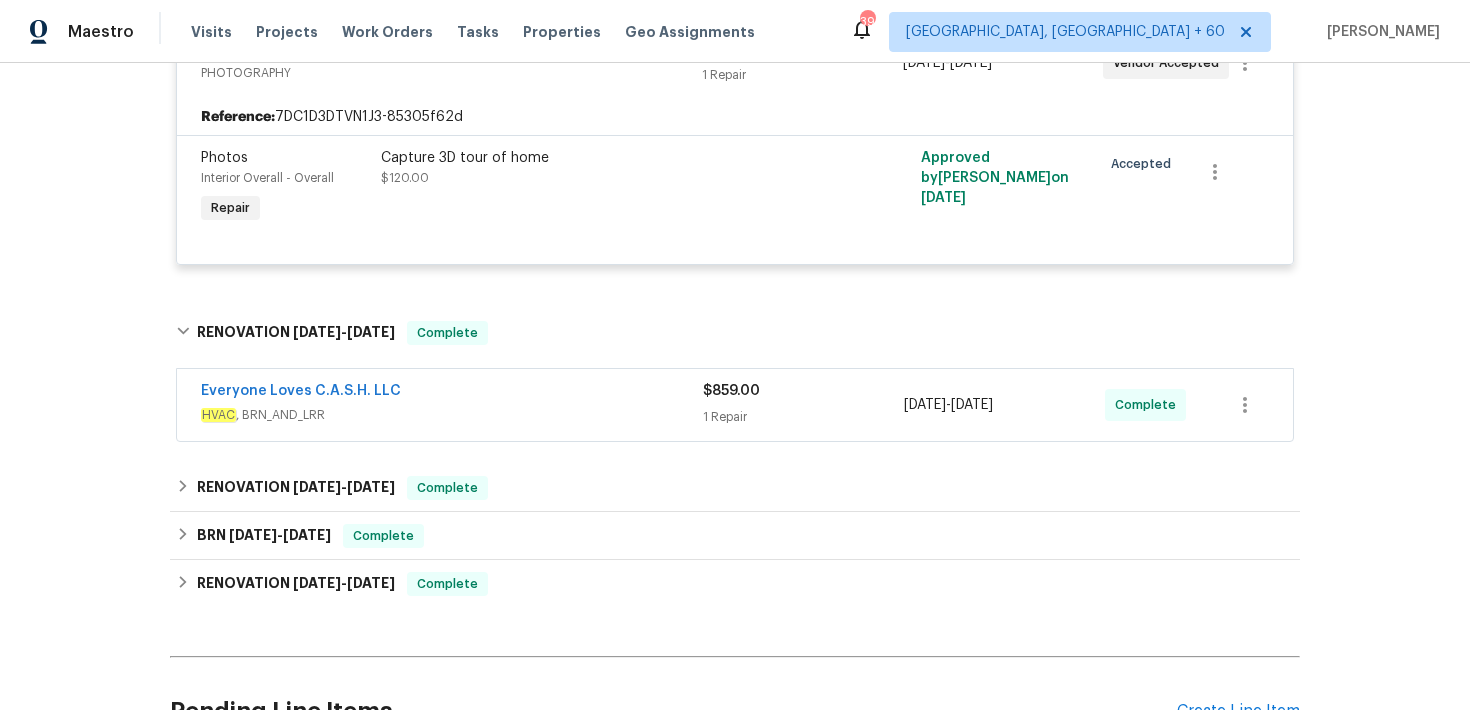 click on "$859.00" at bounding box center [731, 391] 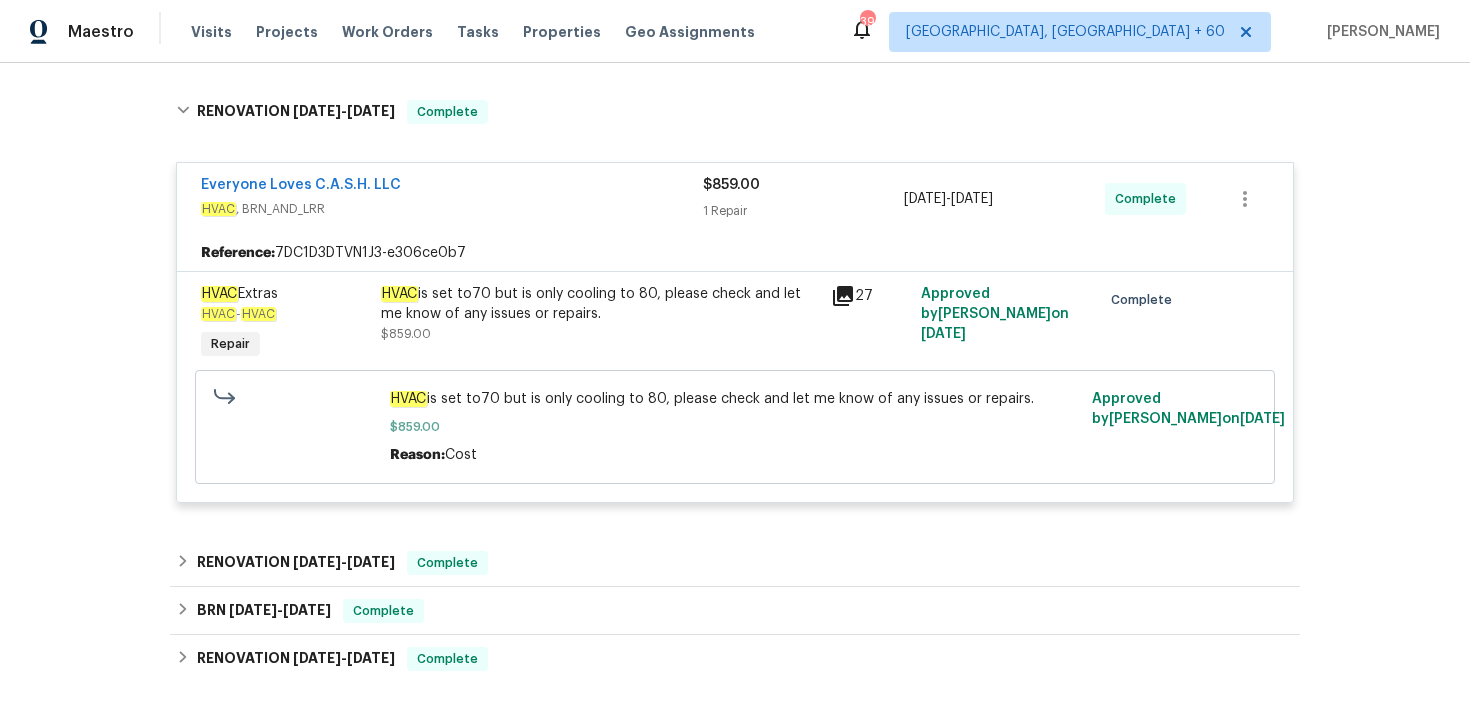 scroll, scrollTop: 748, scrollLeft: 0, axis: vertical 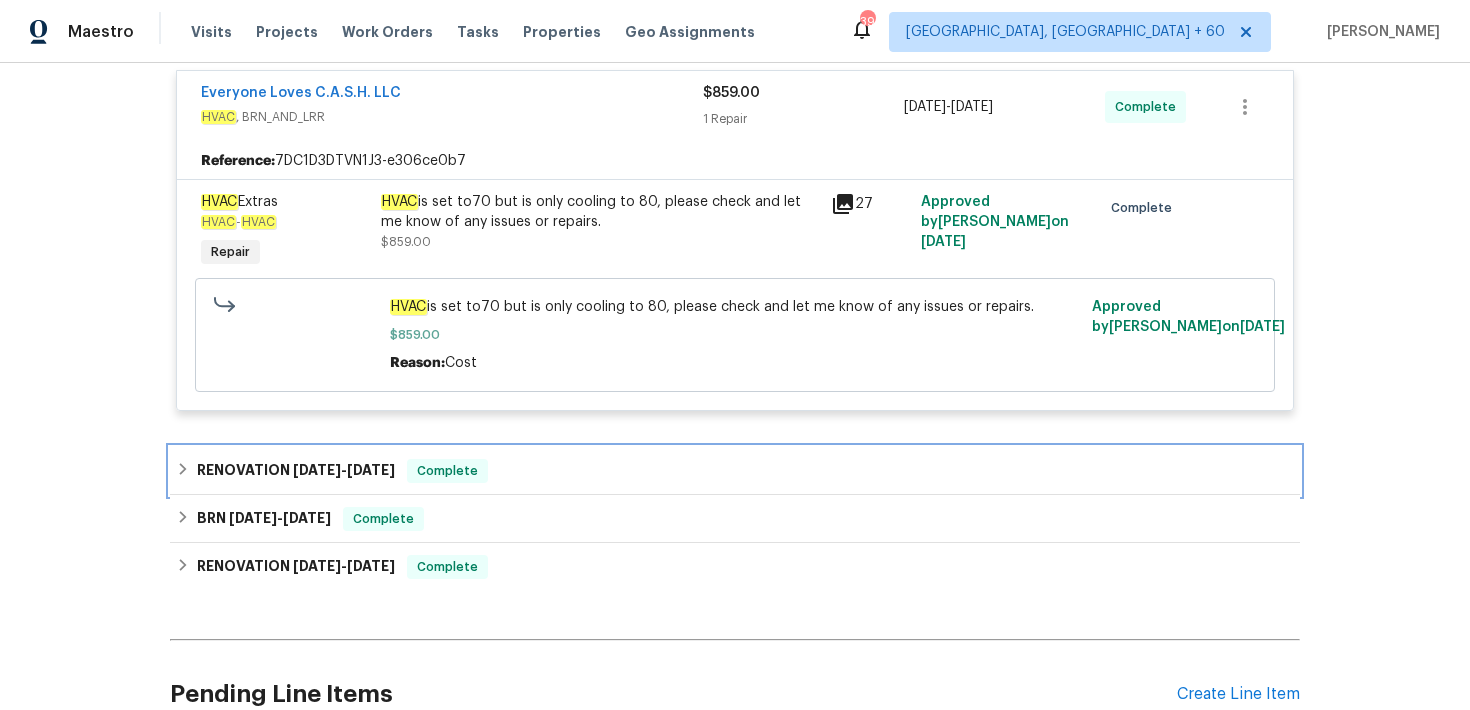 click on "RENOVATION   [DATE]  -  [DATE] Complete" at bounding box center [735, 471] 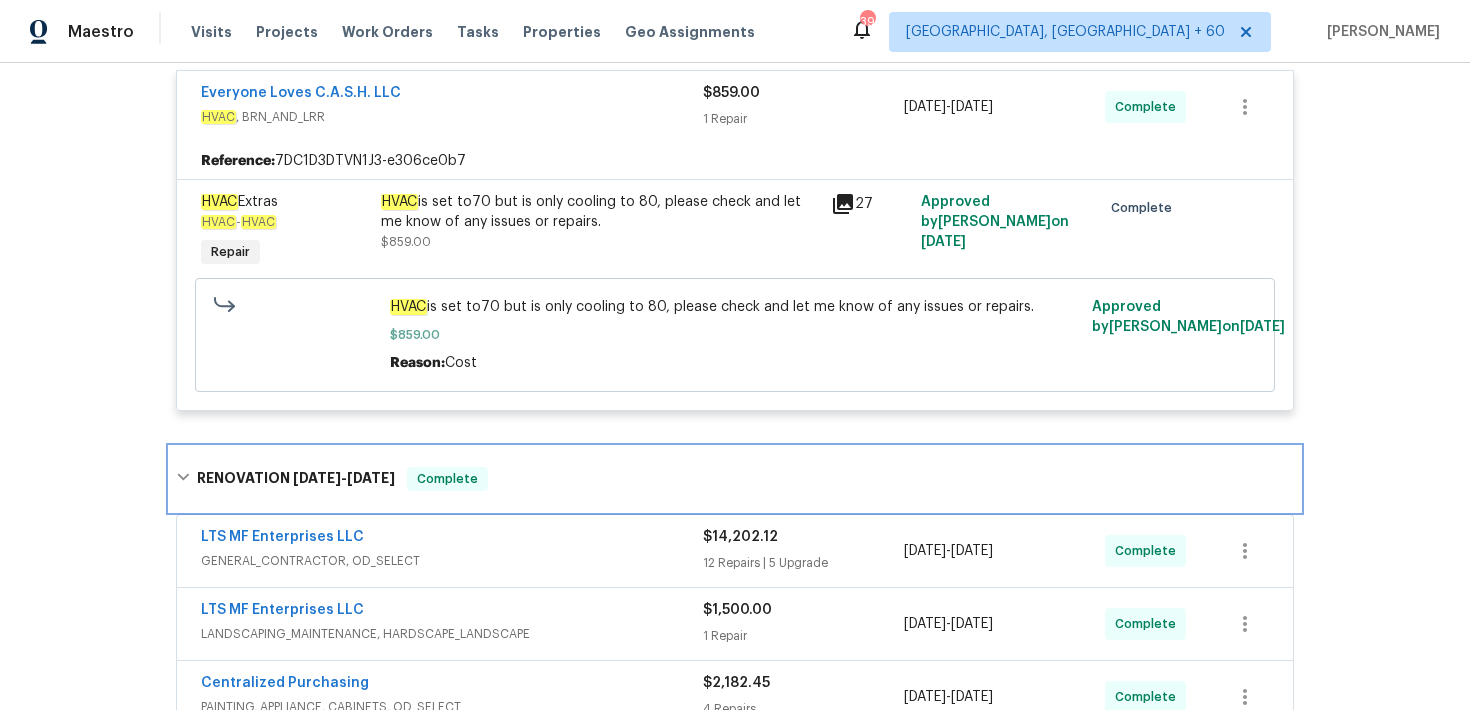 scroll, scrollTop: 893, scrollLeft: 0, axis: vertical 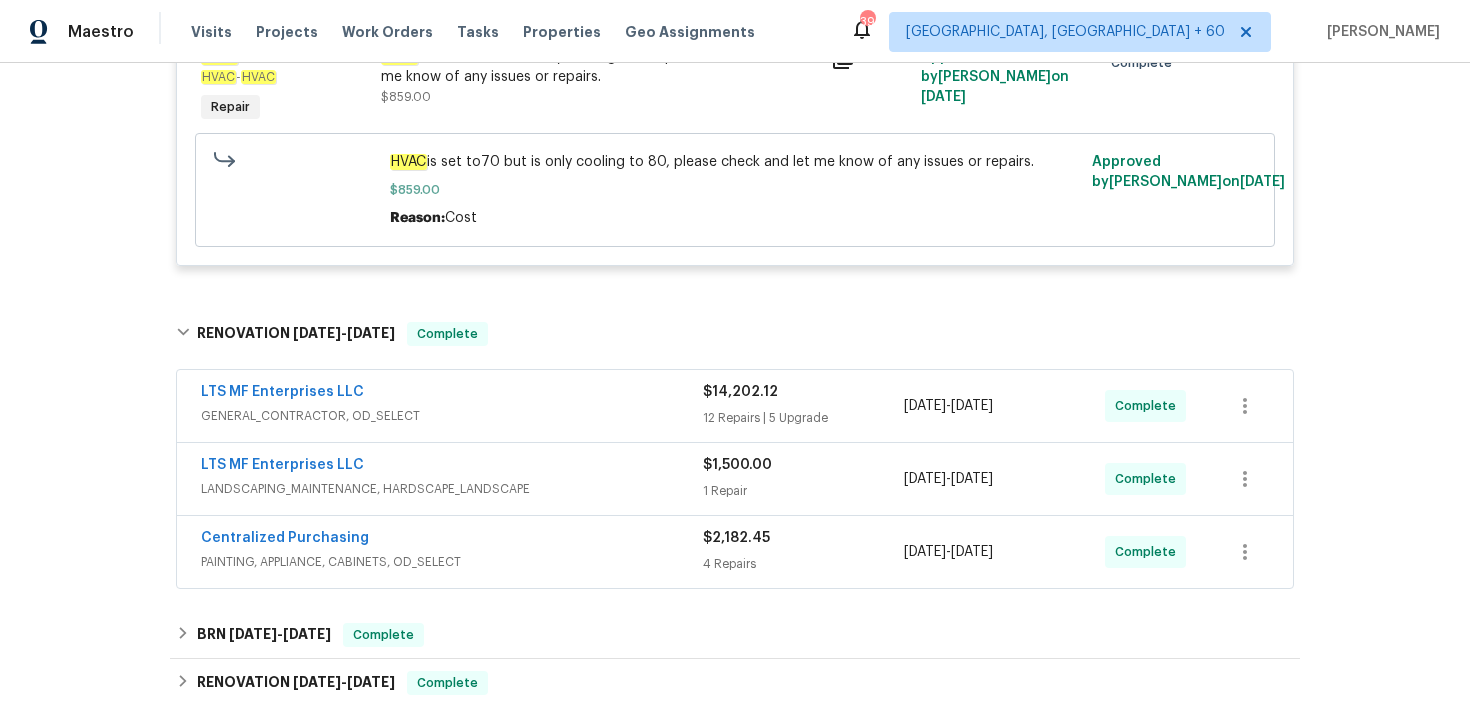 click on "12 Repairs | 5 Upgrade" at bounding box center (803, 418) 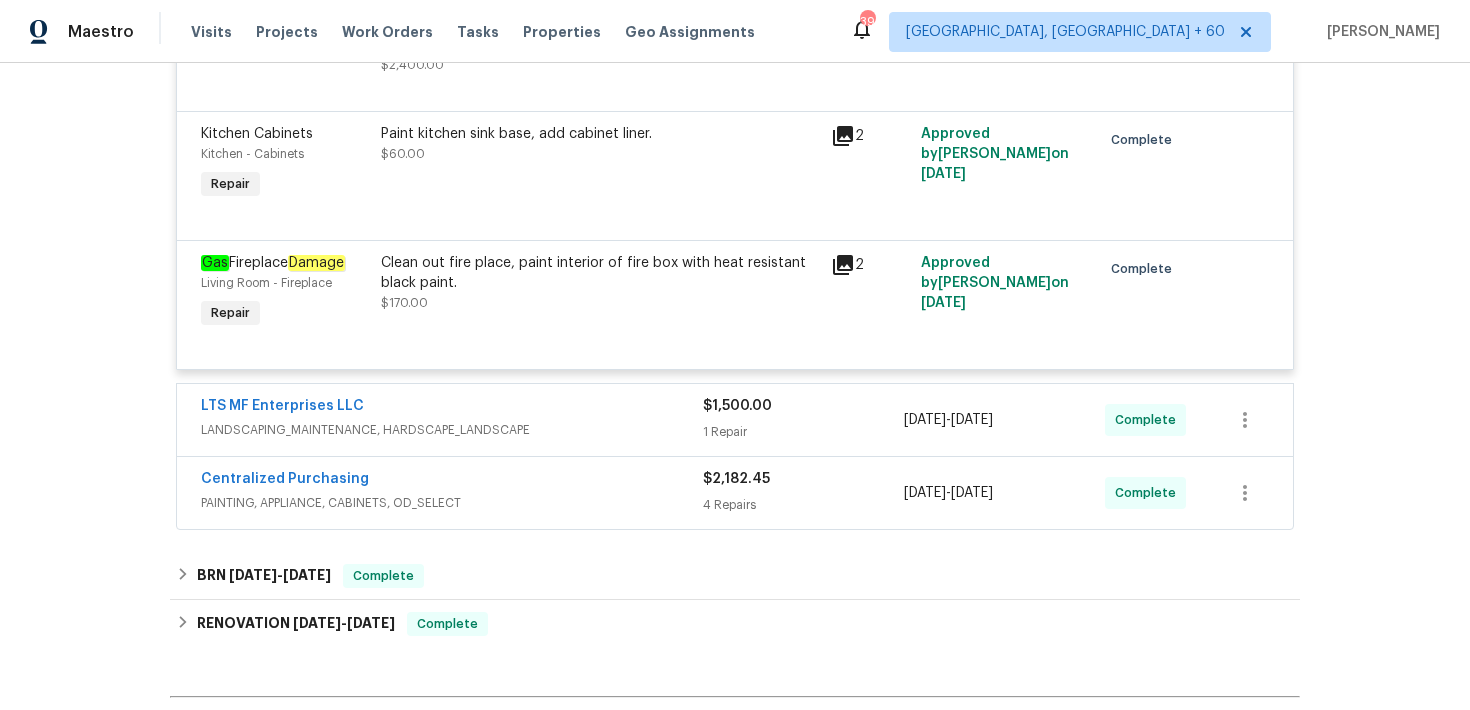 scroll, scrollTop: 3960, scrollLeft: 0, axis: vertical 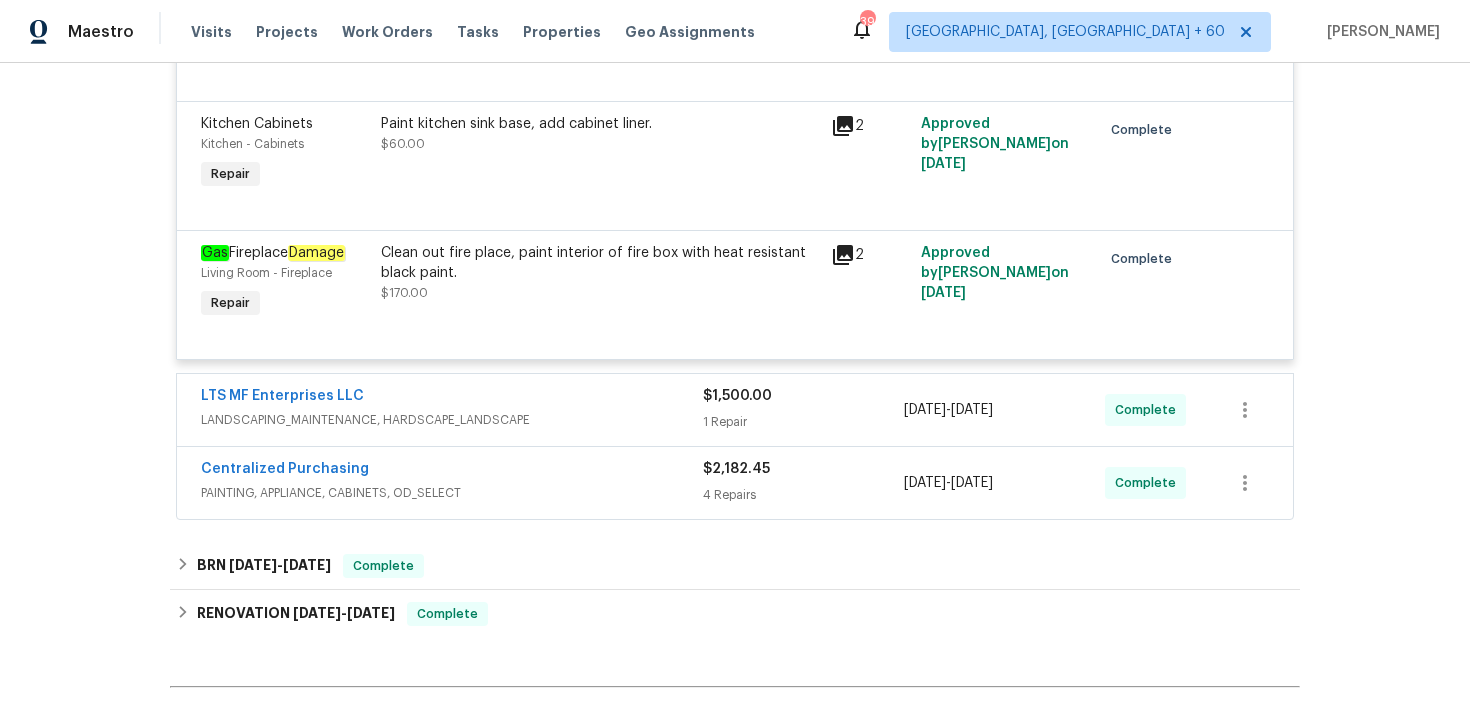 click on "1 Repair" at bounding box center [803, 422] 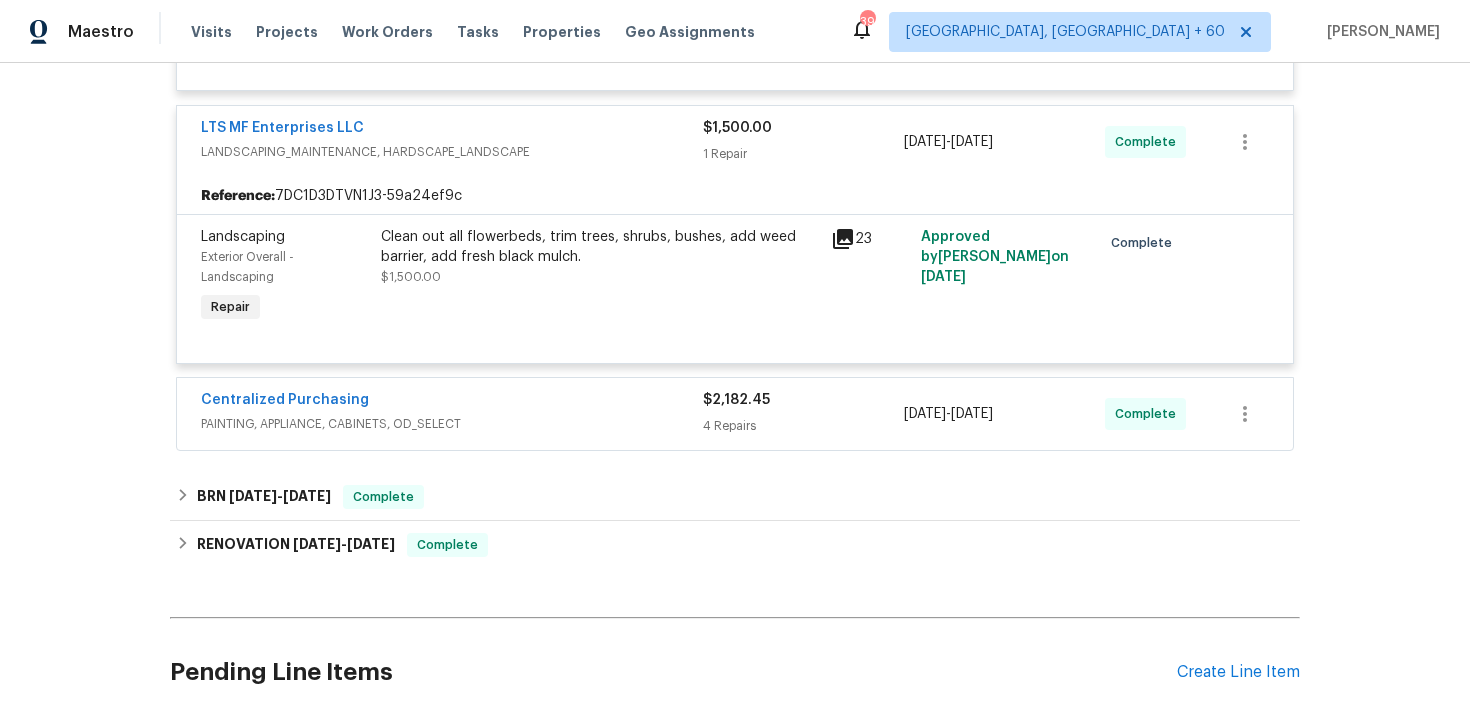 scroll, scrollTop: 4236, scrollLeft: 0, axis: vertical 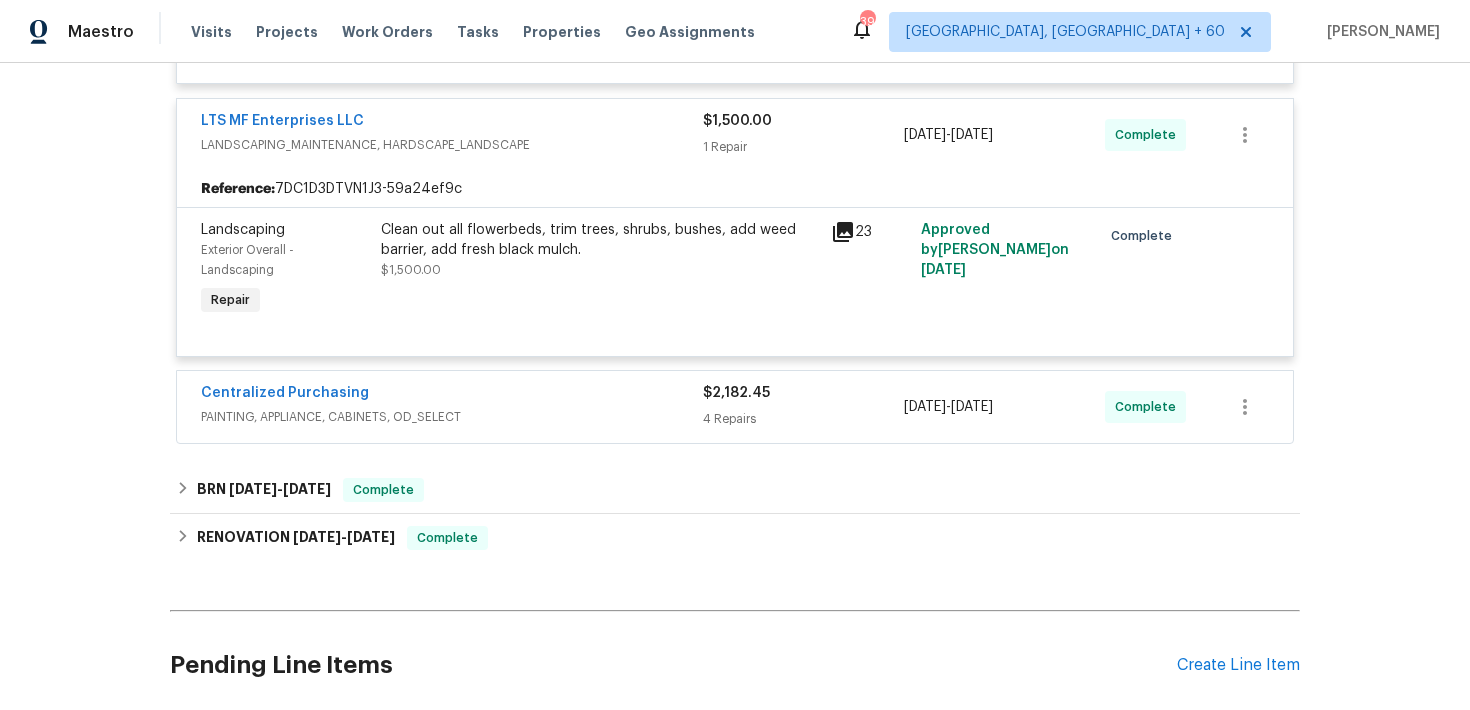 click on "4 Repairs" at bounding box center [803, 419] 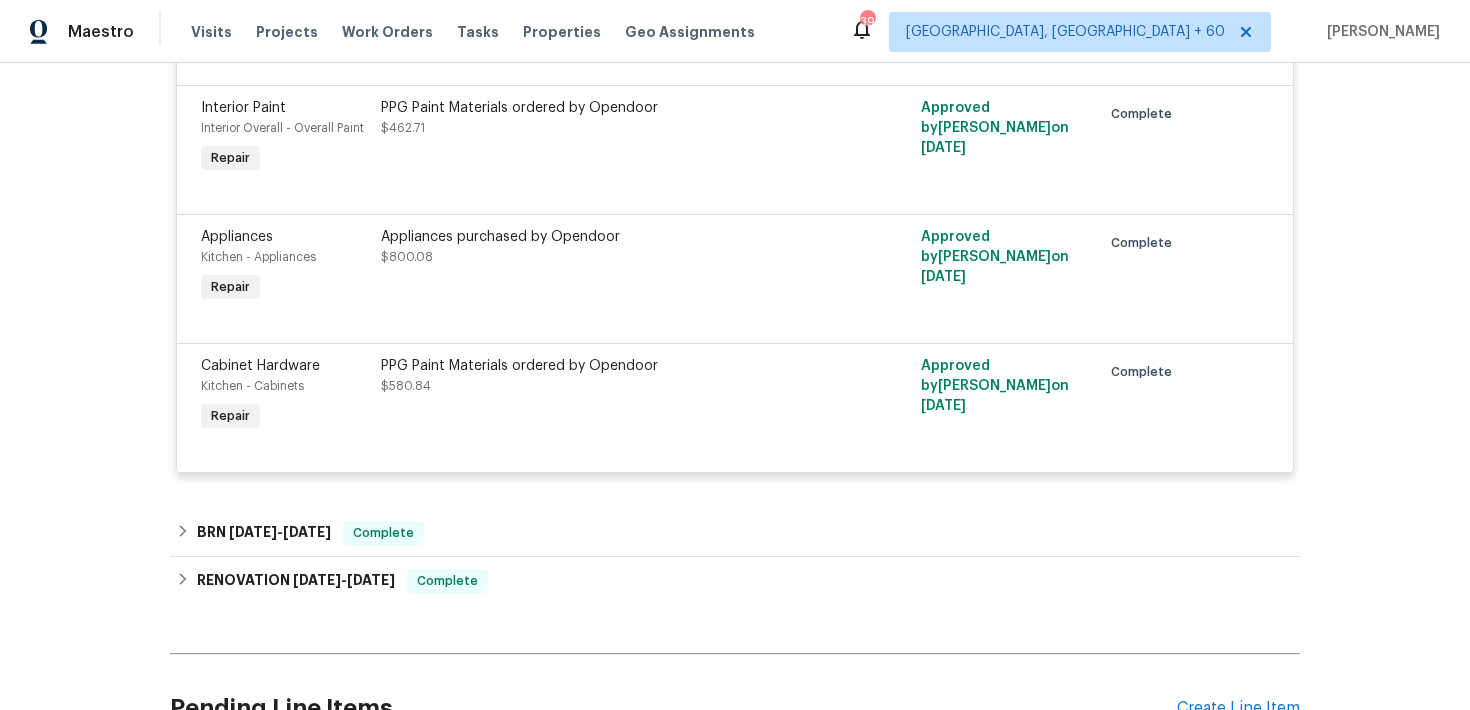 scroll, scrollTop: 4762, scrollLeft: 0, axis: vertical 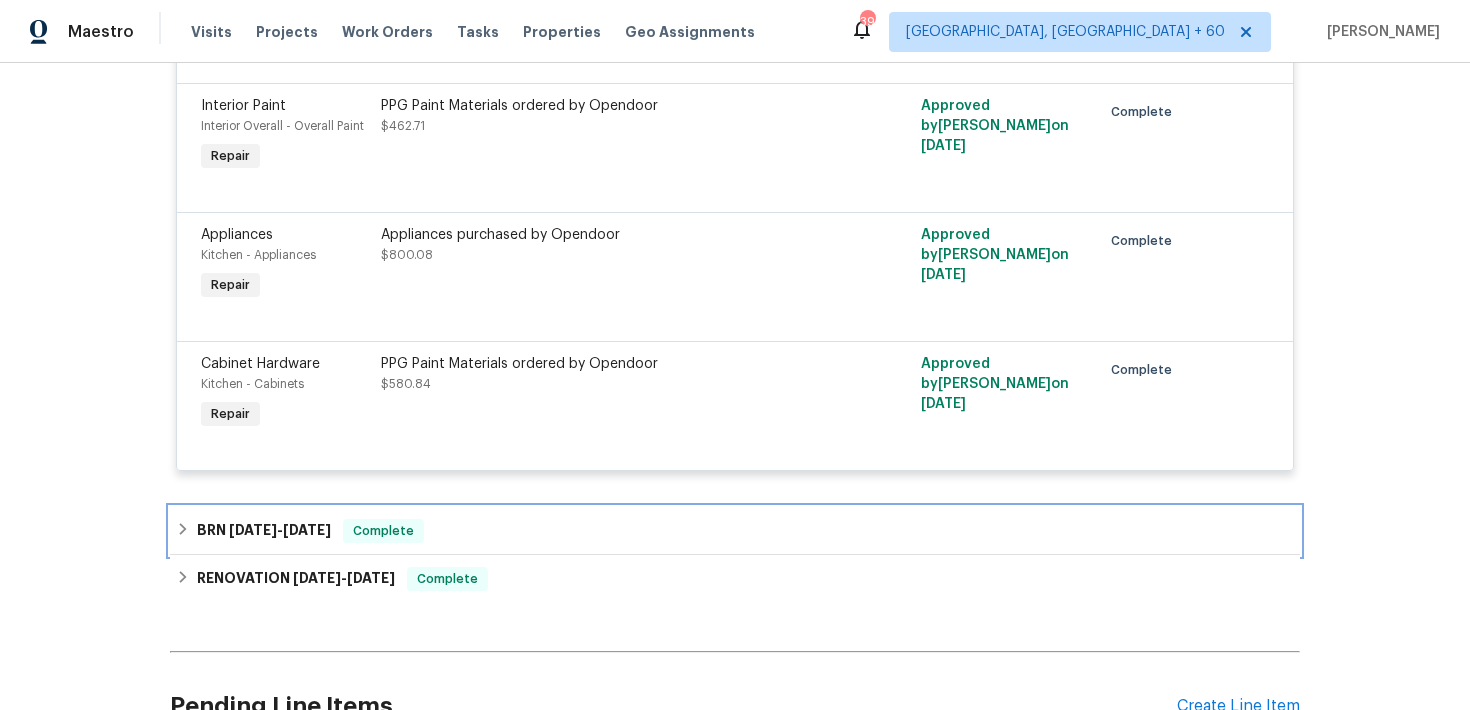 click on "BRN   [DATE]  -  [DATE] Complete" at bounding box center [735, 531] 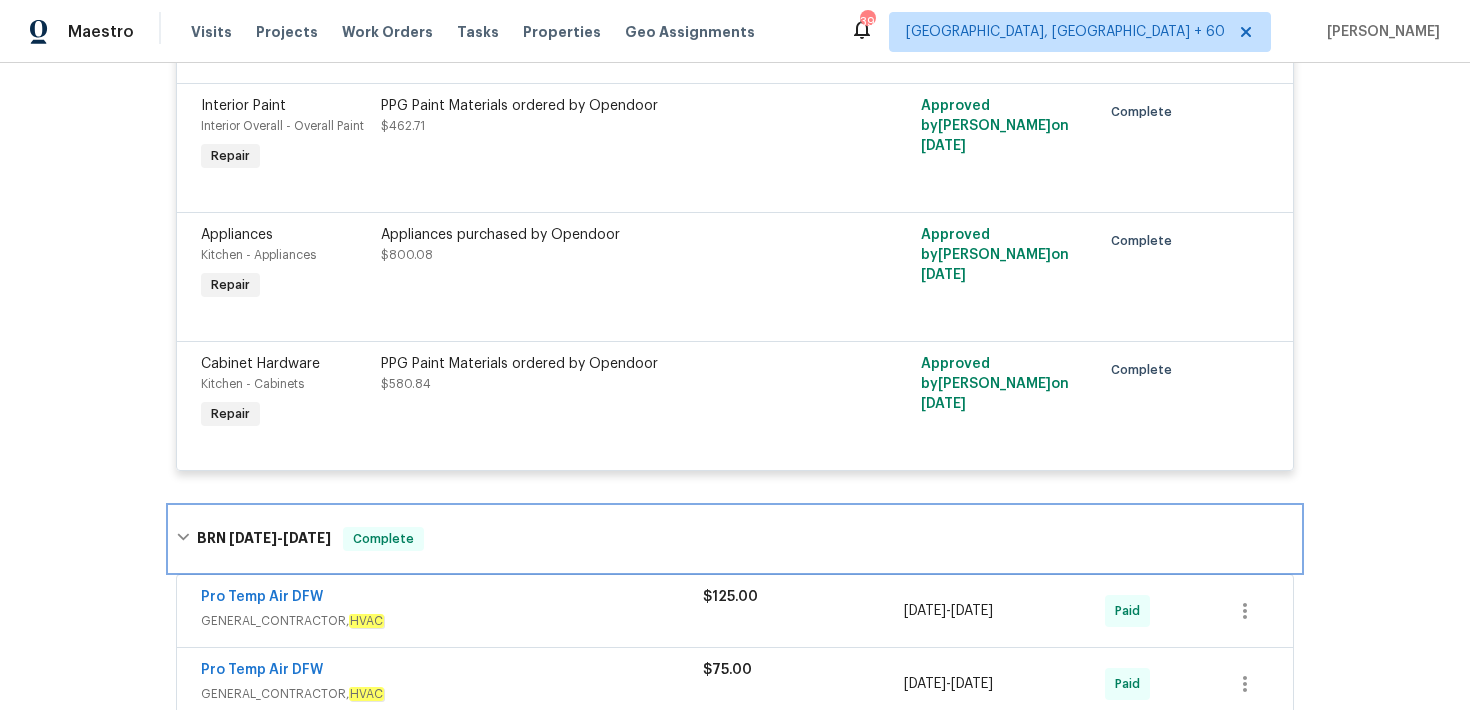 scroll, scrollTop: 4955, scrollLeft: 0, axis: vertical 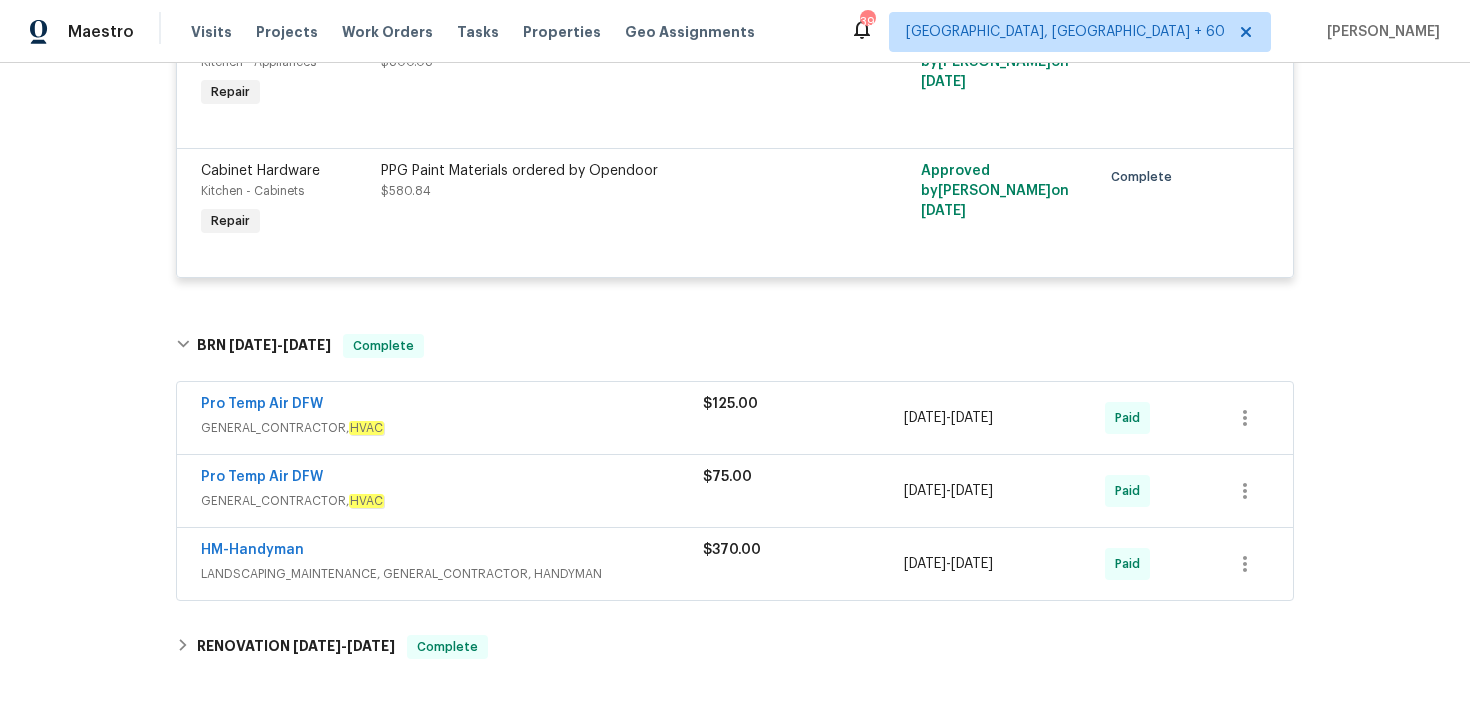 click on "$125.00" at bounding box center [803, 418] 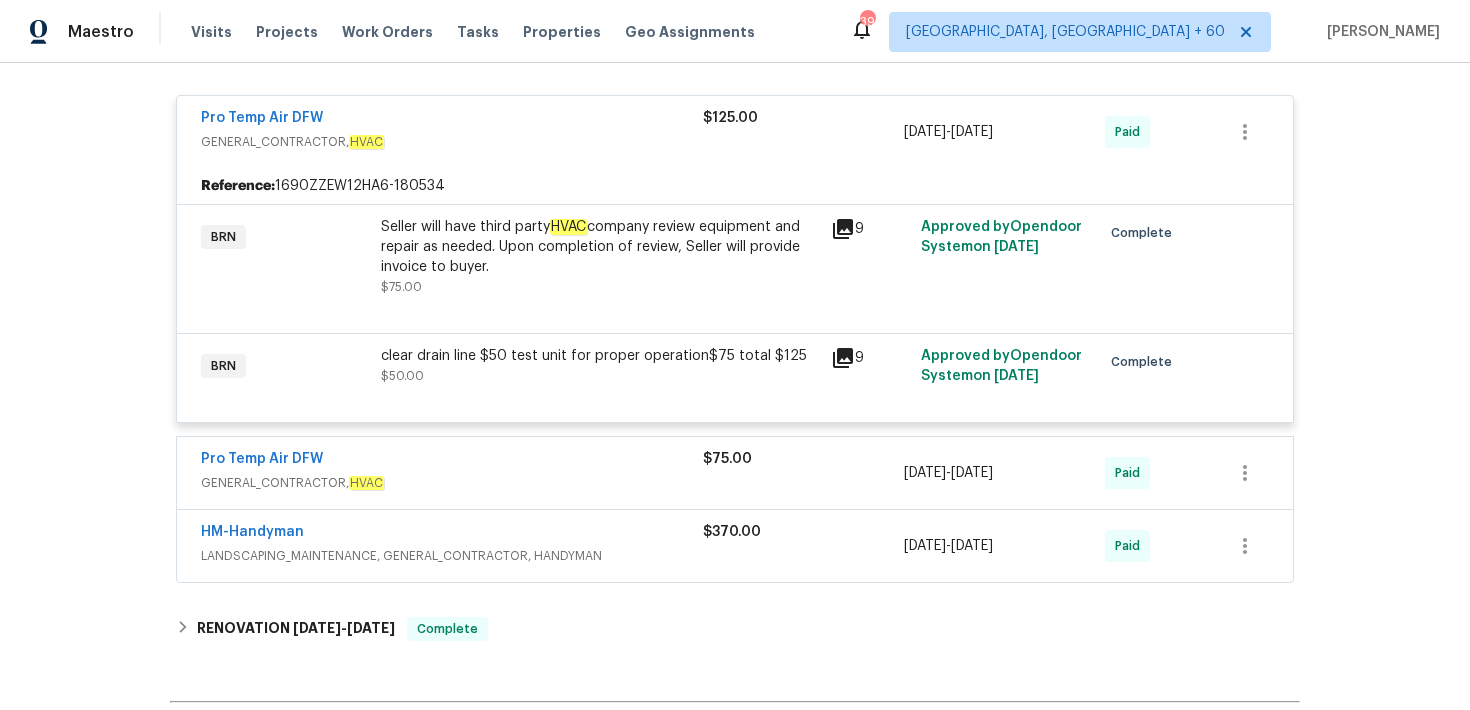 scroll, scrollTop: 5284, scrollLeft: 0, axis: vertical 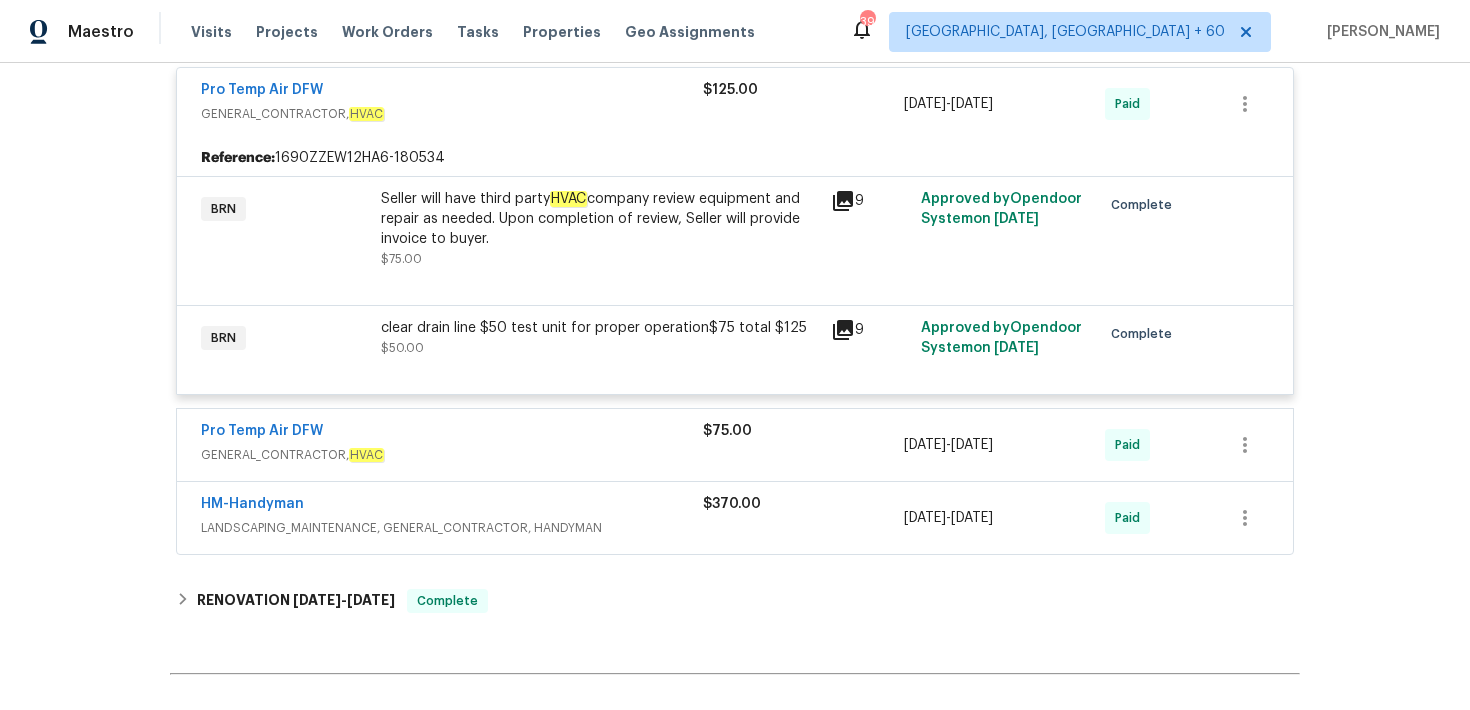 click on "$75.00" at bounding box center (803, 445) 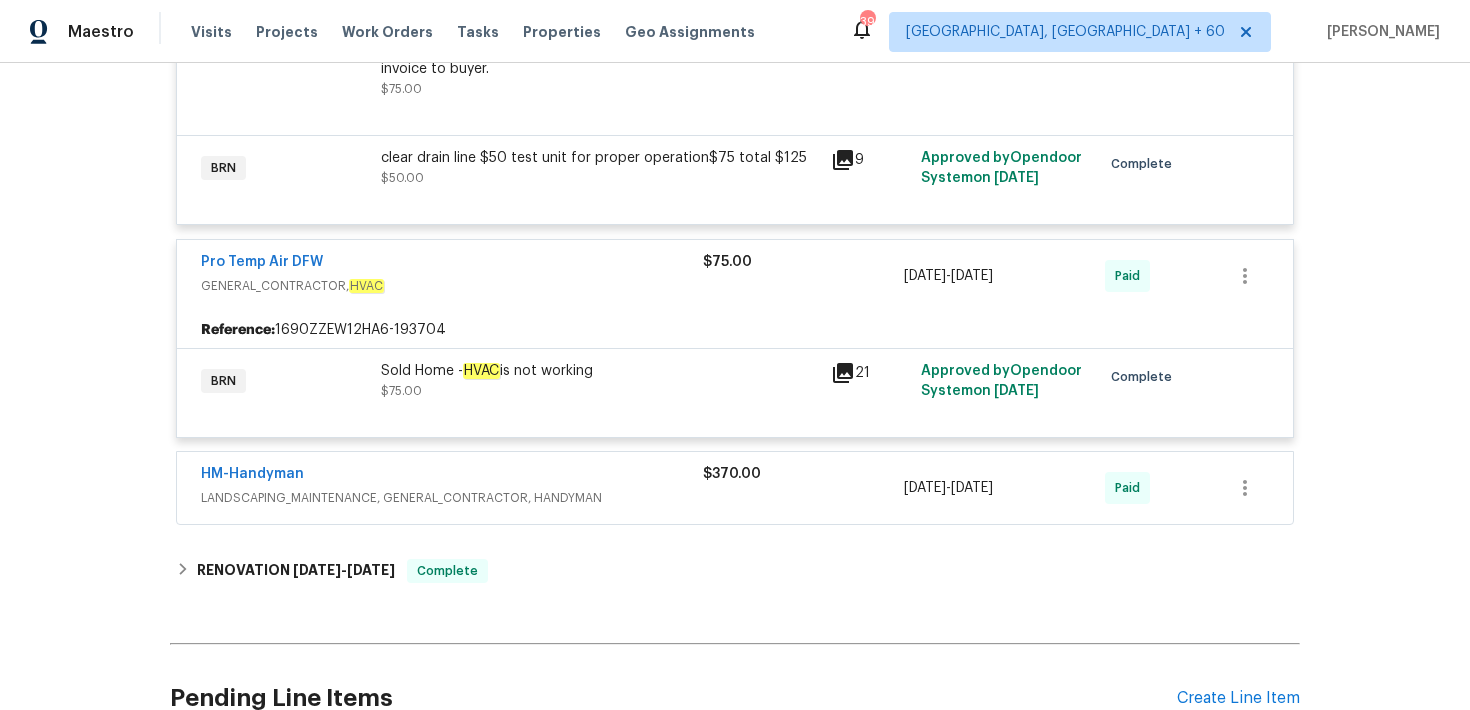 scroll, scrollTop: 5550, scrollLeft: 0, axis: vertical 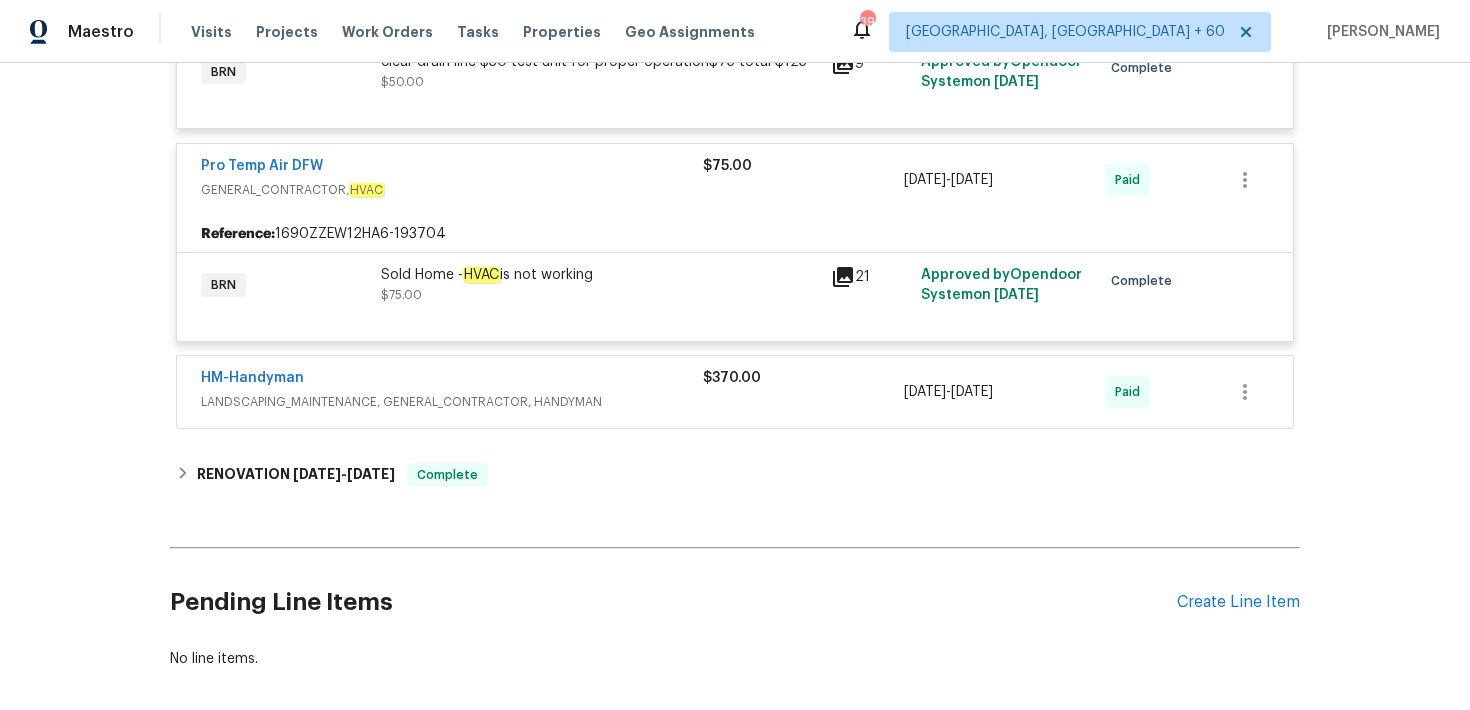 click on "HM-Handyman LANDSCAPING_MAINTENANCE, GENERAL_CONTRACTOR, HANDYMAN $370.00 [DATE]  -  [DATE] Paid" at bounding box center [735, 392] 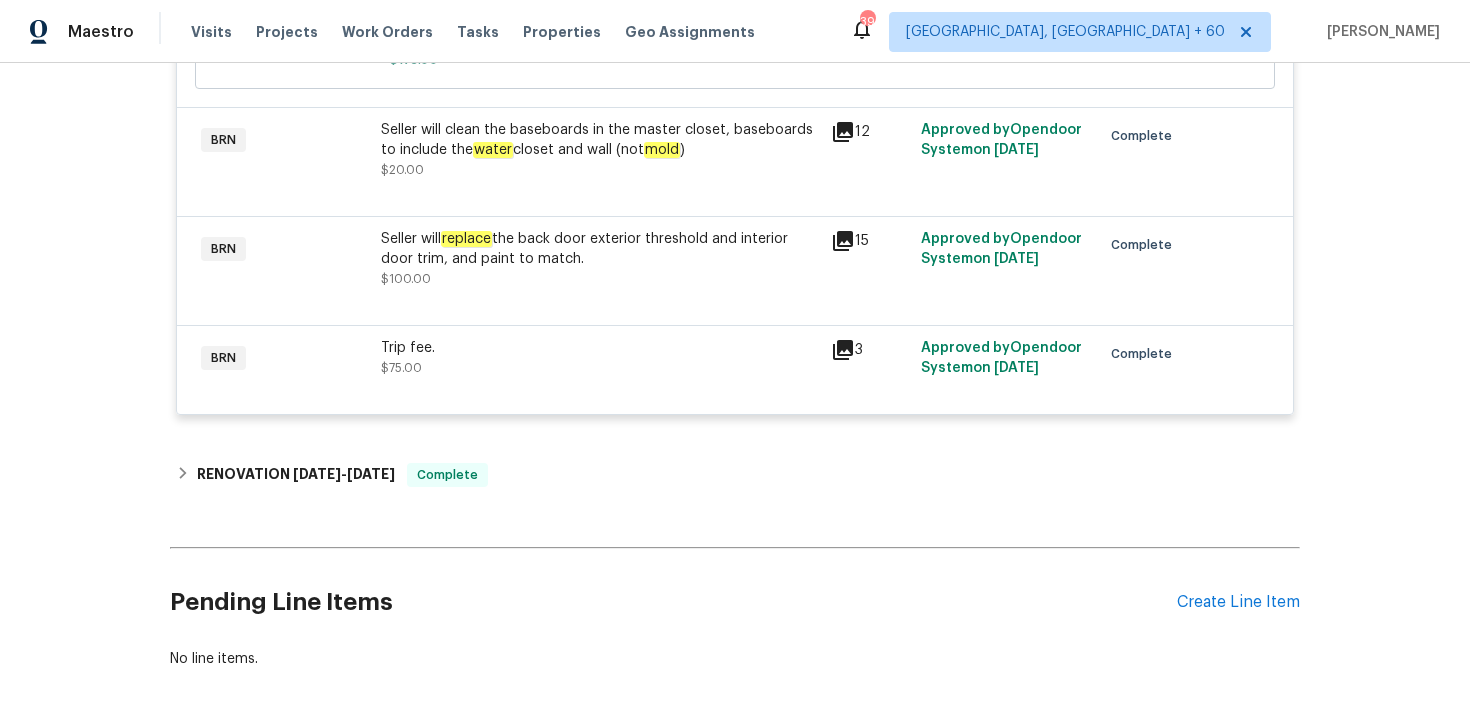 scroll, scrollTop: 6069, scrollLeft: 0, axis: vertical 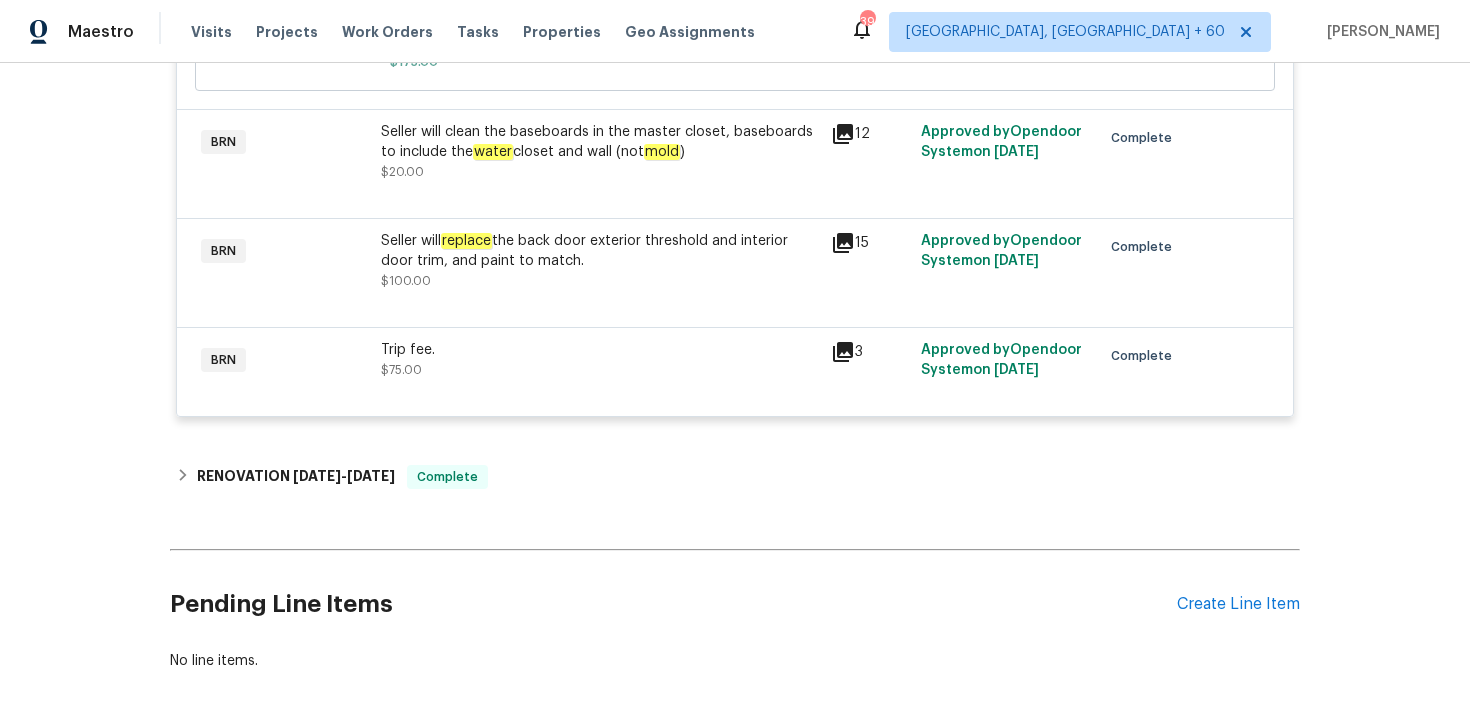 click on "12" at bounding box center (870, 152) 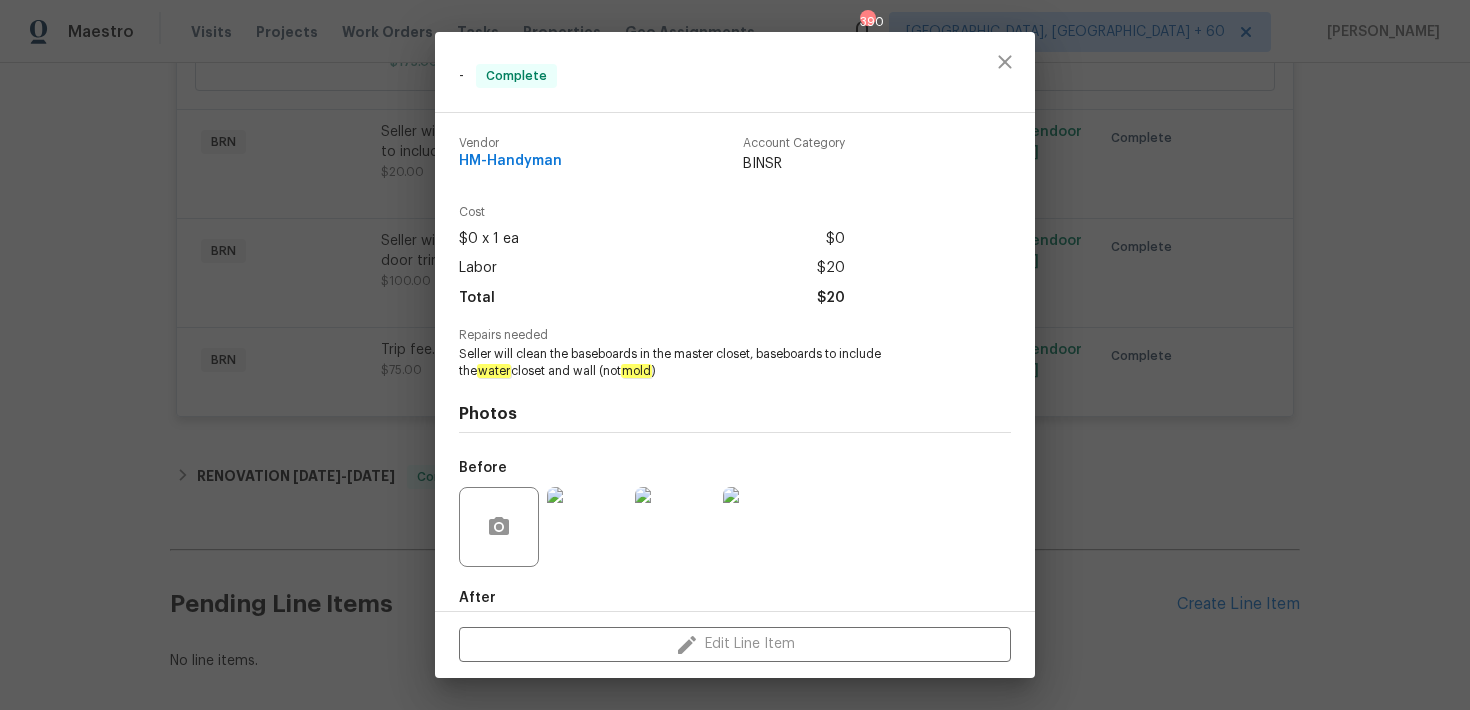 scroll, scrollTop: 106, scrollLeft: 0, axis: vertical 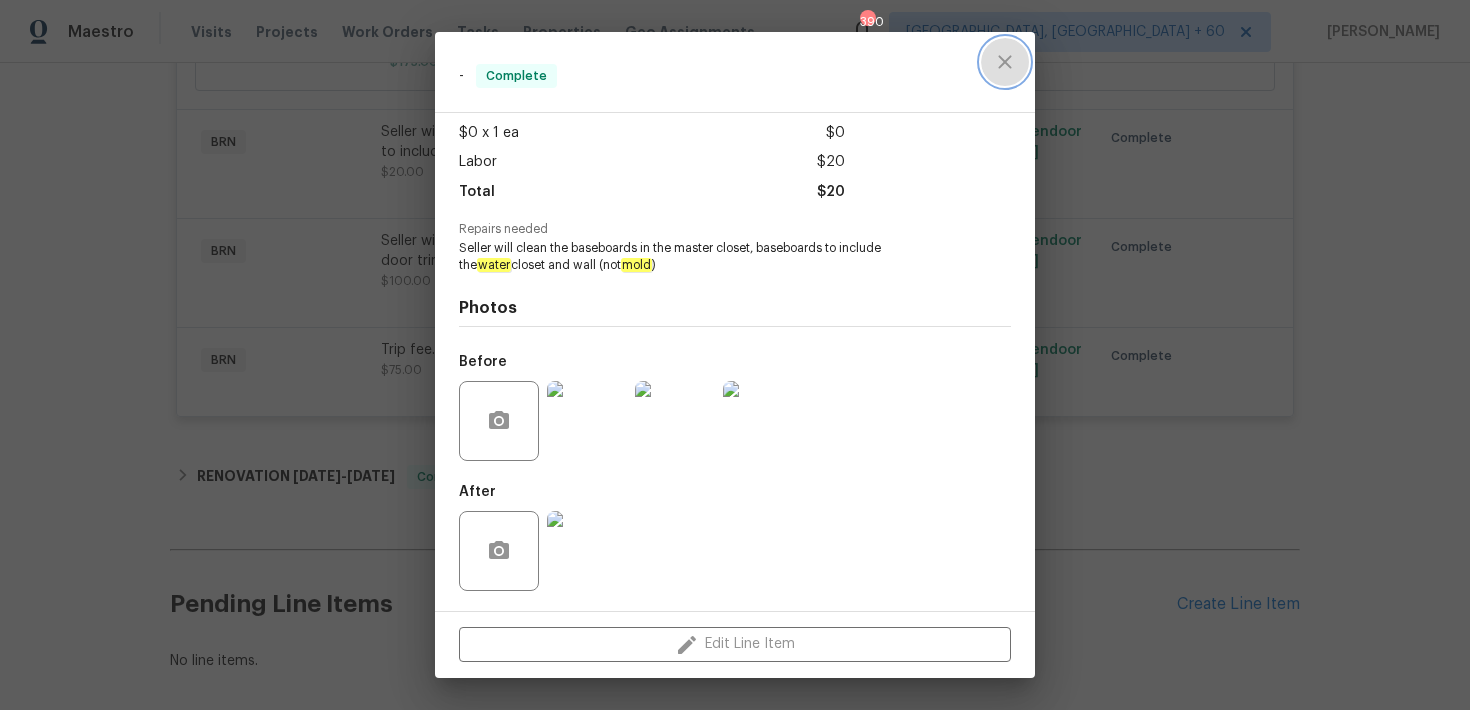 click 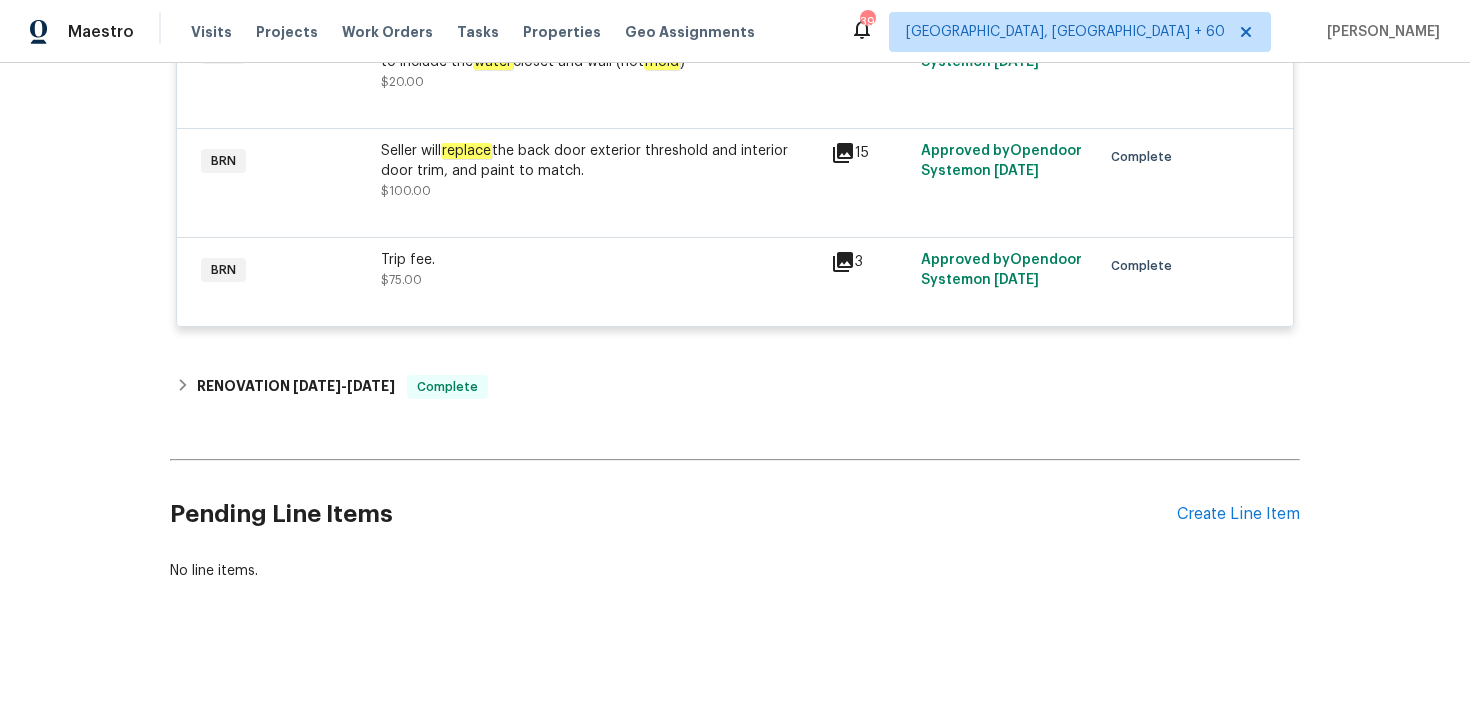 scroll, scrollTop: 6177, scrollLeft: 0, axis: vertical 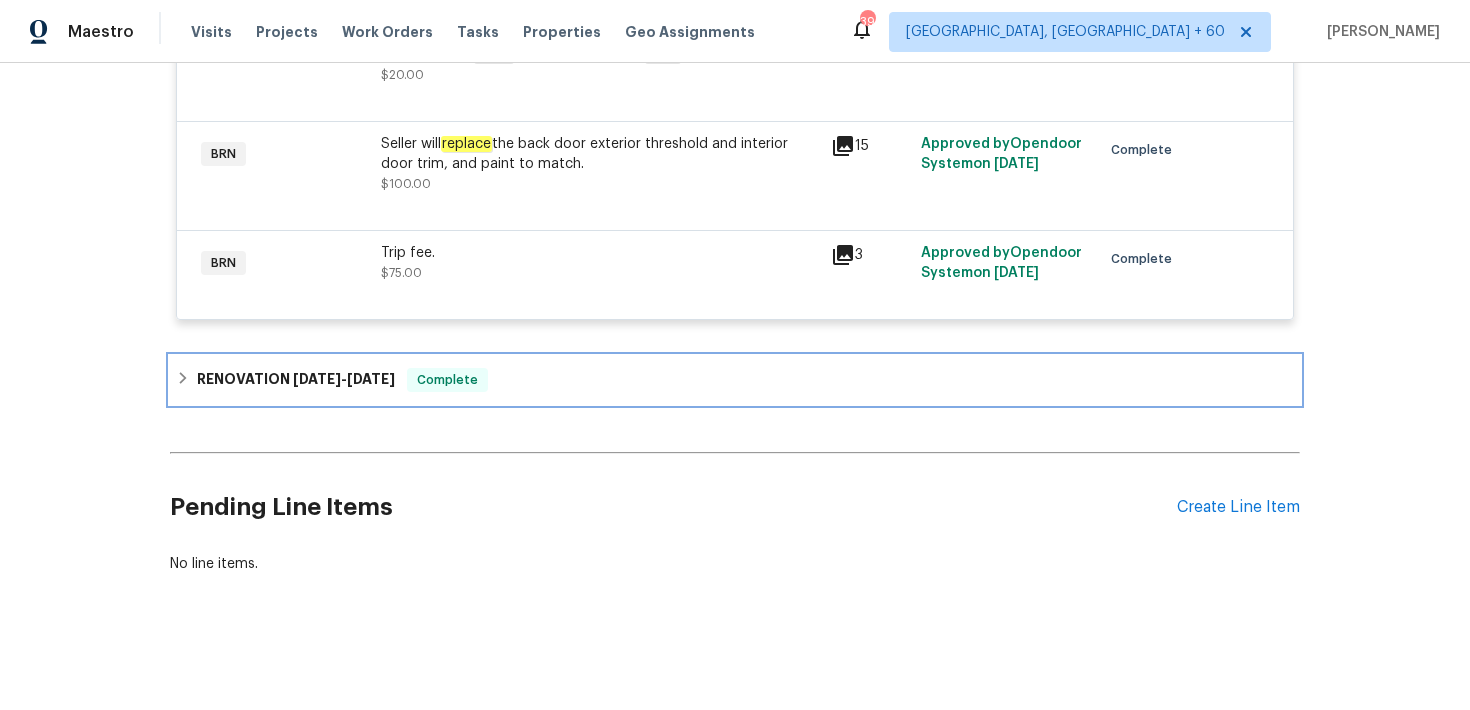 click on "RENOVATION   [DATE]  -  [DATE] Complete" at bounding box center (735, 380) 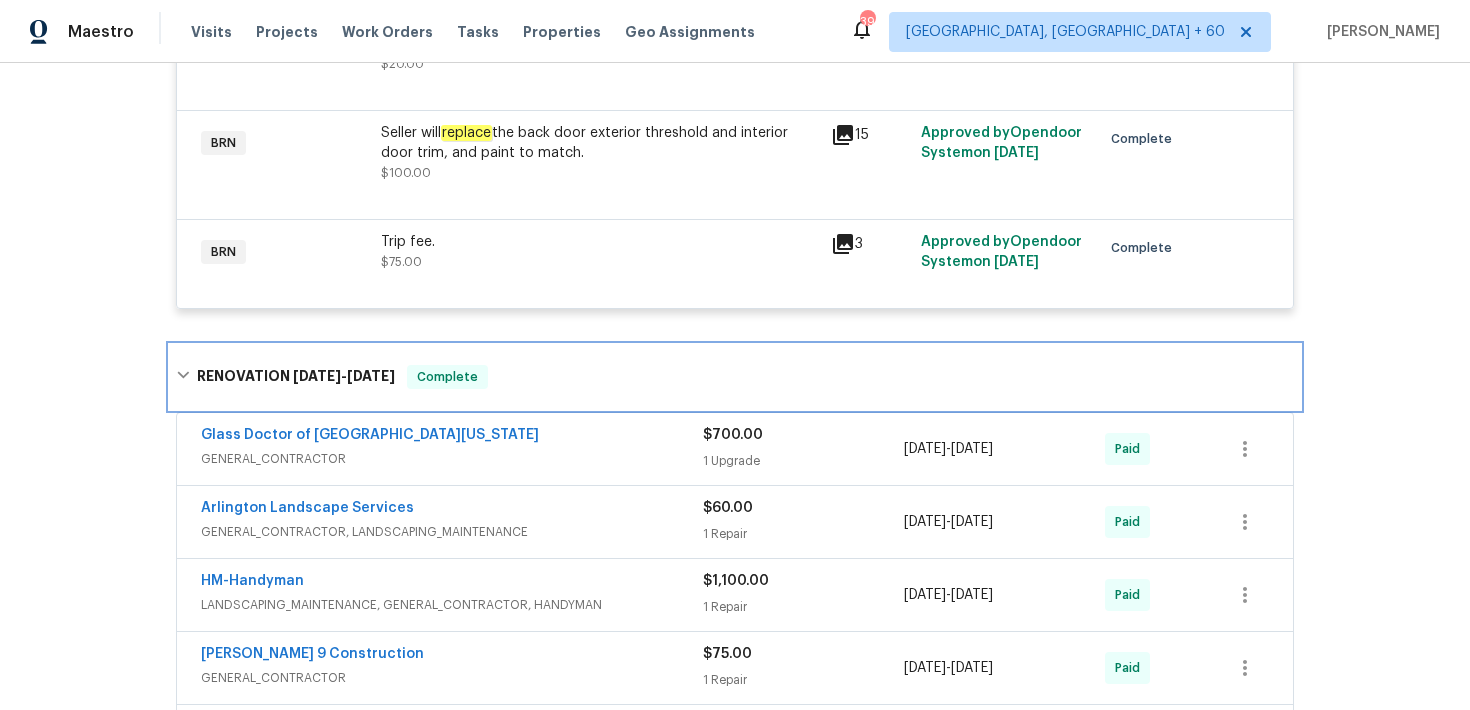 scroll, scrollTop: 6306, scrollLeft: 0, axis: vertical 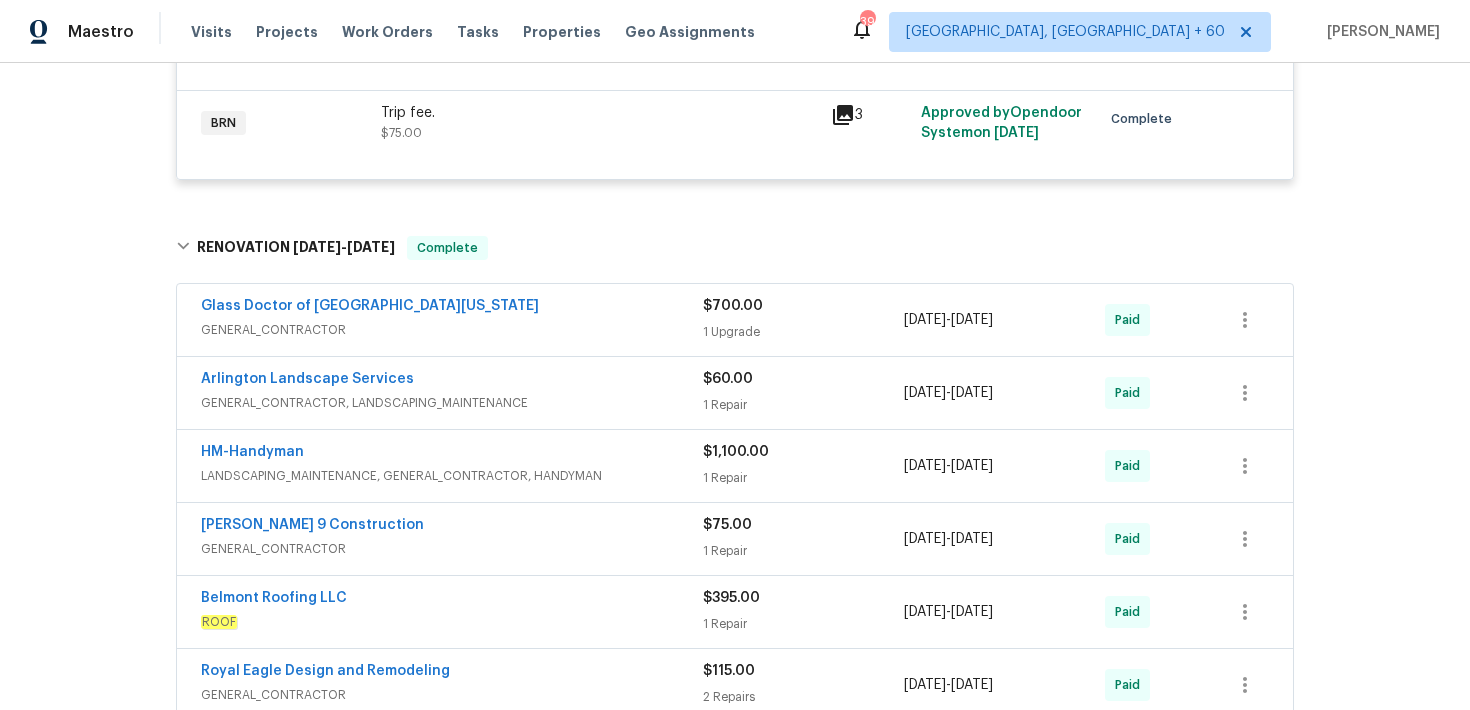 click on "Glass Doctor of [GEOGRAPHIC_DATA][US_STATE]" at bounding box center [452, 308] 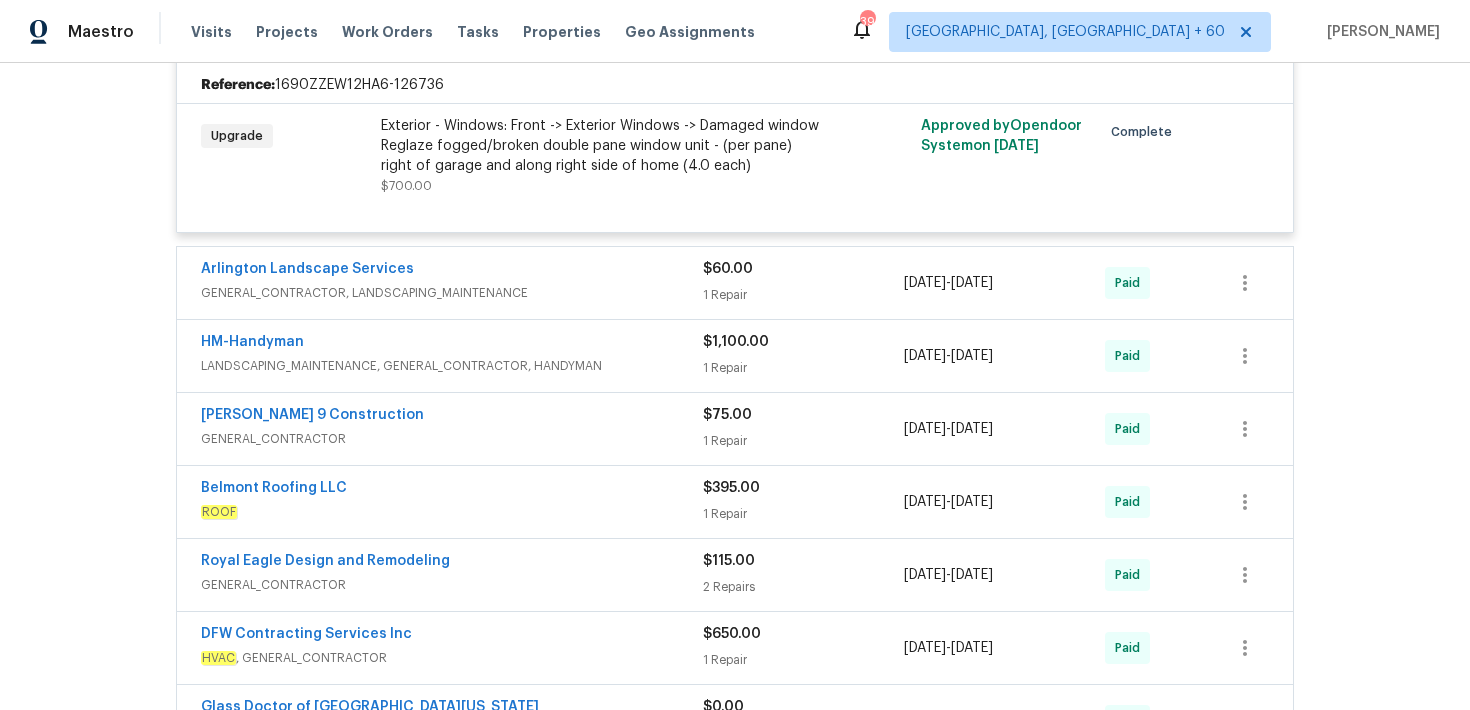 scroll, scrollTop: 6527, scrollLeft: 0, axis: vertical 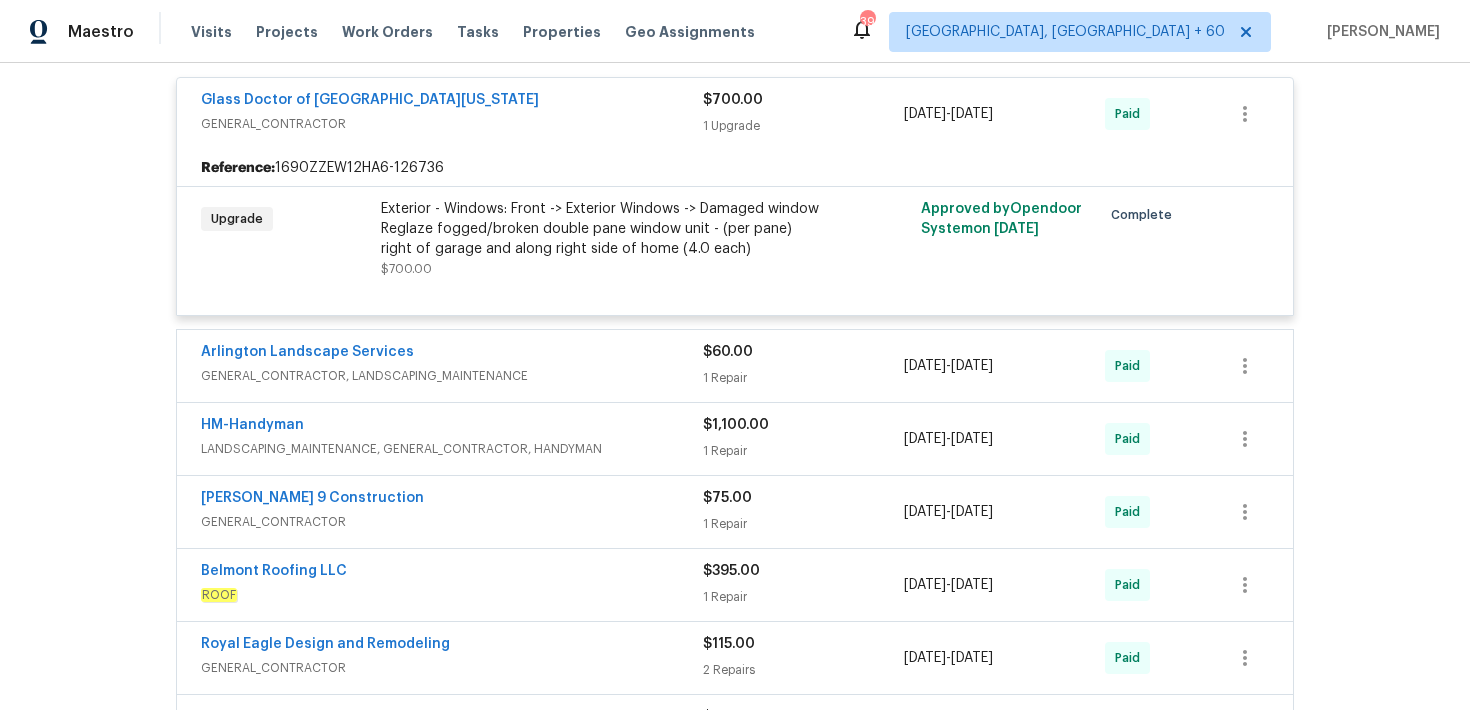 click on "$60.00 1 Repair" at bounding box center (803, 366) 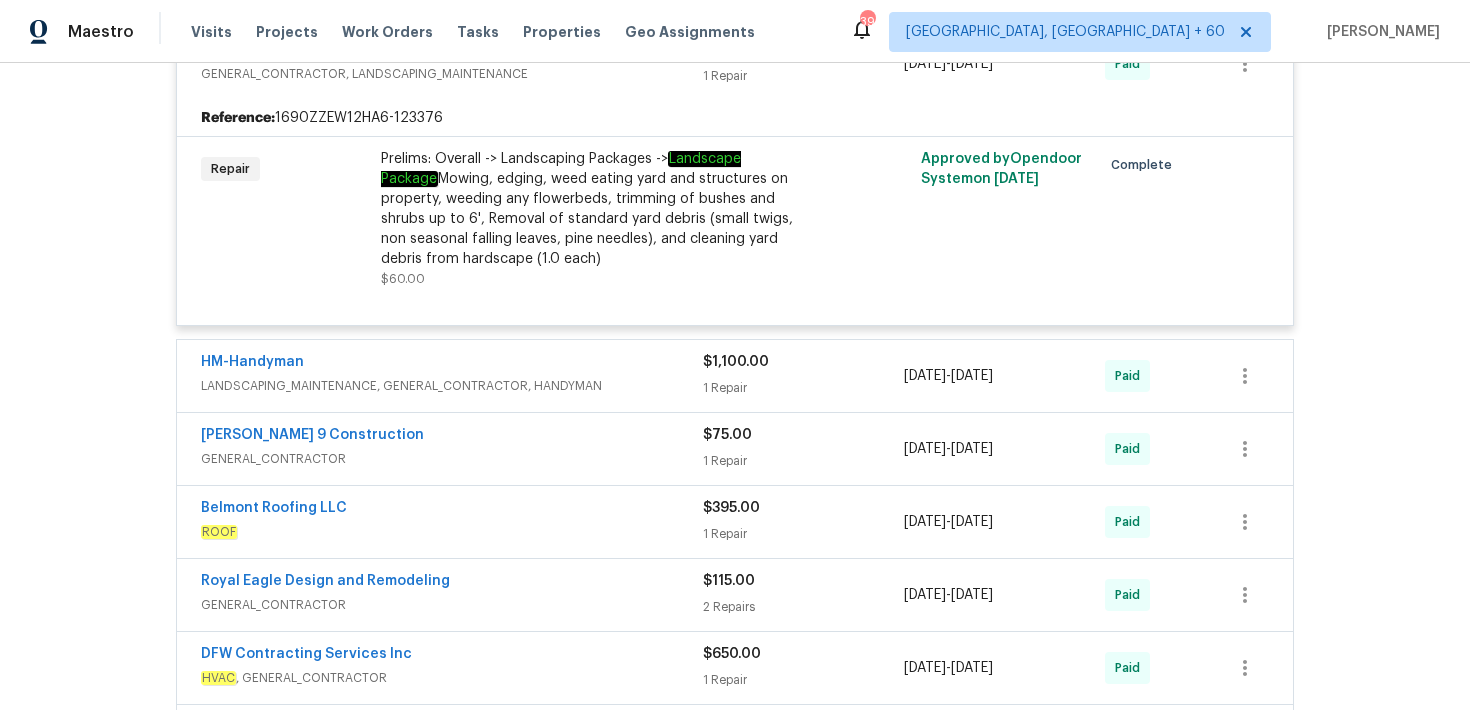 click on "1 Repair" at bounding box center (803, 388) 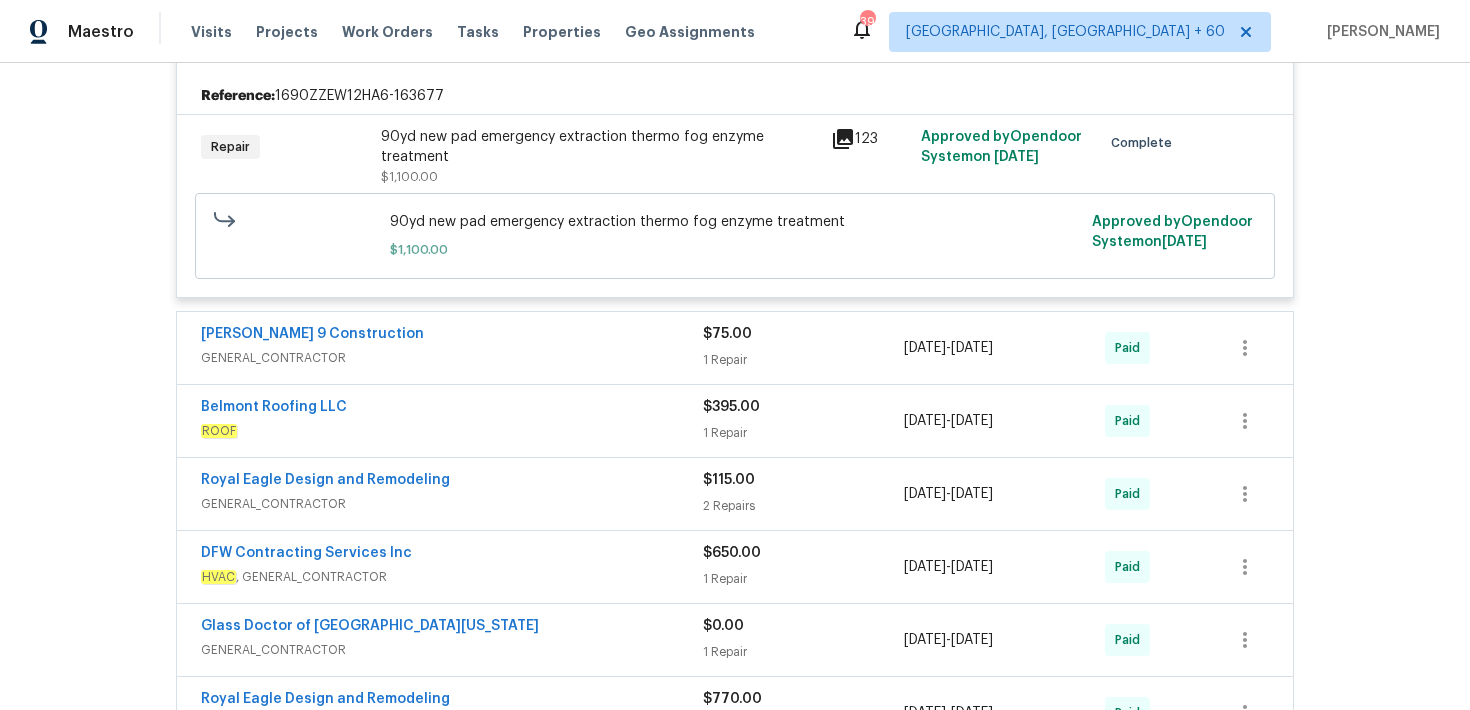 scroll, scrollTop: 7185, scrollLeft: 0, axis: vertical 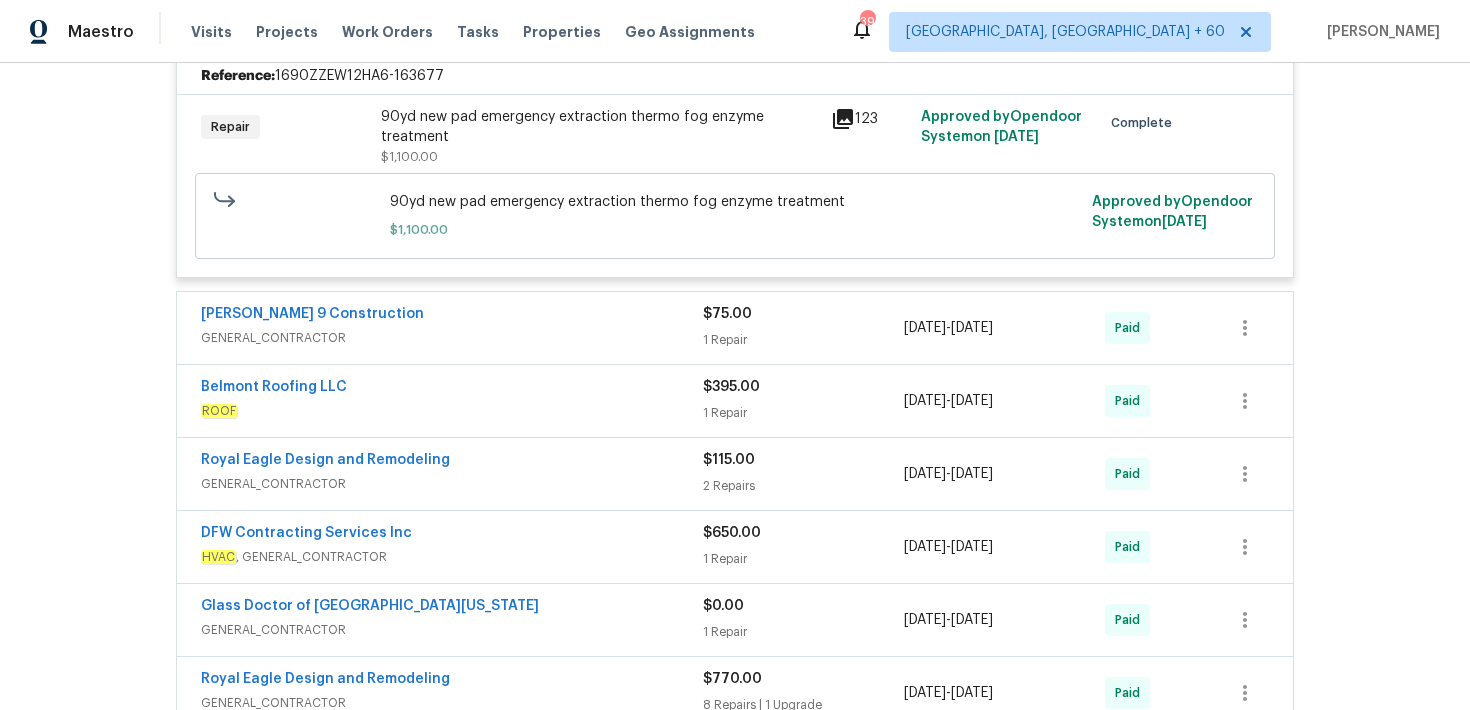 click on "$75.00 1 Repair" at bounding box center [803, 328] 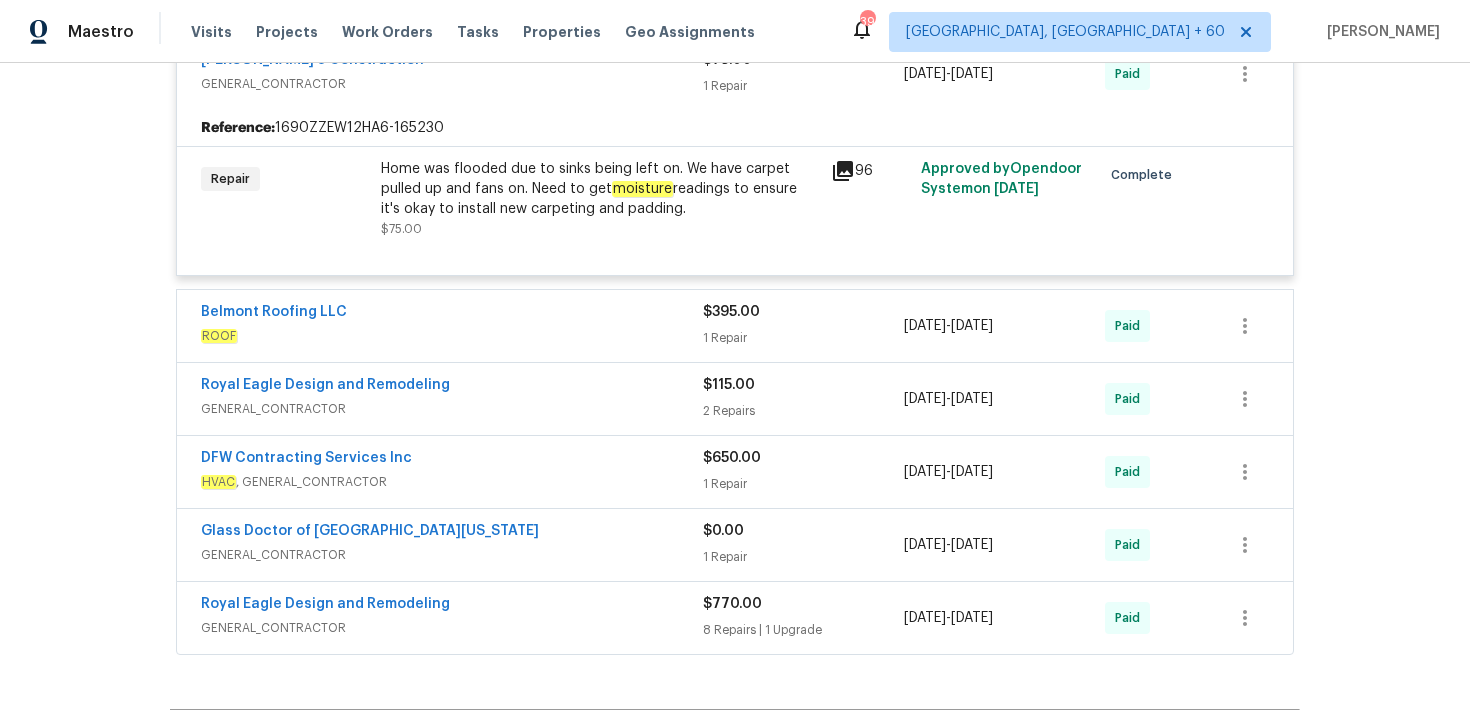 scroll, scrollTop: 7464, scrollLeft: 0, axis: vertical 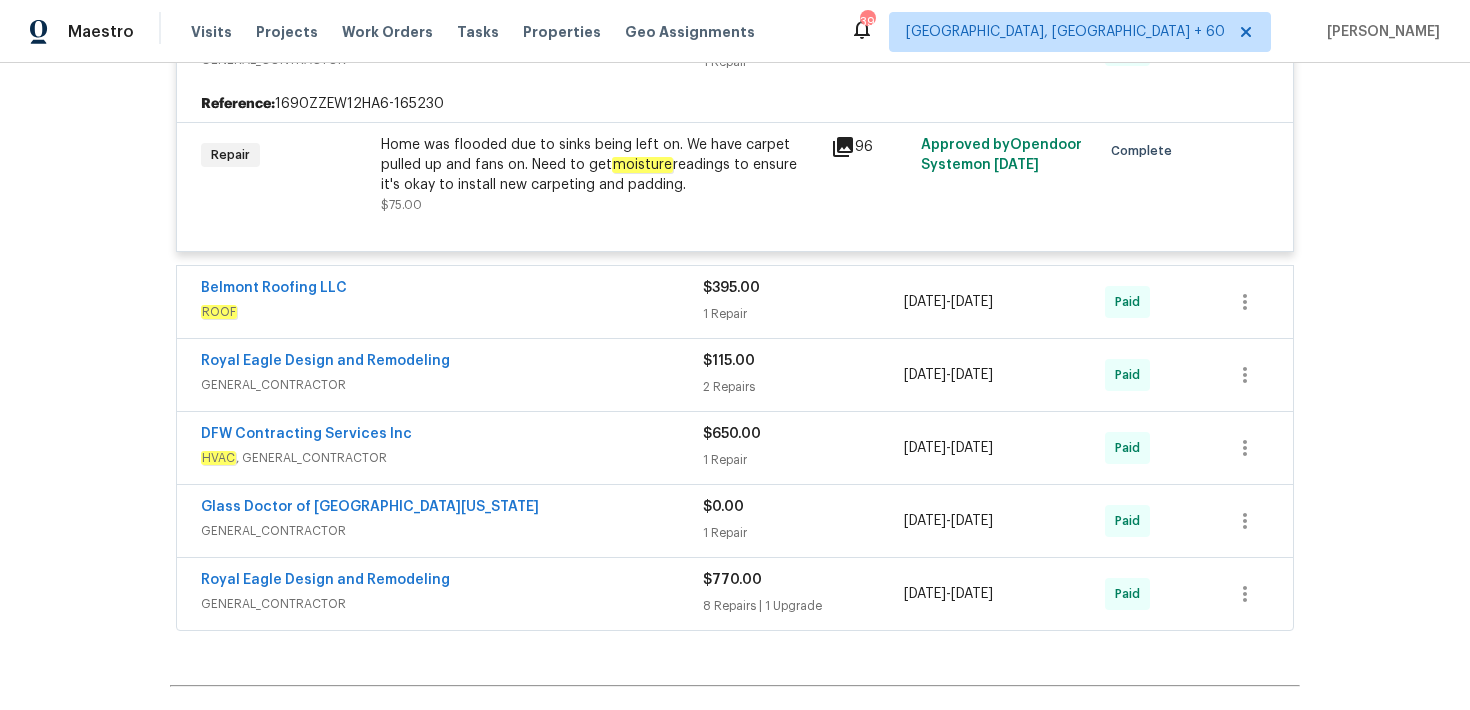 click on "1 Repair" at bounding box center (803, 314) 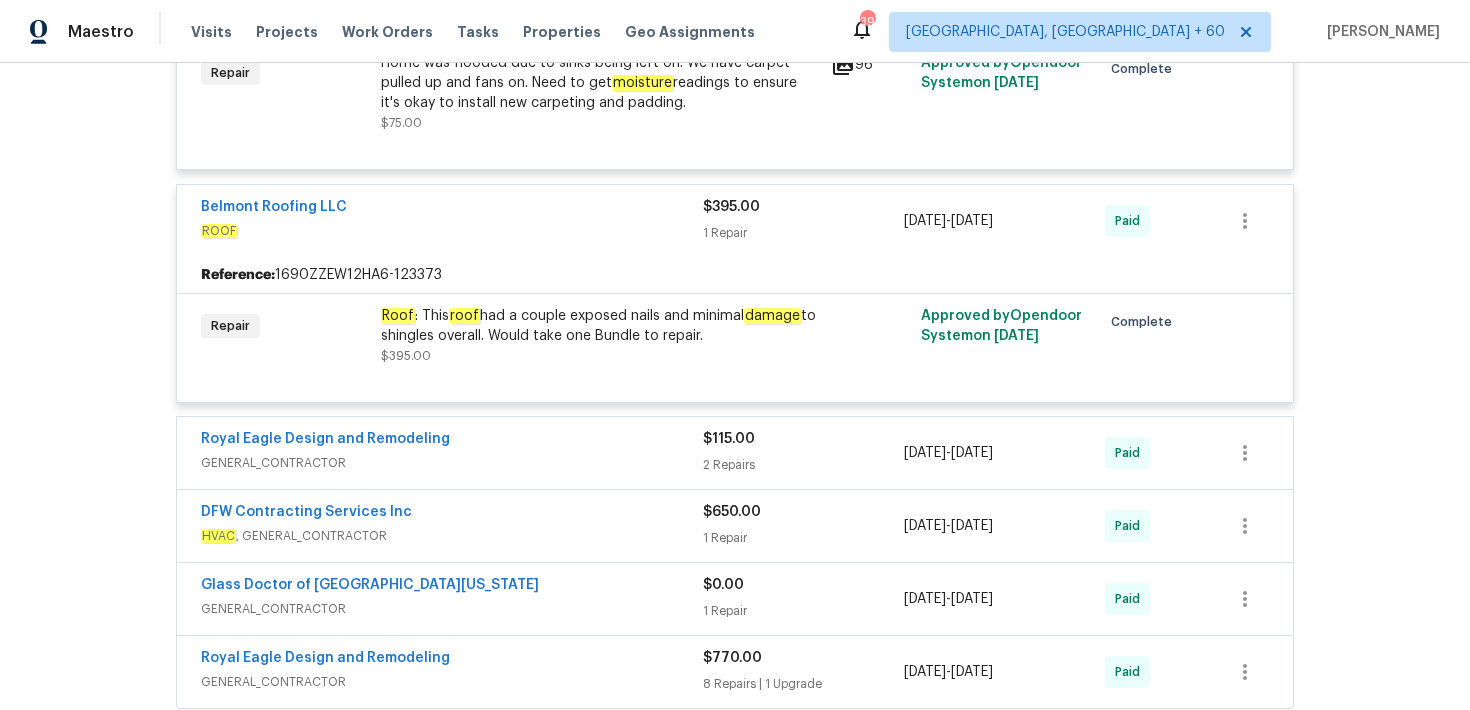 scroll, scrollTop: 7699, scrollLeft: 0, axis: vertical 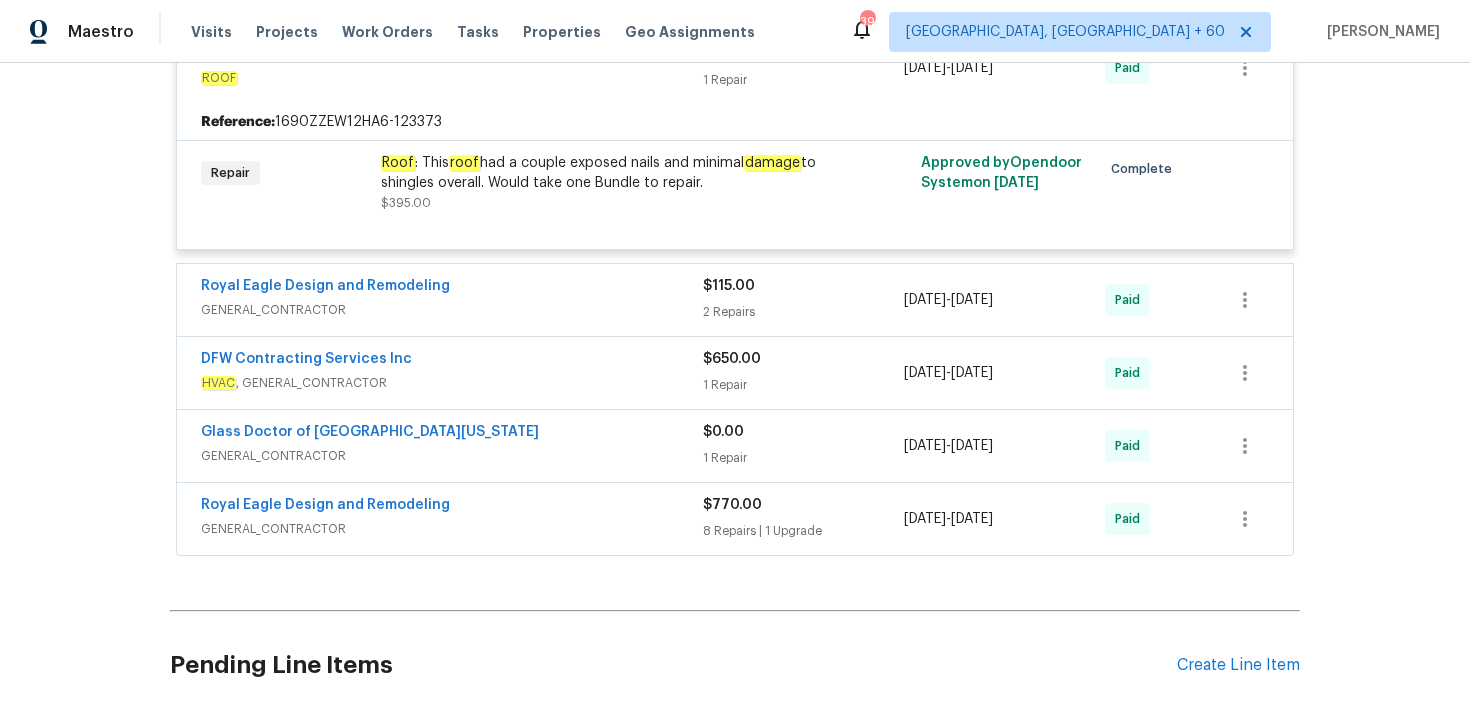 click on "$115.00" at bounding box center (729, 286) 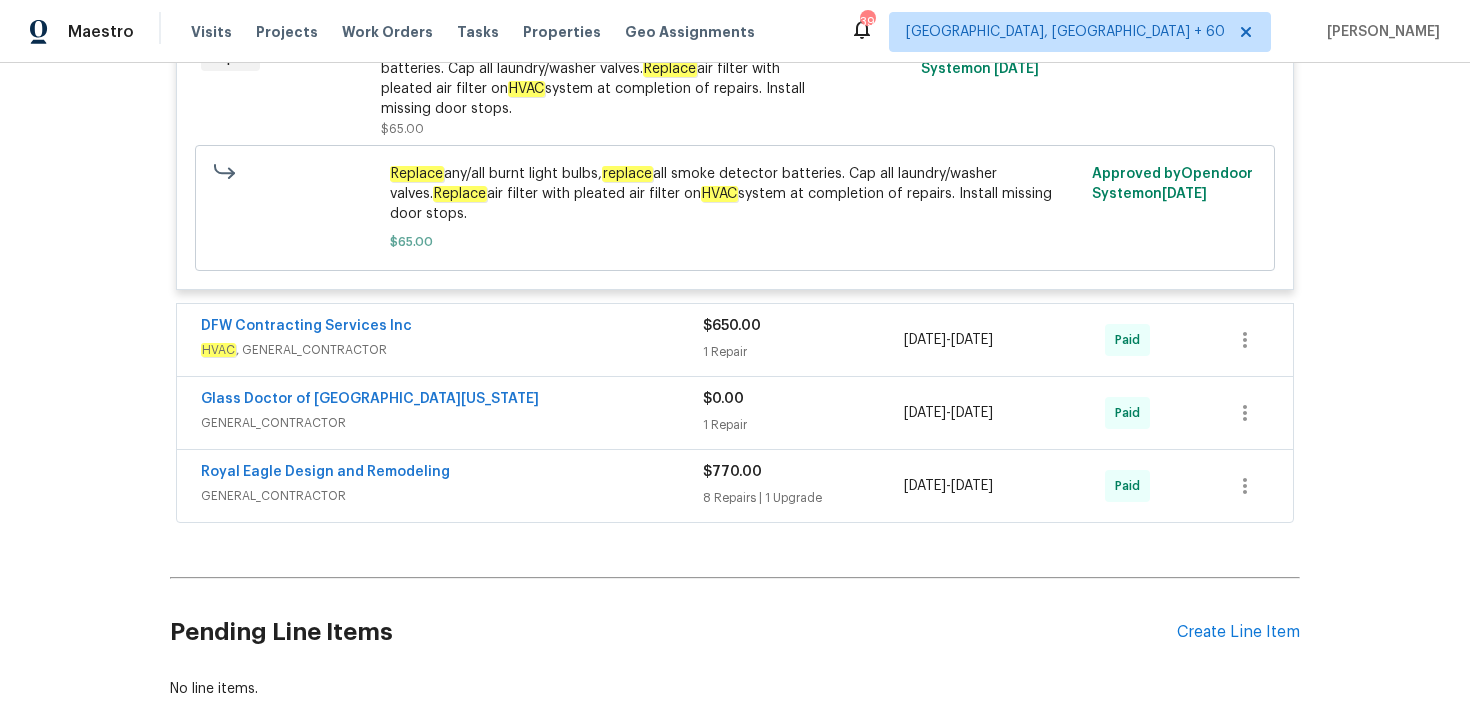 scroll, scrollTop: 8154, scrollLeft: 0, axis: vertical 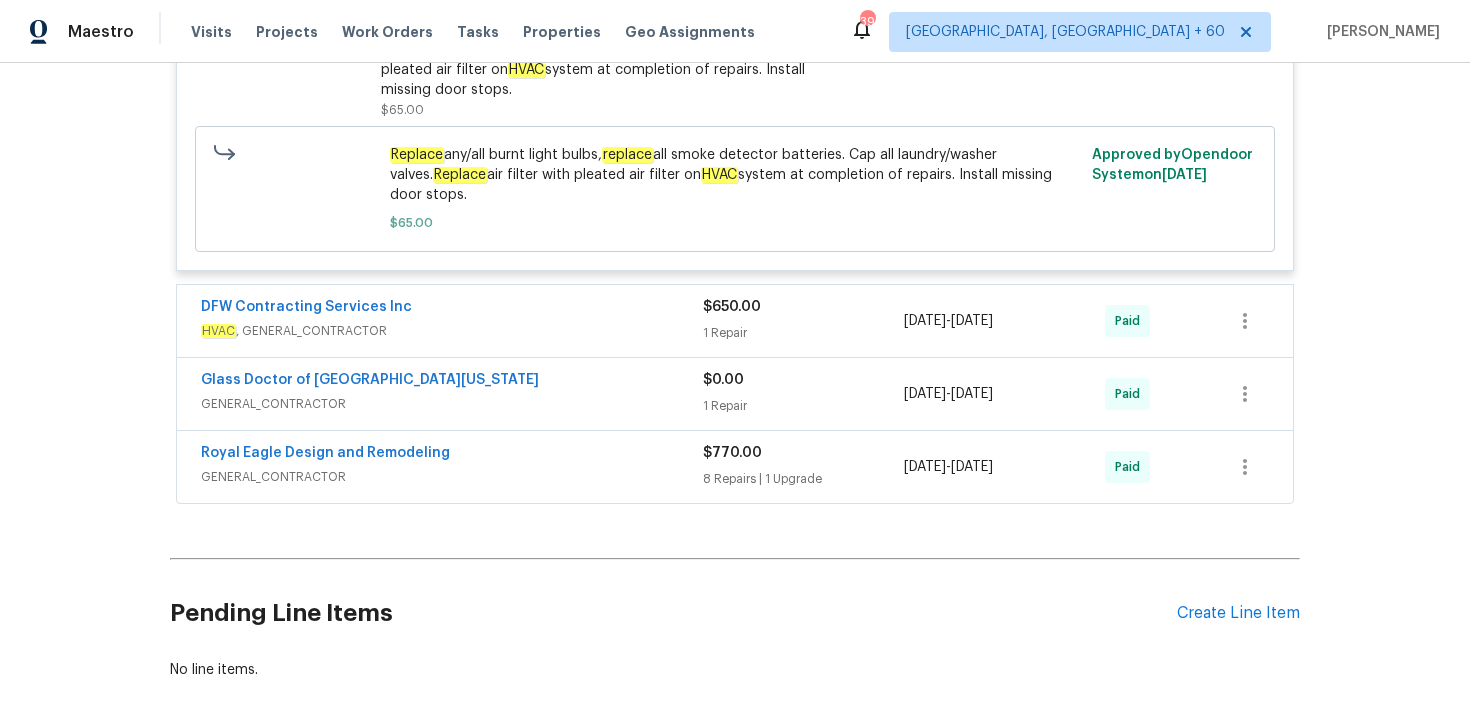 click on "1 Repair" at bounding box center (803, 333) 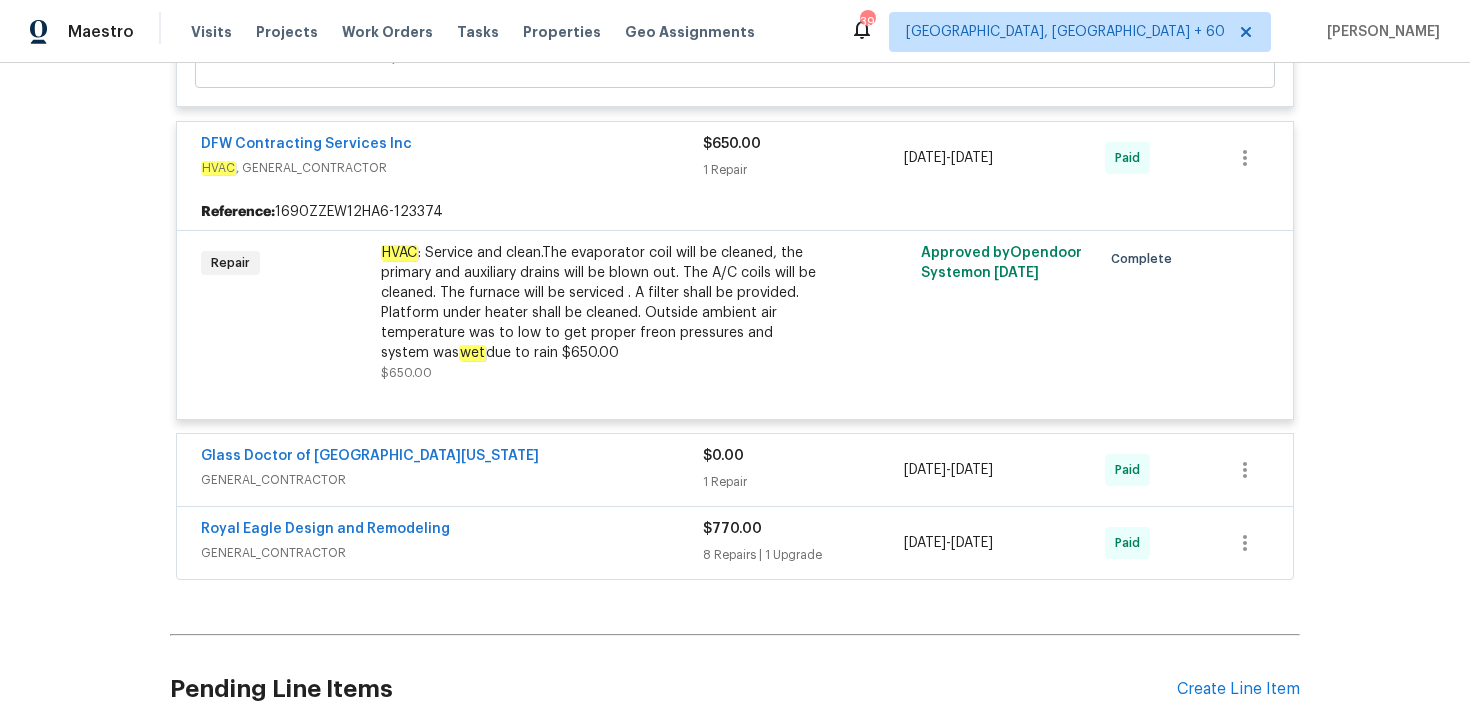 scroll, scrollTop: 8332, scrollLeft: 0, axis: vertical 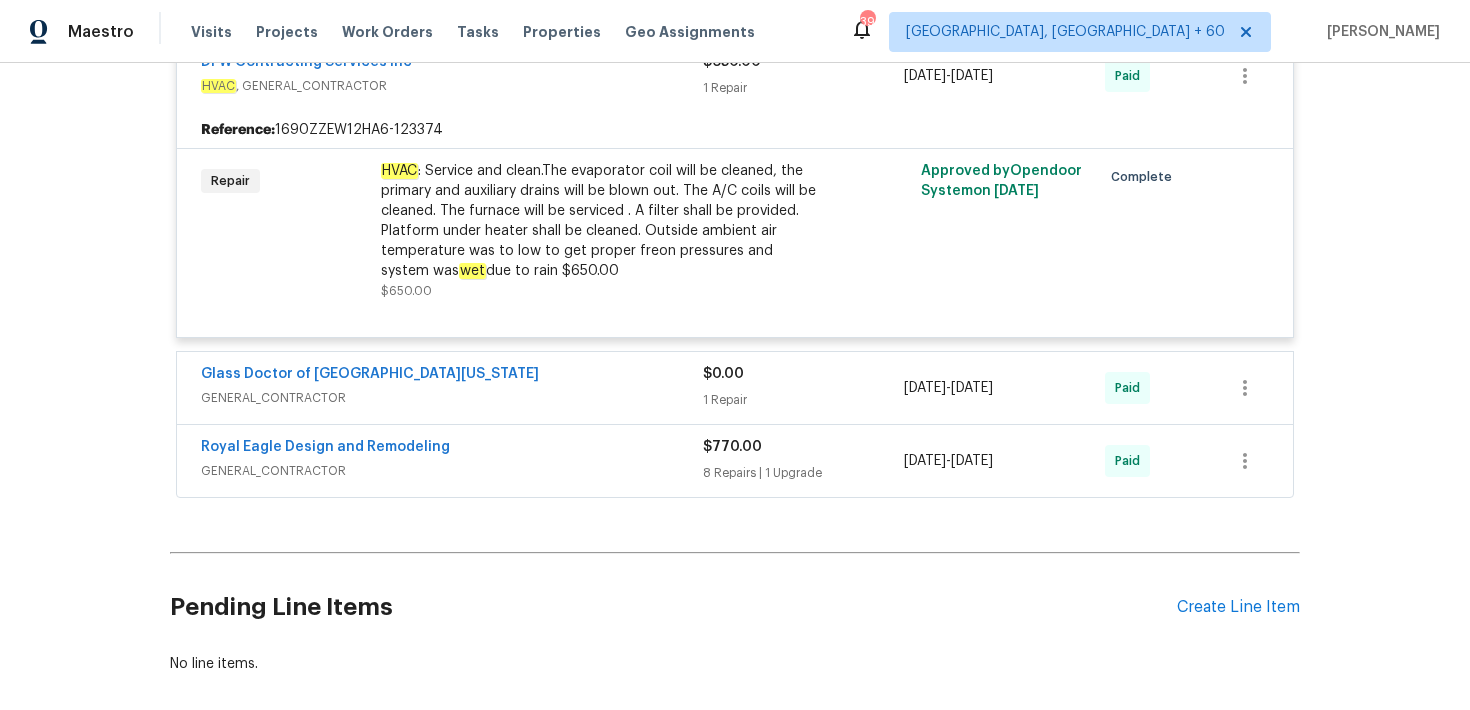 click on "1 Repair" at bounding box center (803, 400) 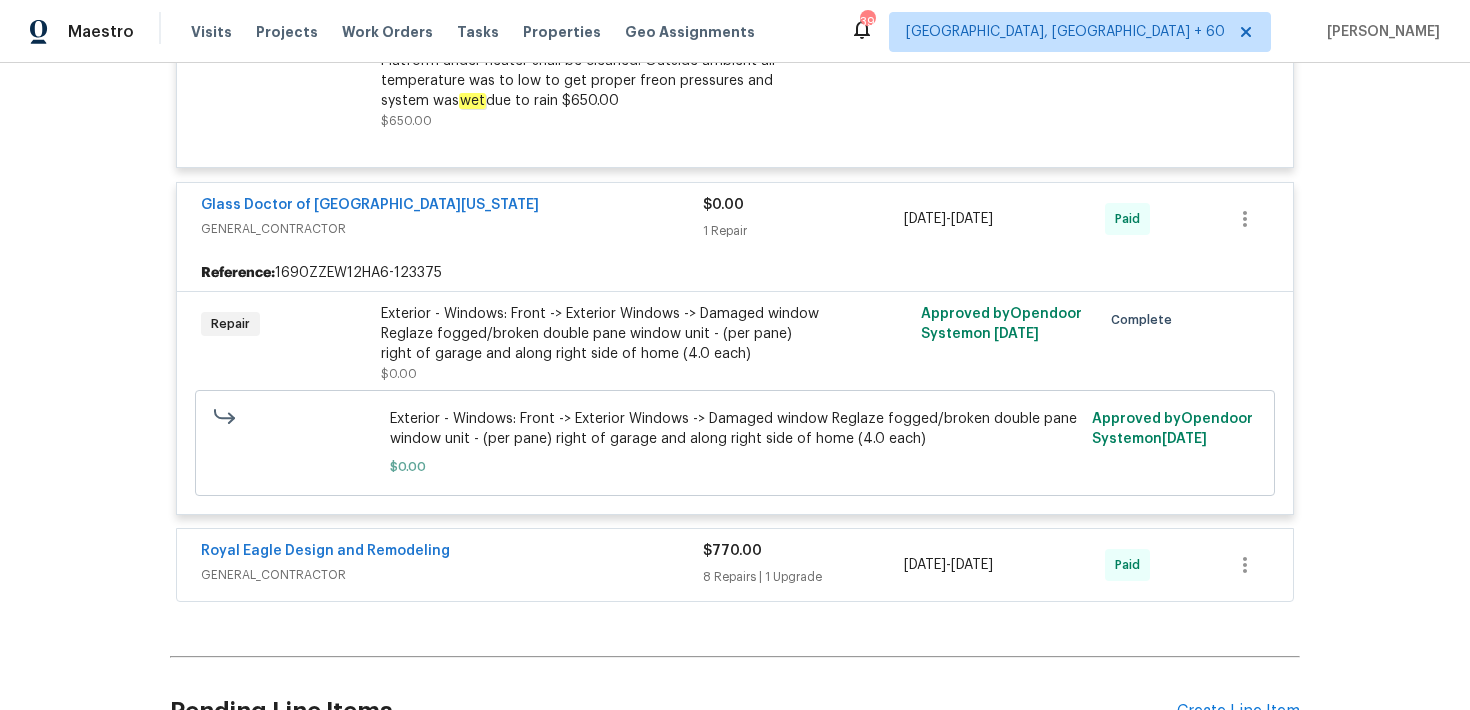 scroll, scrollTop: 8669, scrollLeft: 0, axis: vertical 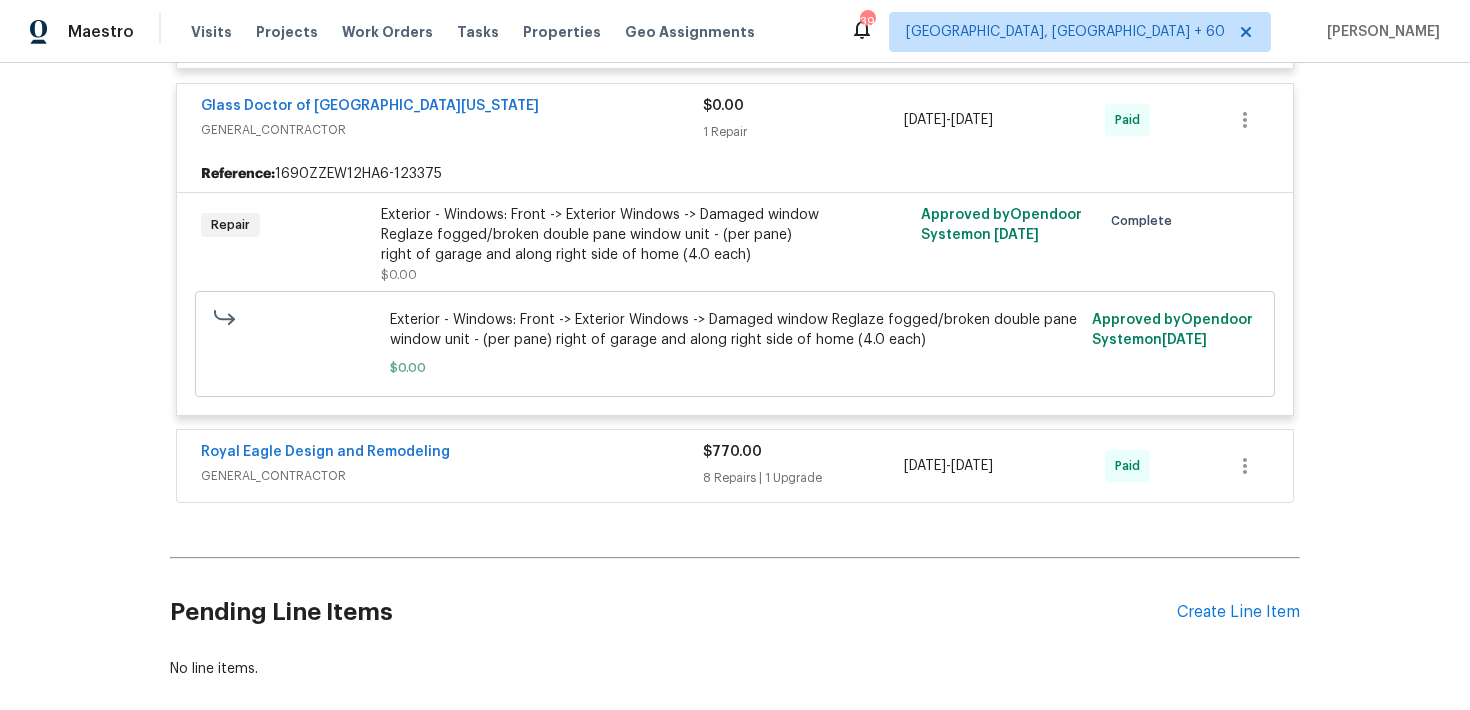 click on "8 Repairs | 1 Upgrade" at bounding box center (803, 478) 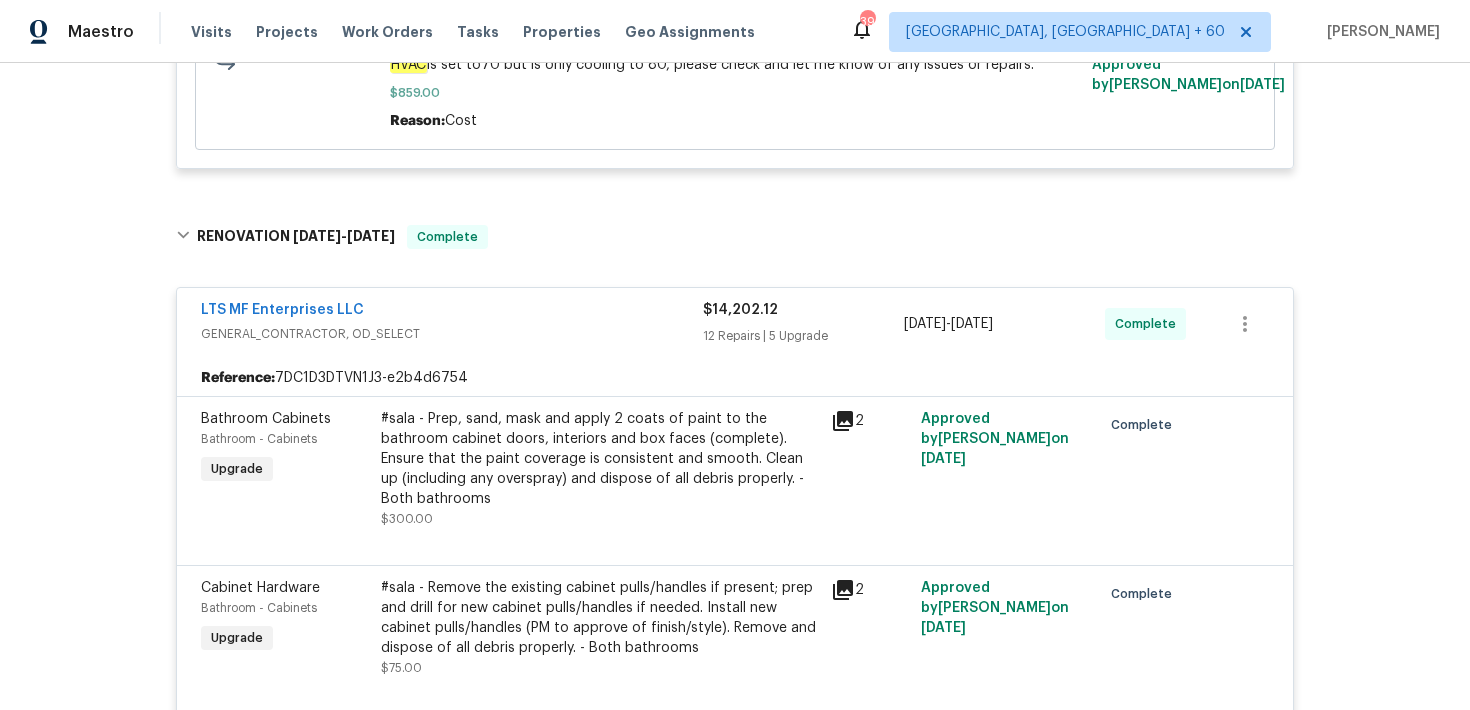 scroll, scrollTop: 0, scrollLeft: 0, axis: both 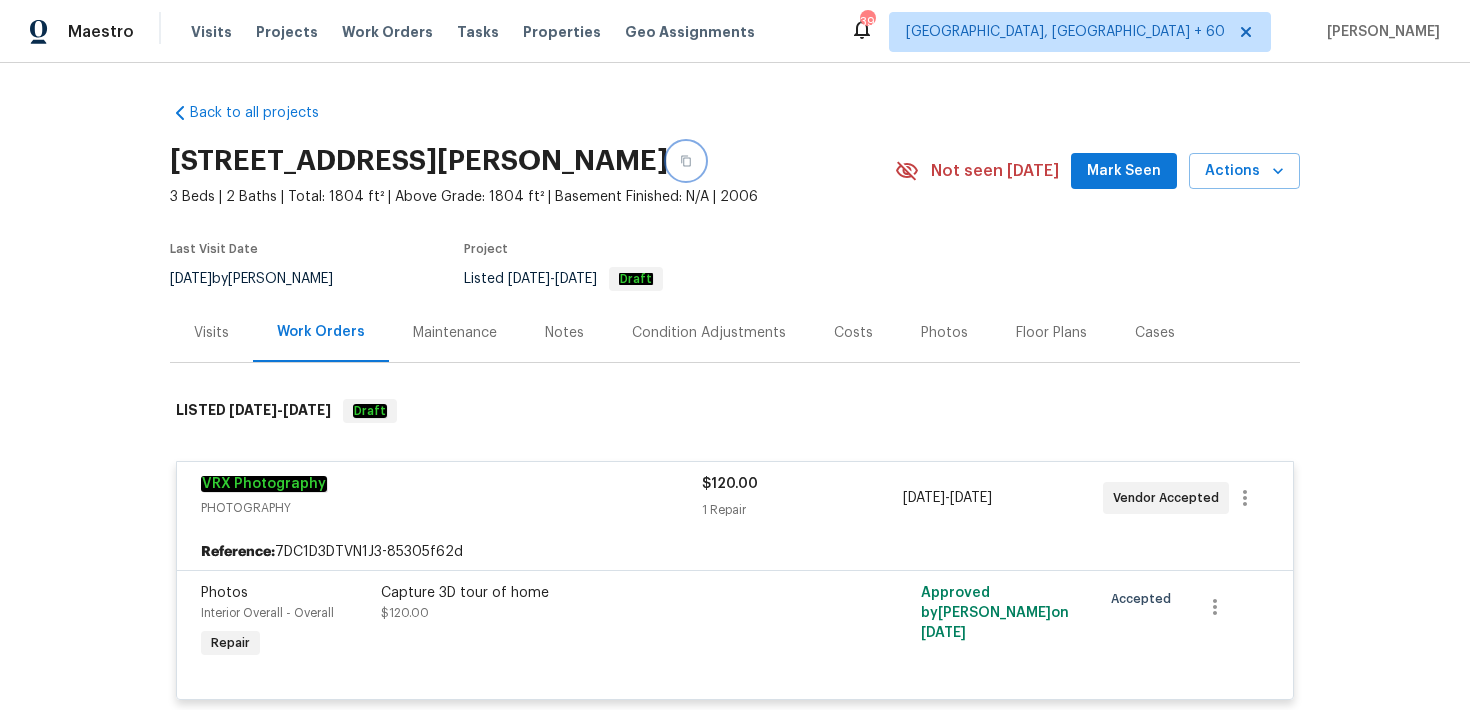 click at bounding box center (686, 161) 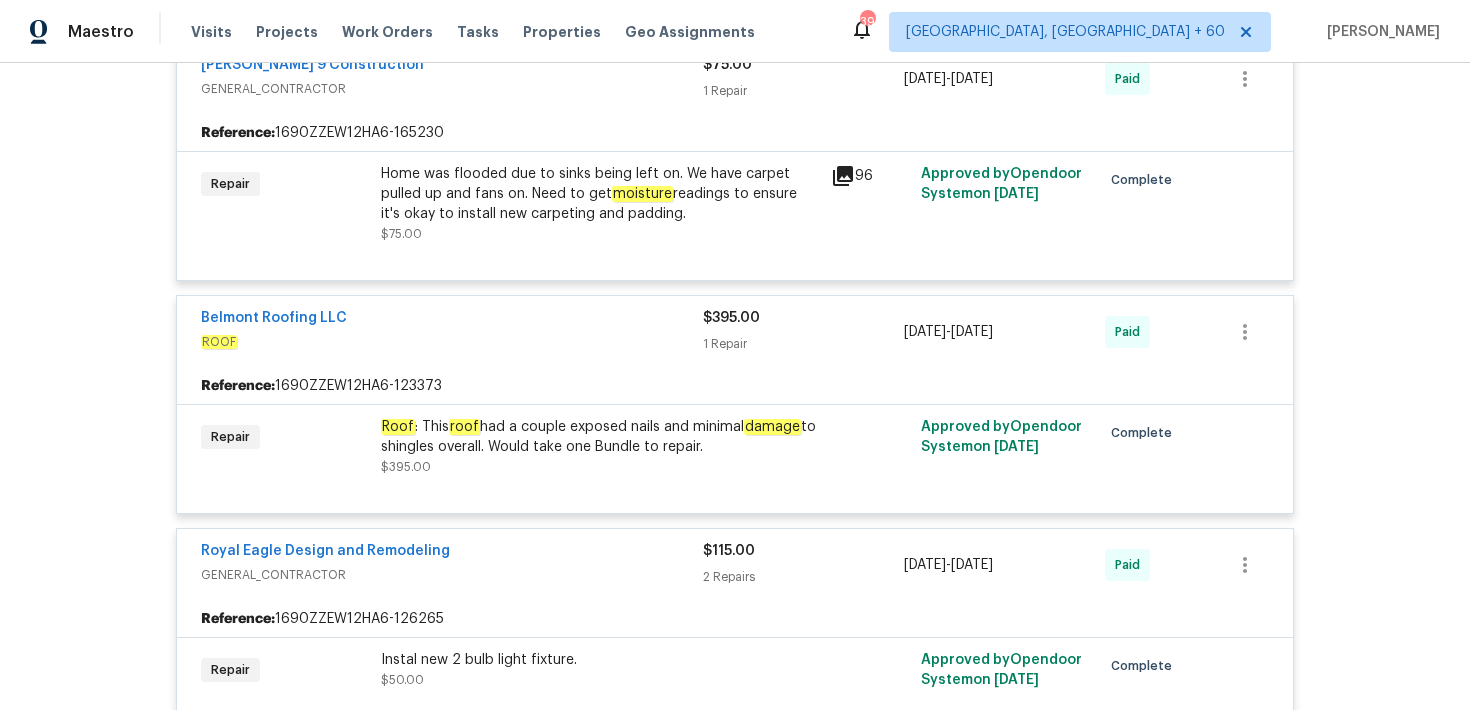 scroll, scrollTop: 7493, scrollLeft: 0, axis: vertical 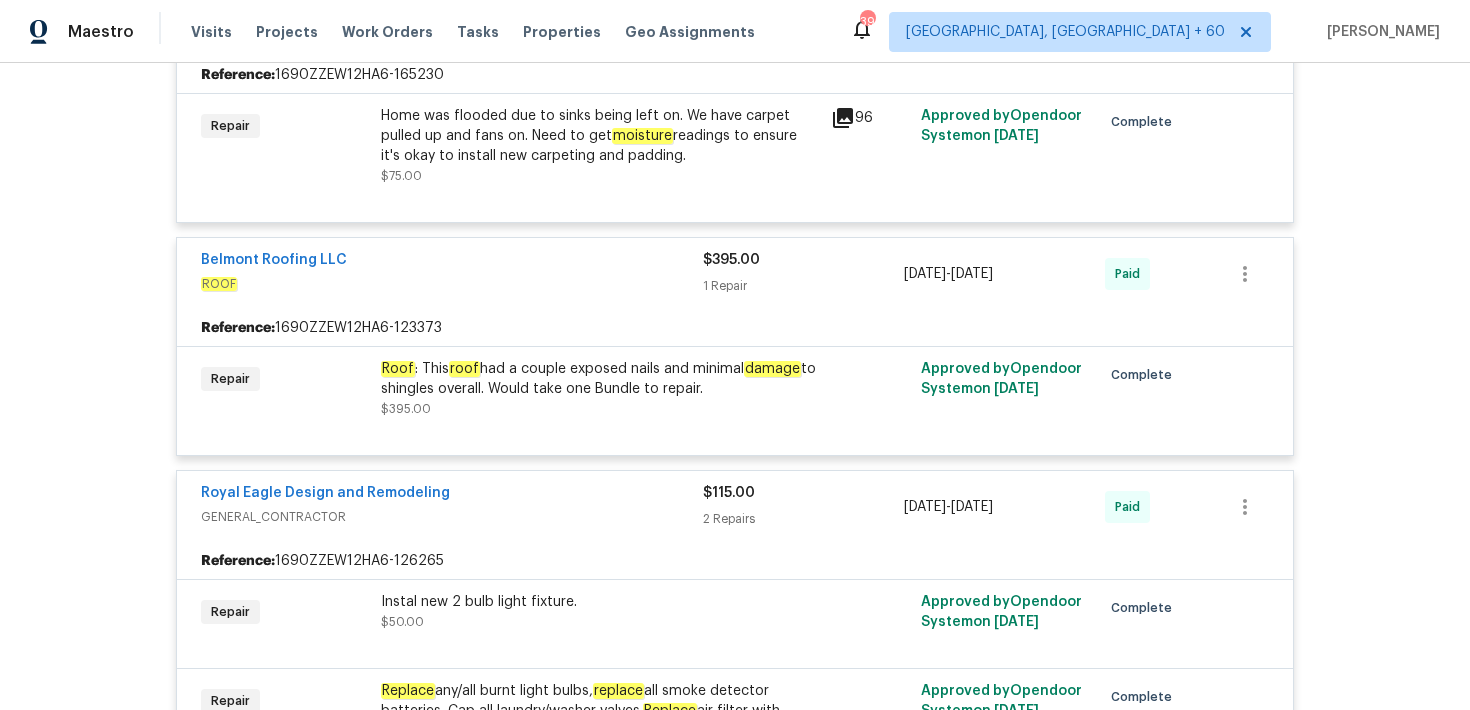 click on "Home was flooded due to sinks being left on. We have carpet pulled up and fans on. Need to get  moisture  readings to ensure it's okay to install new carpeting and padding." at bounding box center (600, 136) 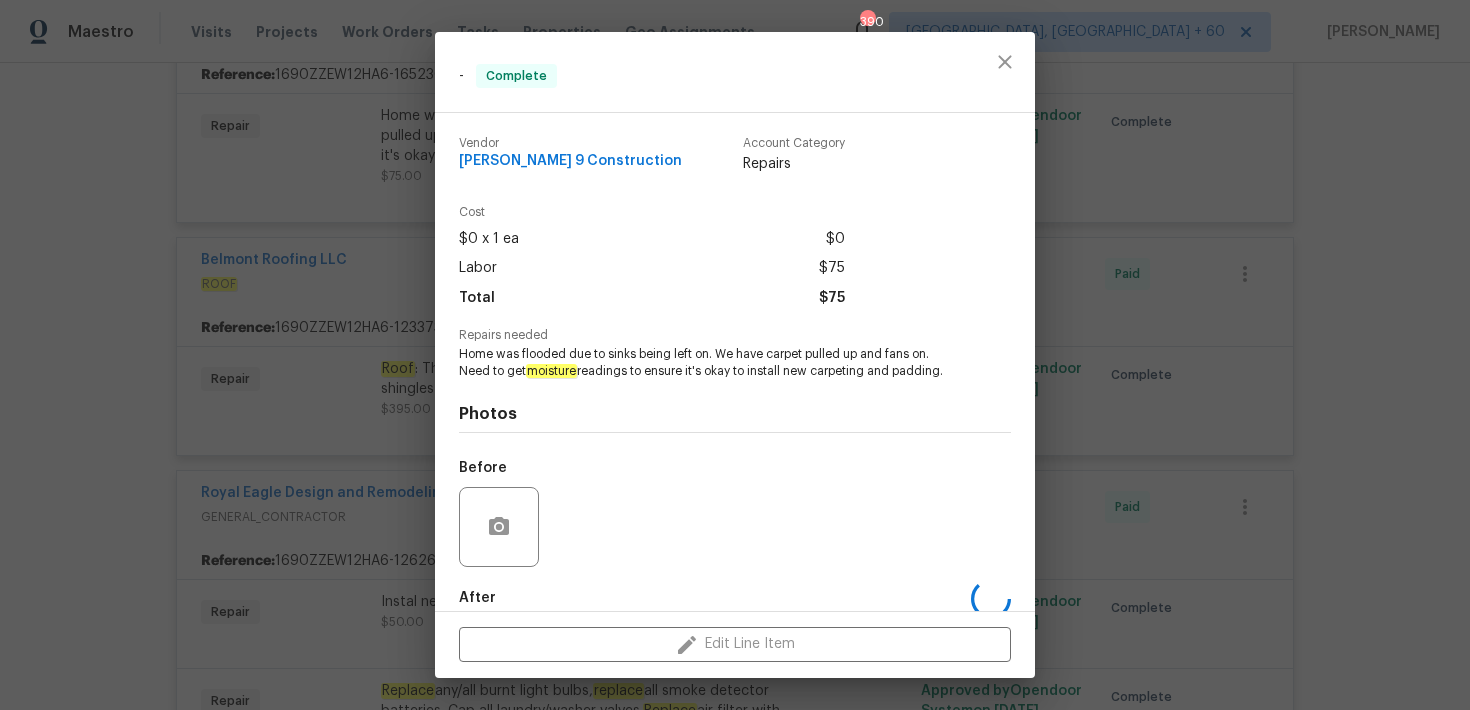 scroll, scrollTop: 106, scrollLeft: 0, axis: vertical 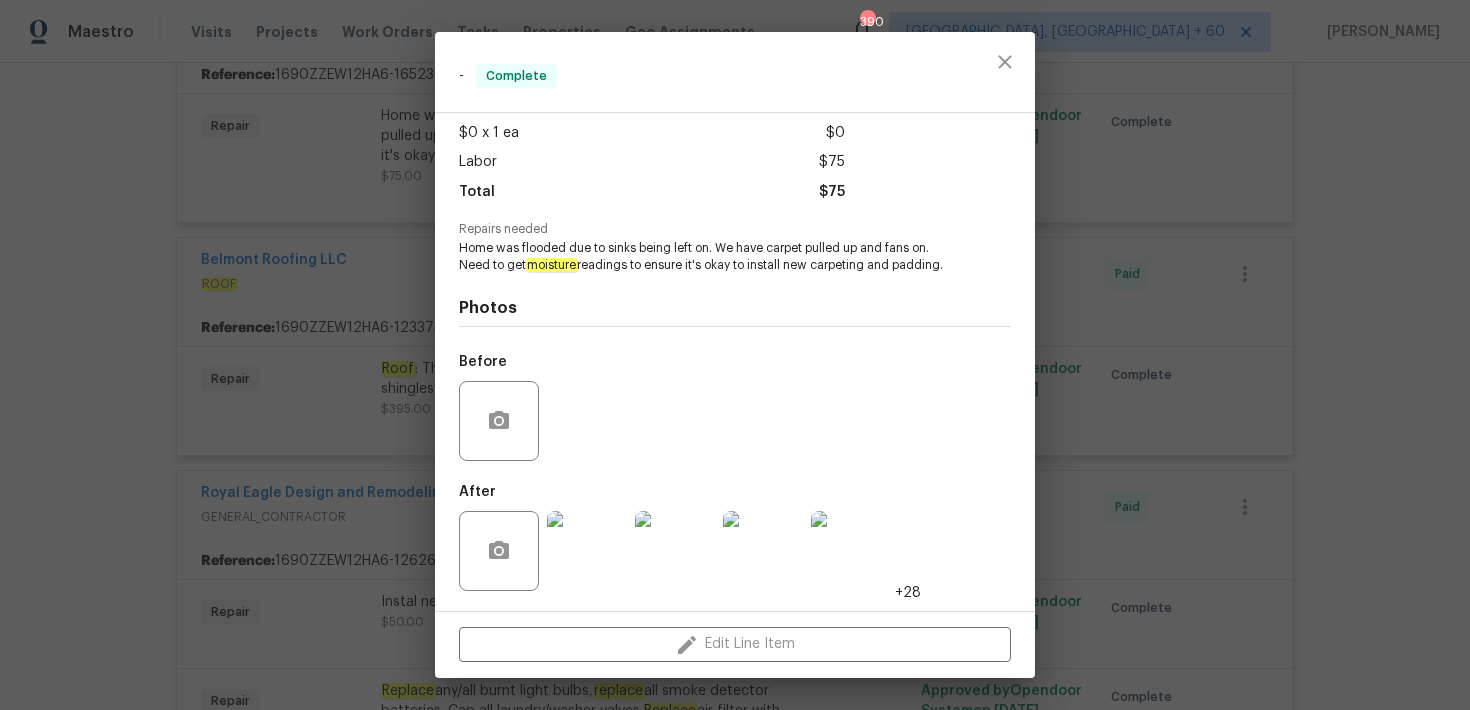 click at bounding box center (1005, 72) 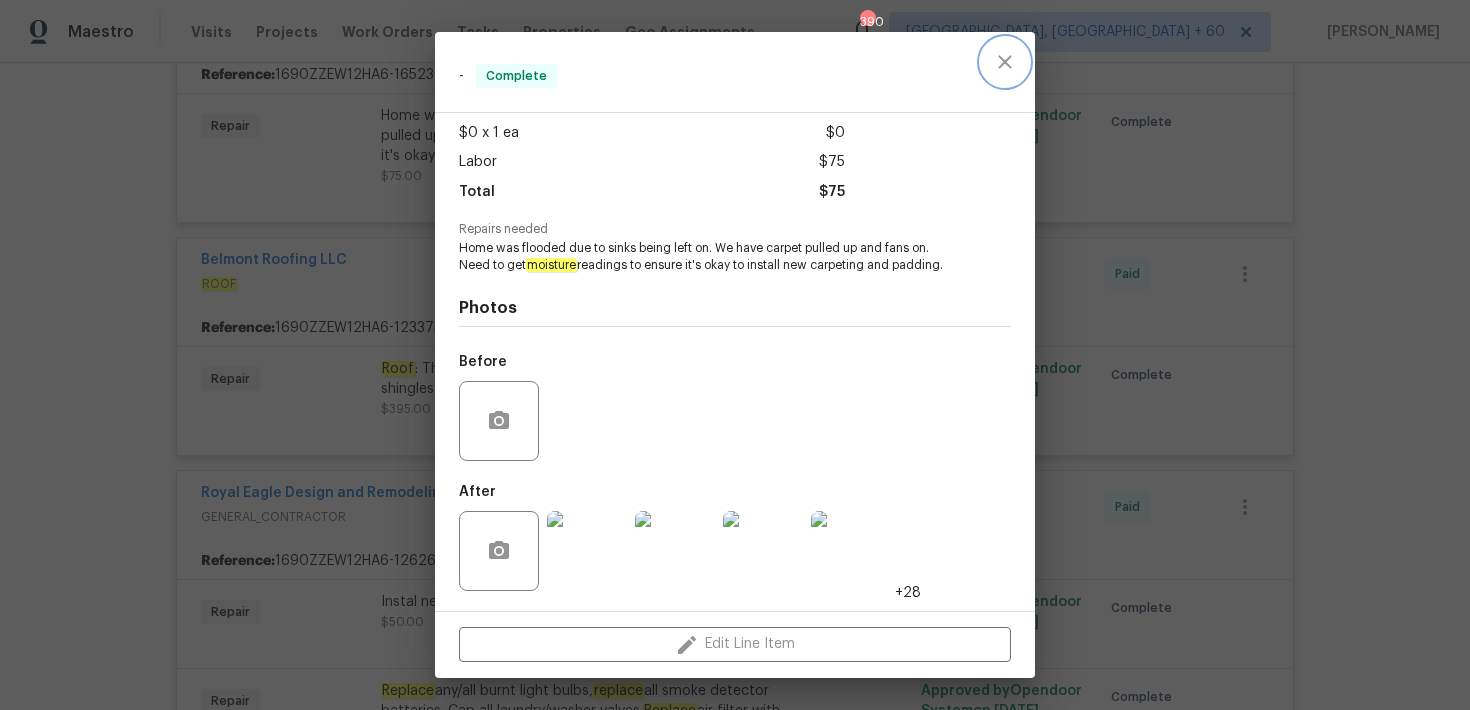 click 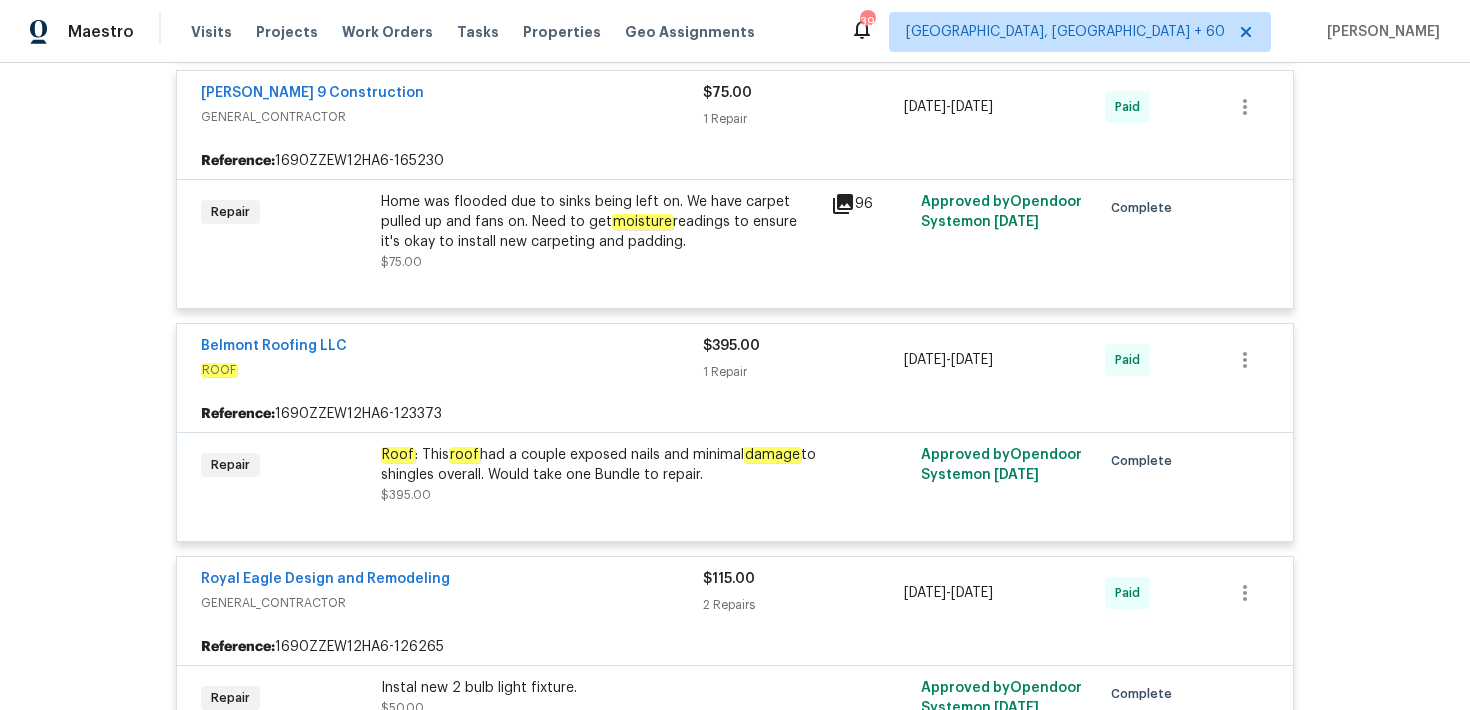 scroll, scrollTop: 7405, scrollLeft: 0, axis: vertical 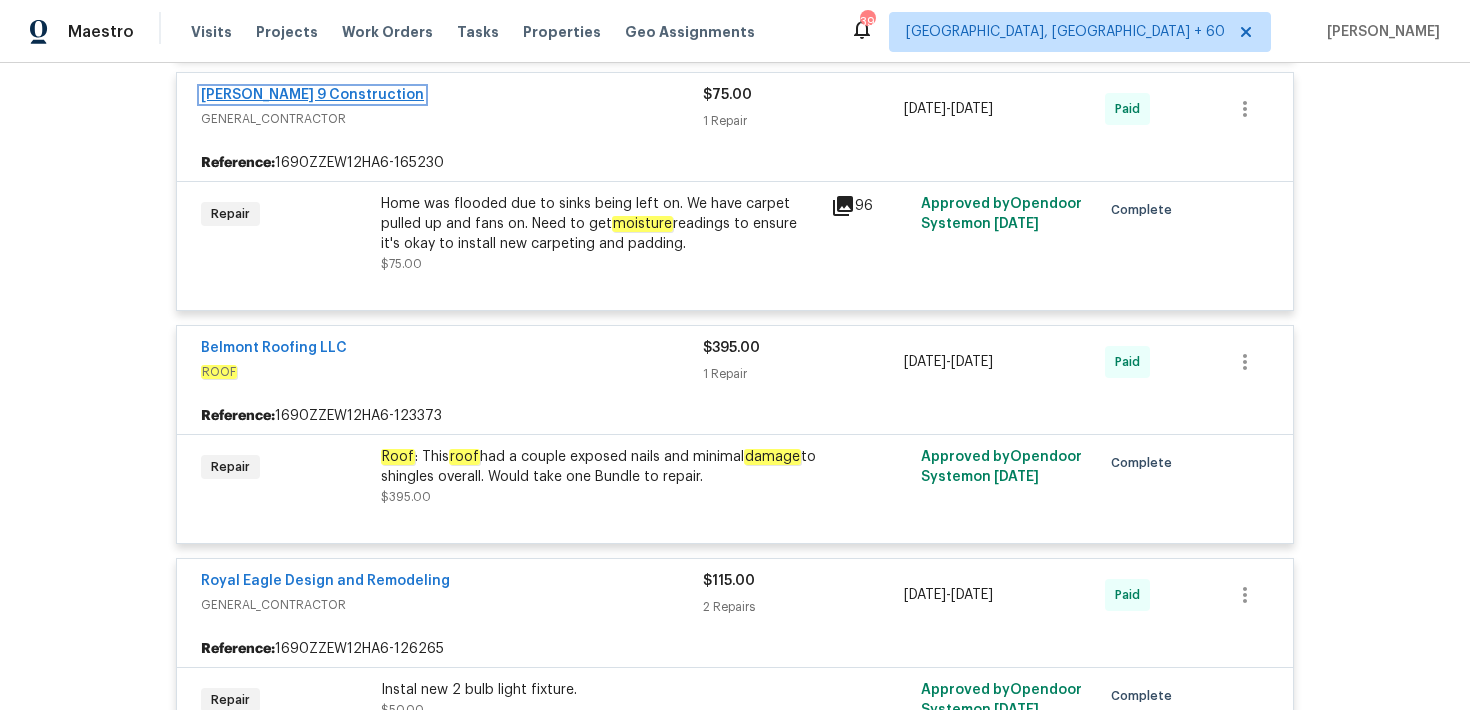 click on "[PERSON_NAME] 9 Construction" at bounding box center [312, 95] 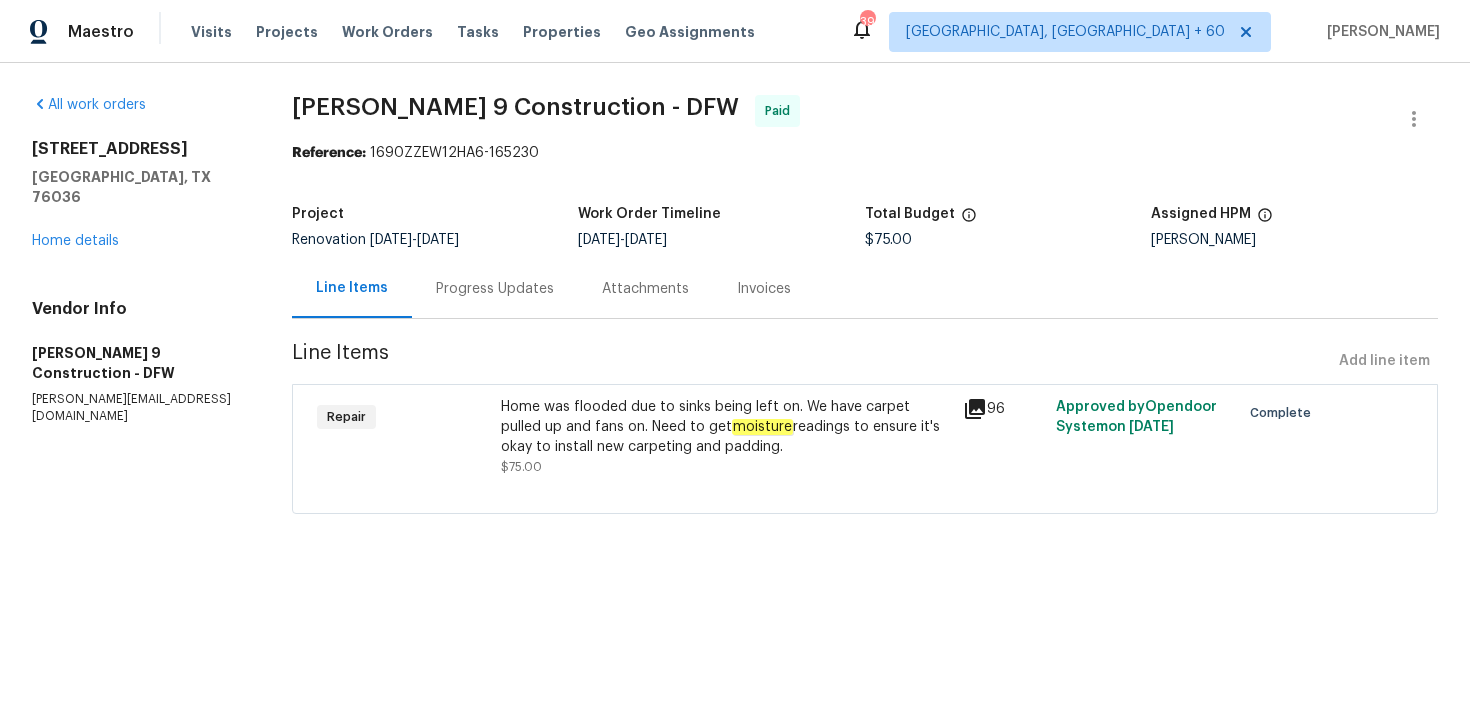 click on "Progress Updates" at bounding box center [495, 288] 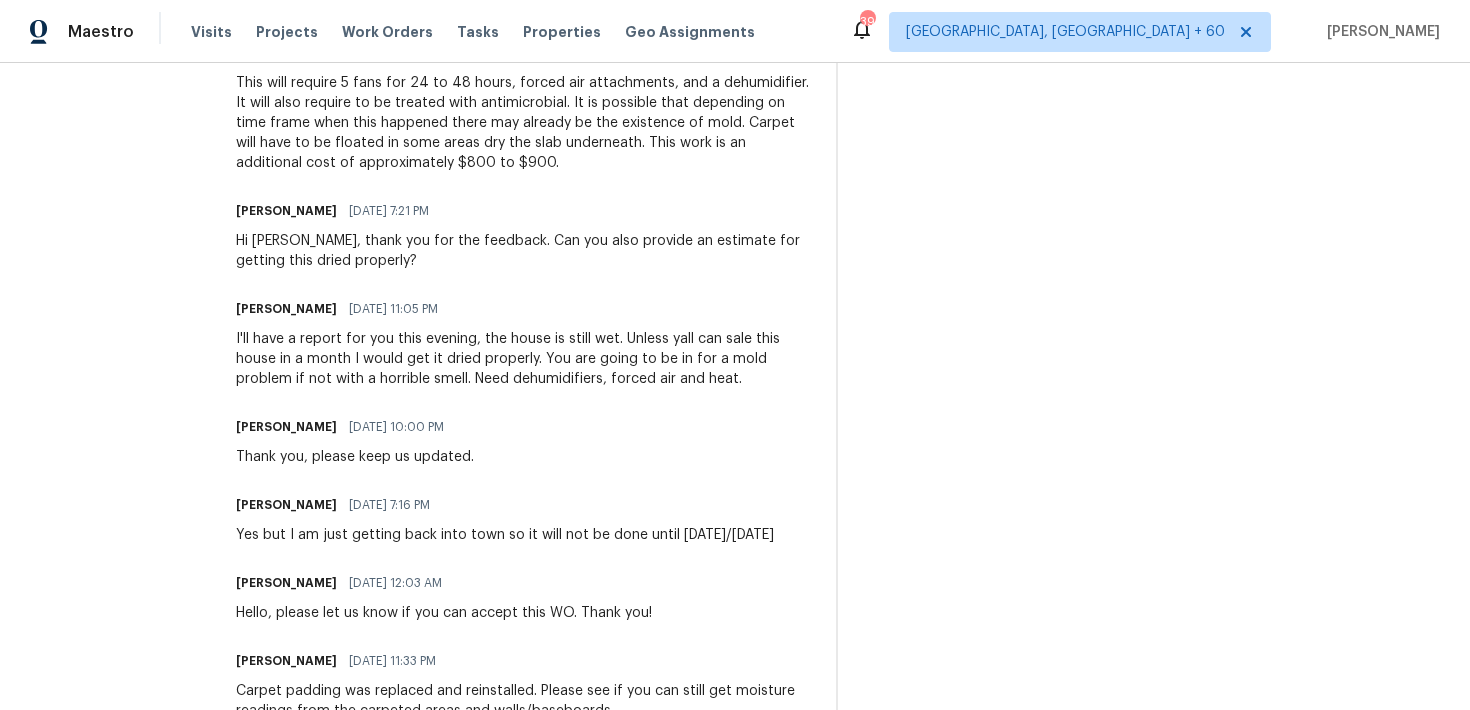 scroll, scrollTop: 759, scrollLeft: 0, axis: vertical 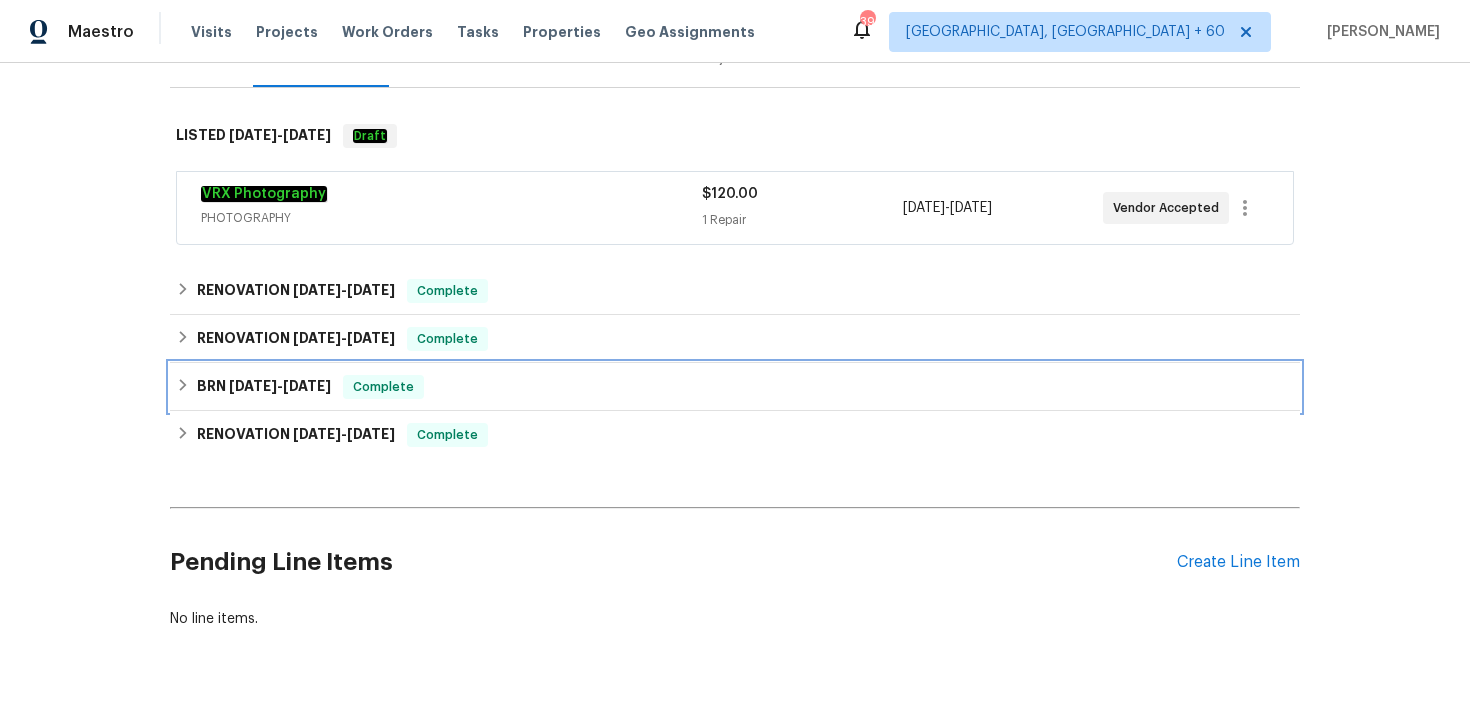 click on "BRN   [DATE]  -  [DATE] Complete" at bounding box center [735, 387] 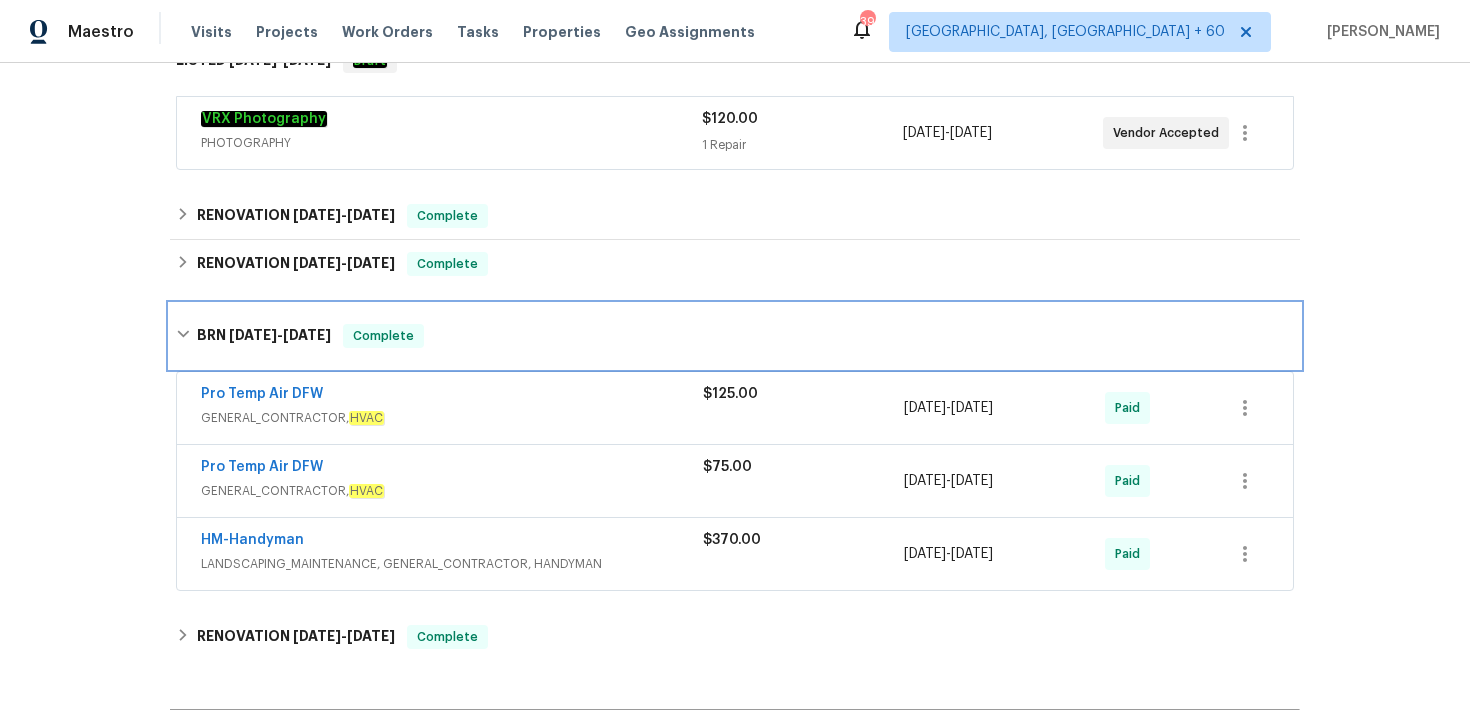 scroll, scrollTop: 440, scrollLeft: 0, axis: vertical 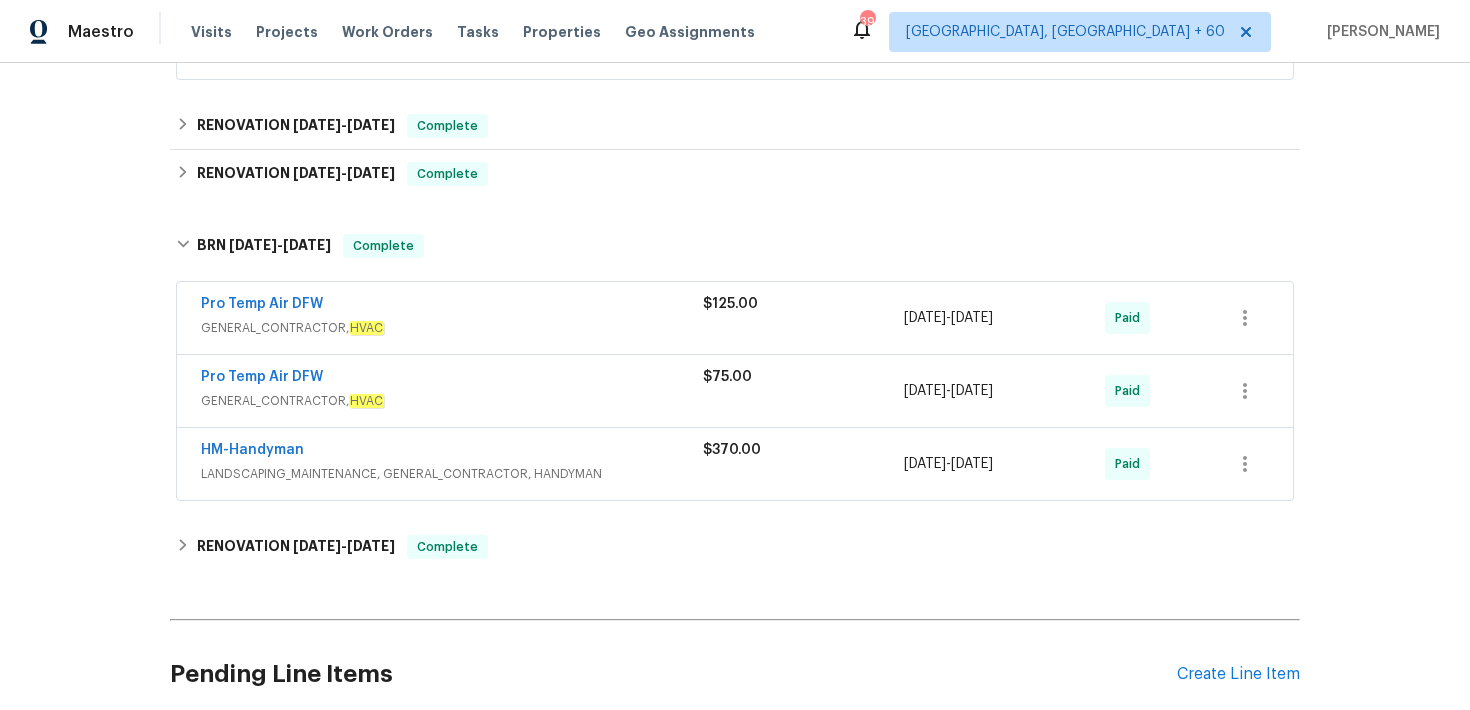 click on "$370.00" at bounding box center (803, 450) 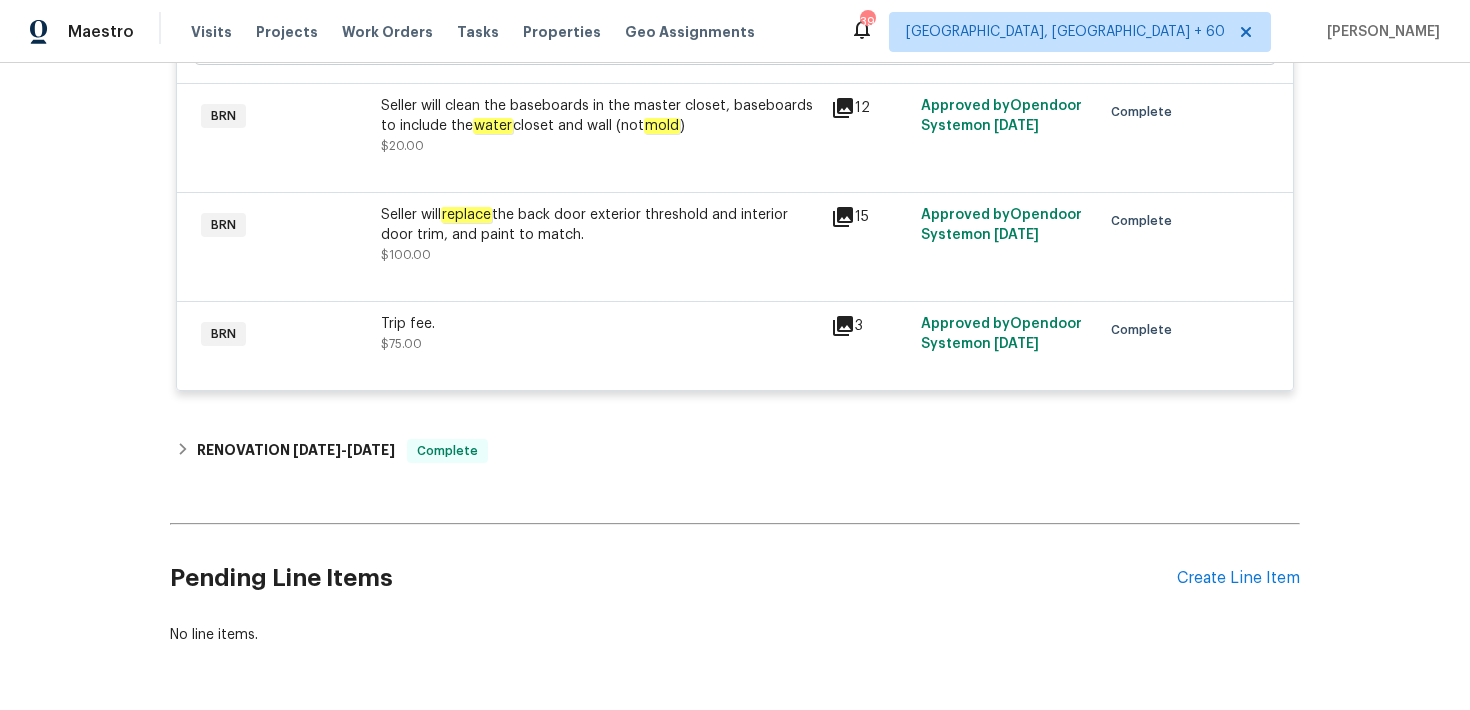 scroll, scrollTop: 1088, scrollLeft: 0, axis: vertical 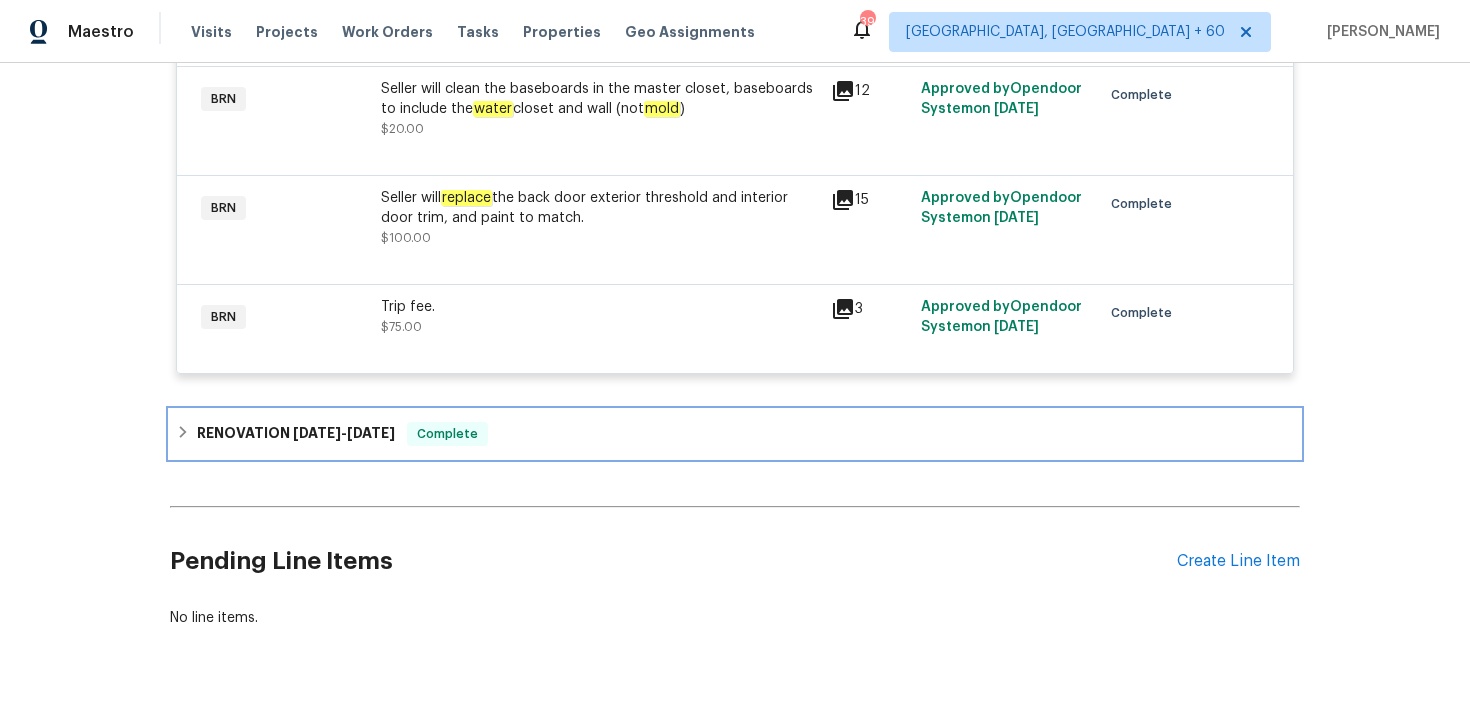 click on "RENOVATION   [DATE]  -  [DATE] Complete" at bounding box center (735, 434) 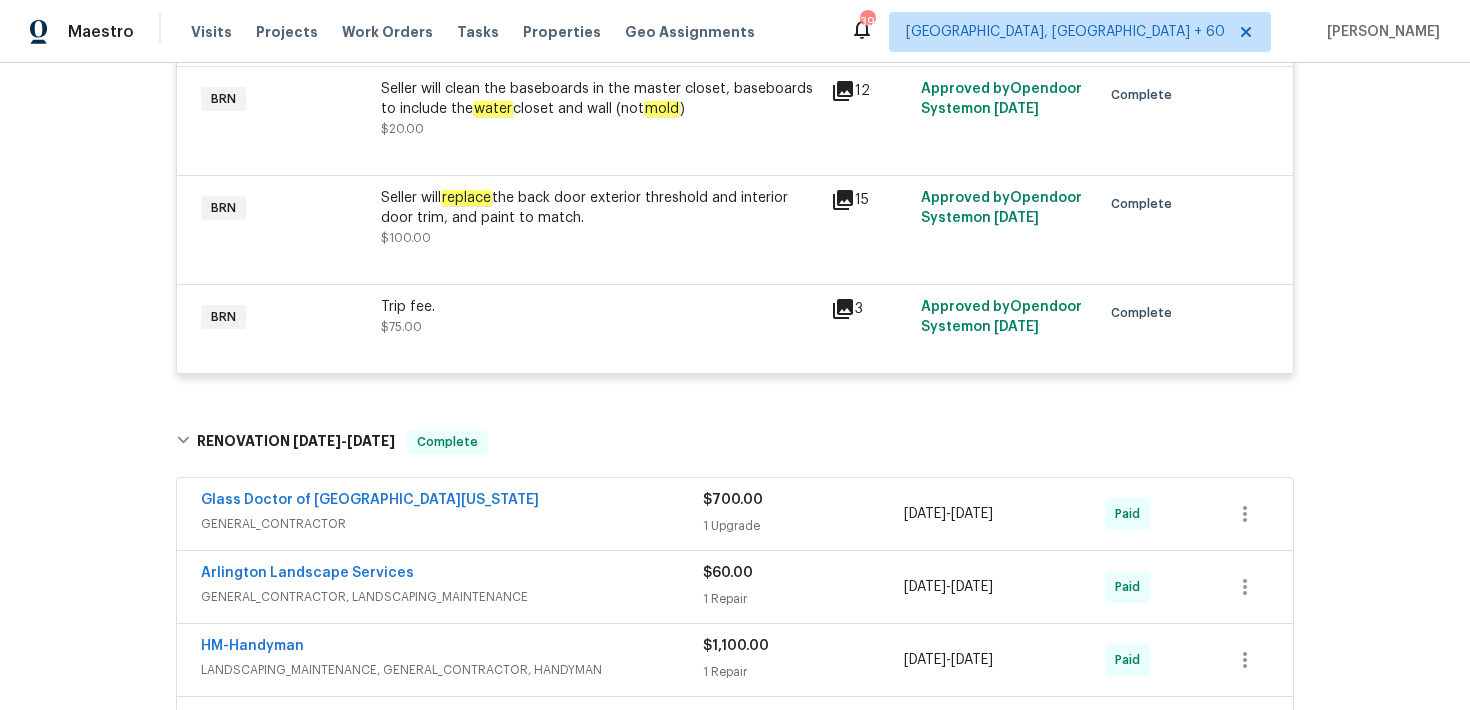 click on "1 Upgrade" at bounding box center (803, 526) 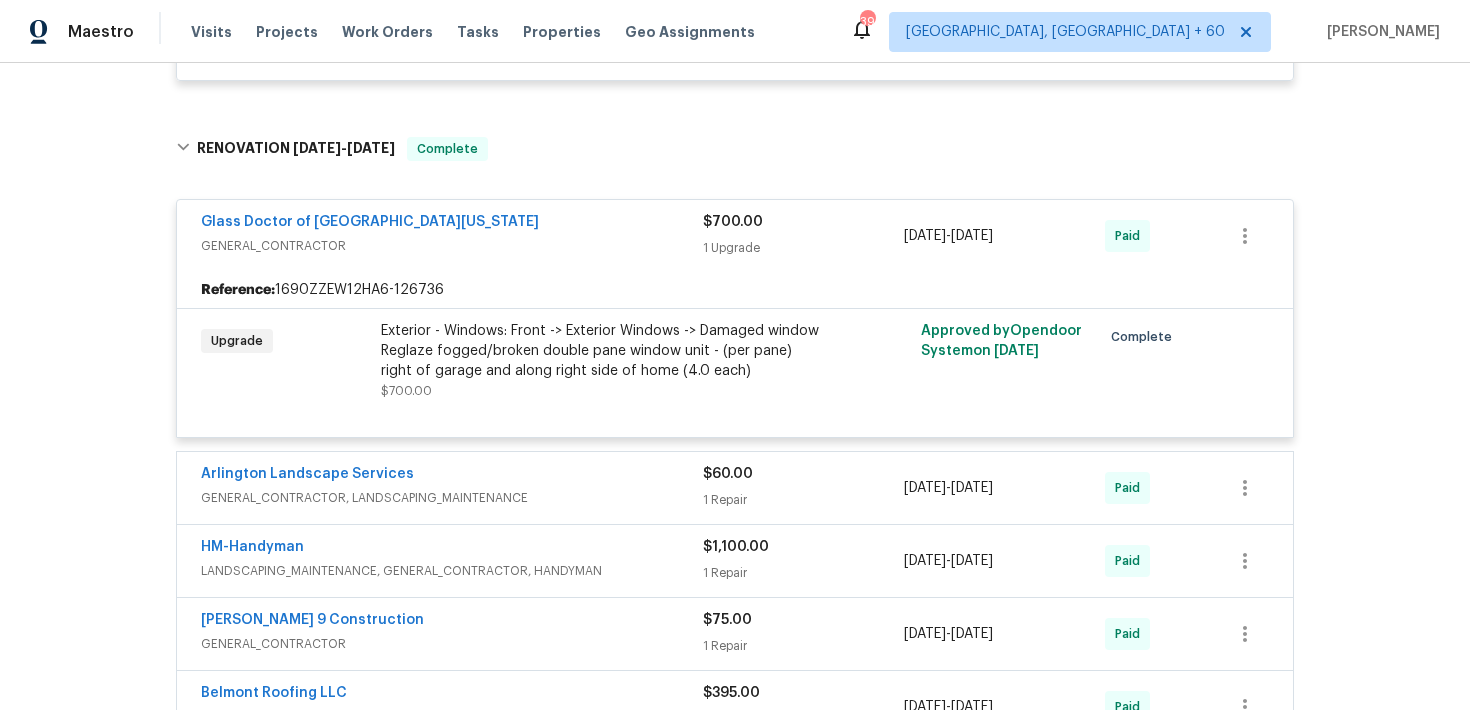 scroll, scrollTop: 1487, scrollLeft: 0, axis: vertical 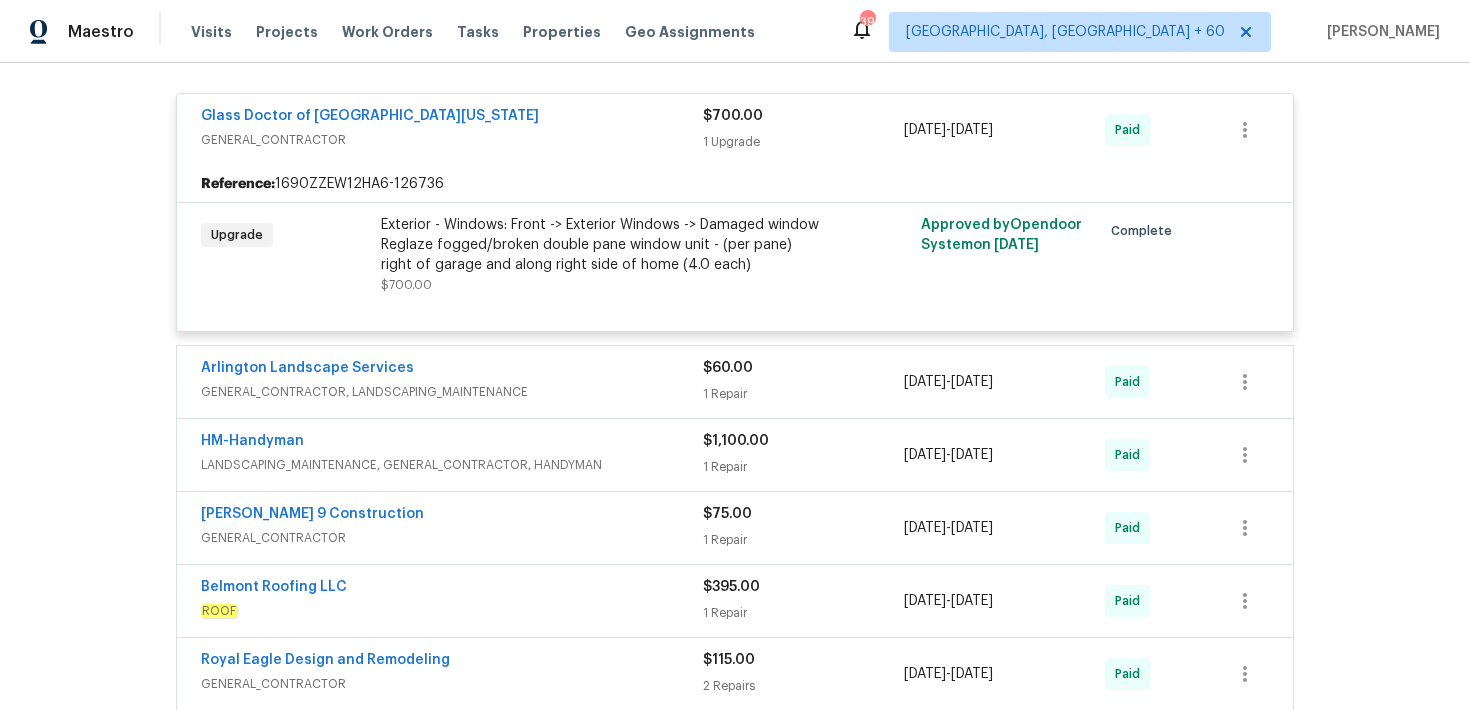 click on "$60.00" at bounding box center [803, 368] 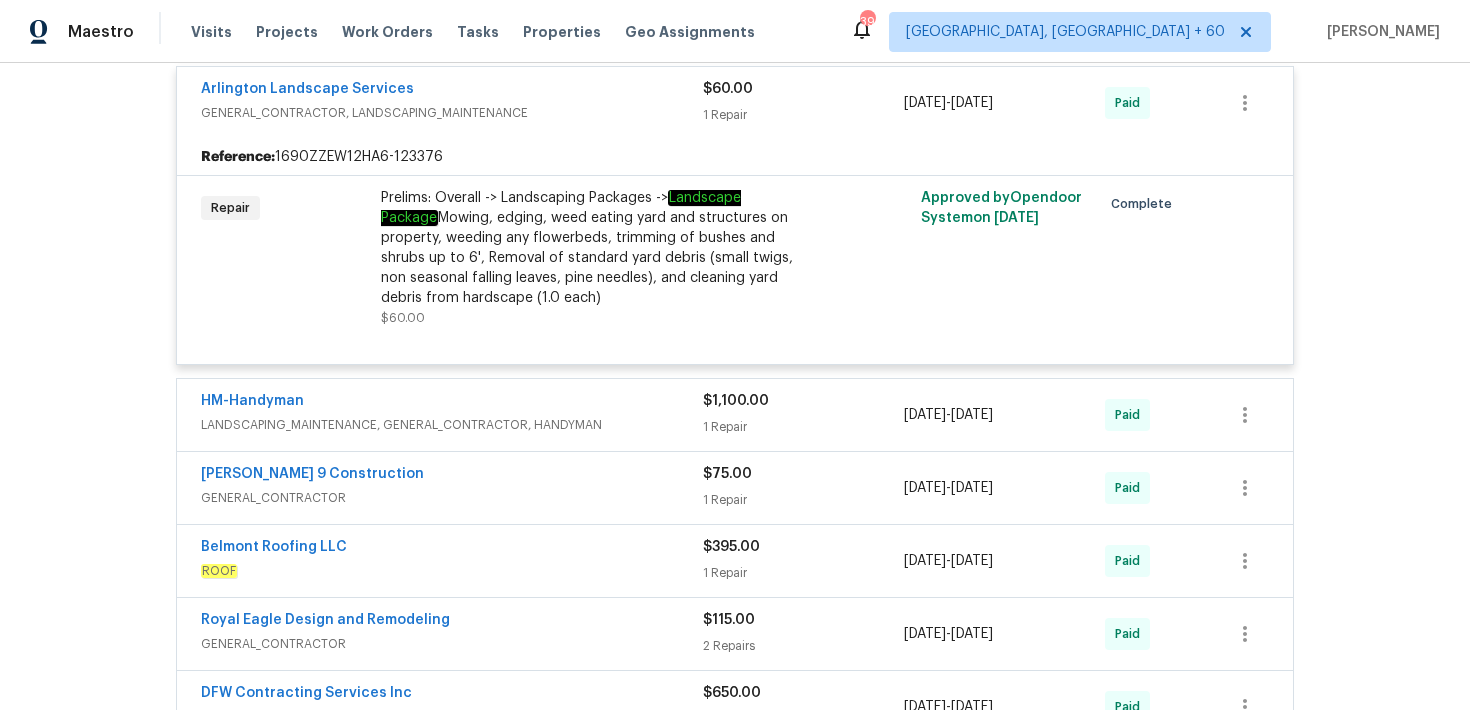 scroll, scrollTop: 1819, scrollLeft: 0, axis: vertical 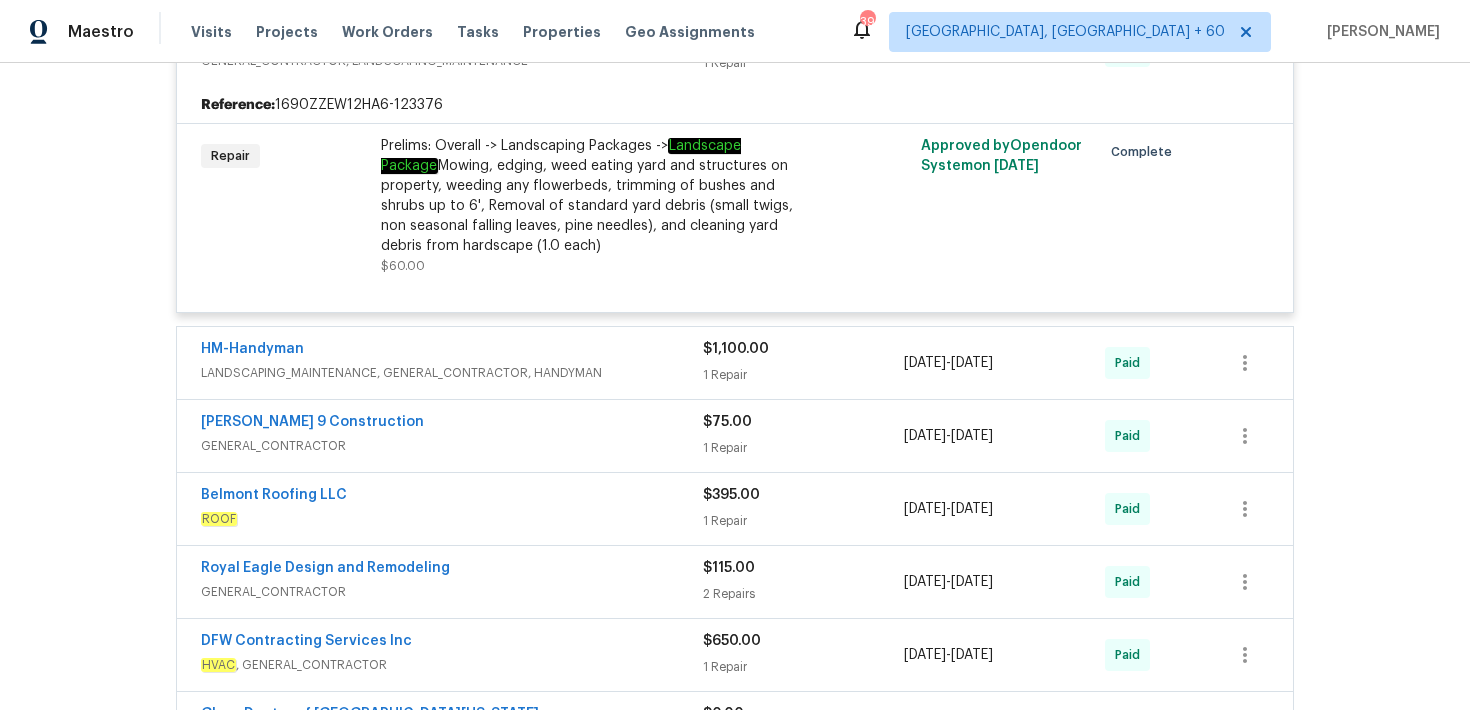 click on "$1,100.00" at bounding box center (736, 349) 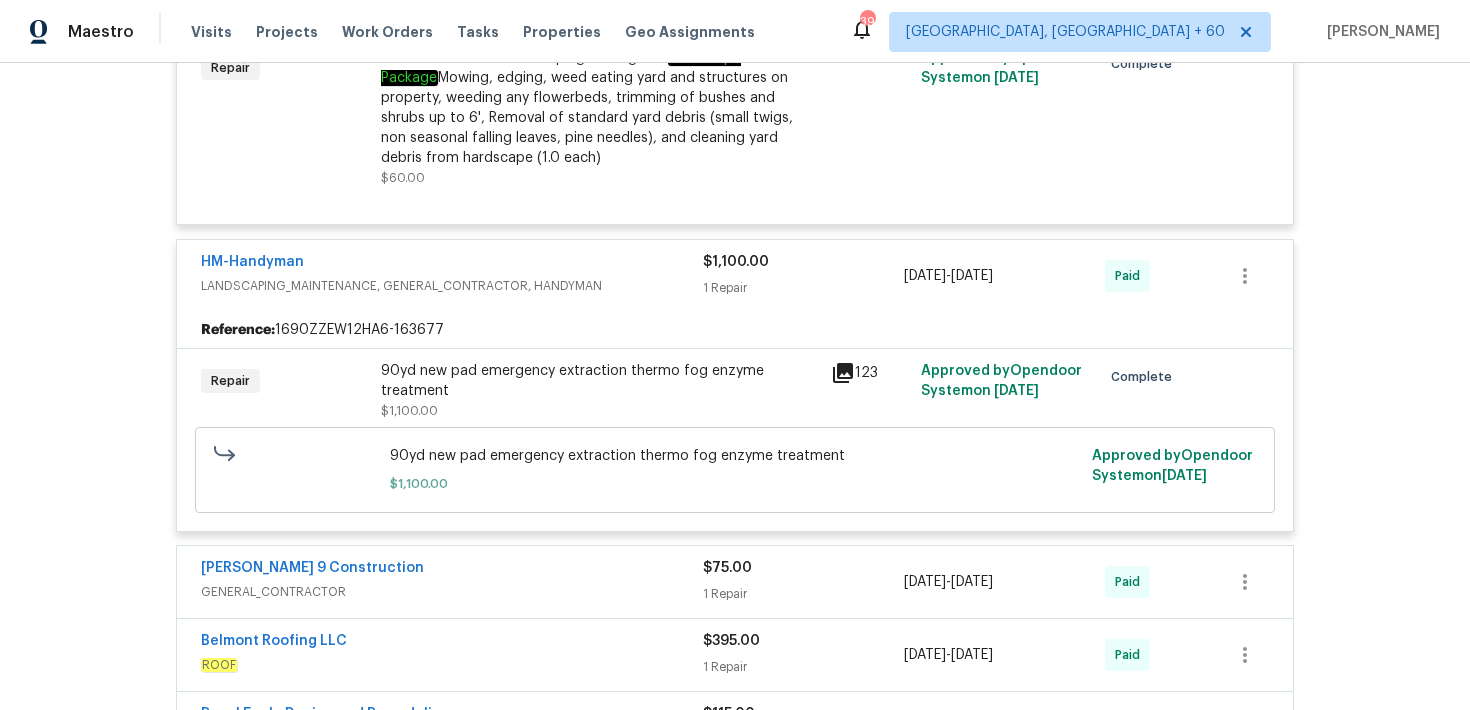 scroll, scrollTop: 1929, scrollLeft: 0, axis: vertical 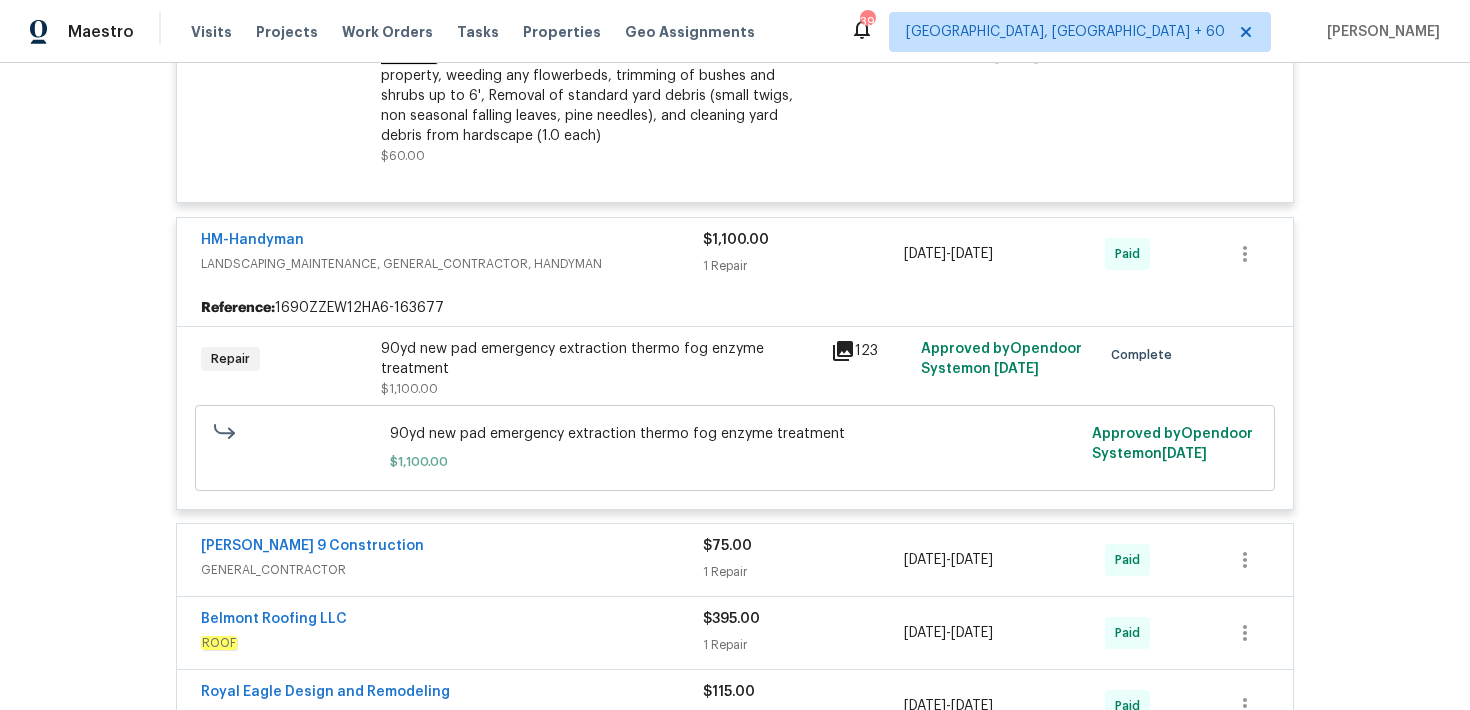 click on "1 Repair" at bounding box center (803, 572) 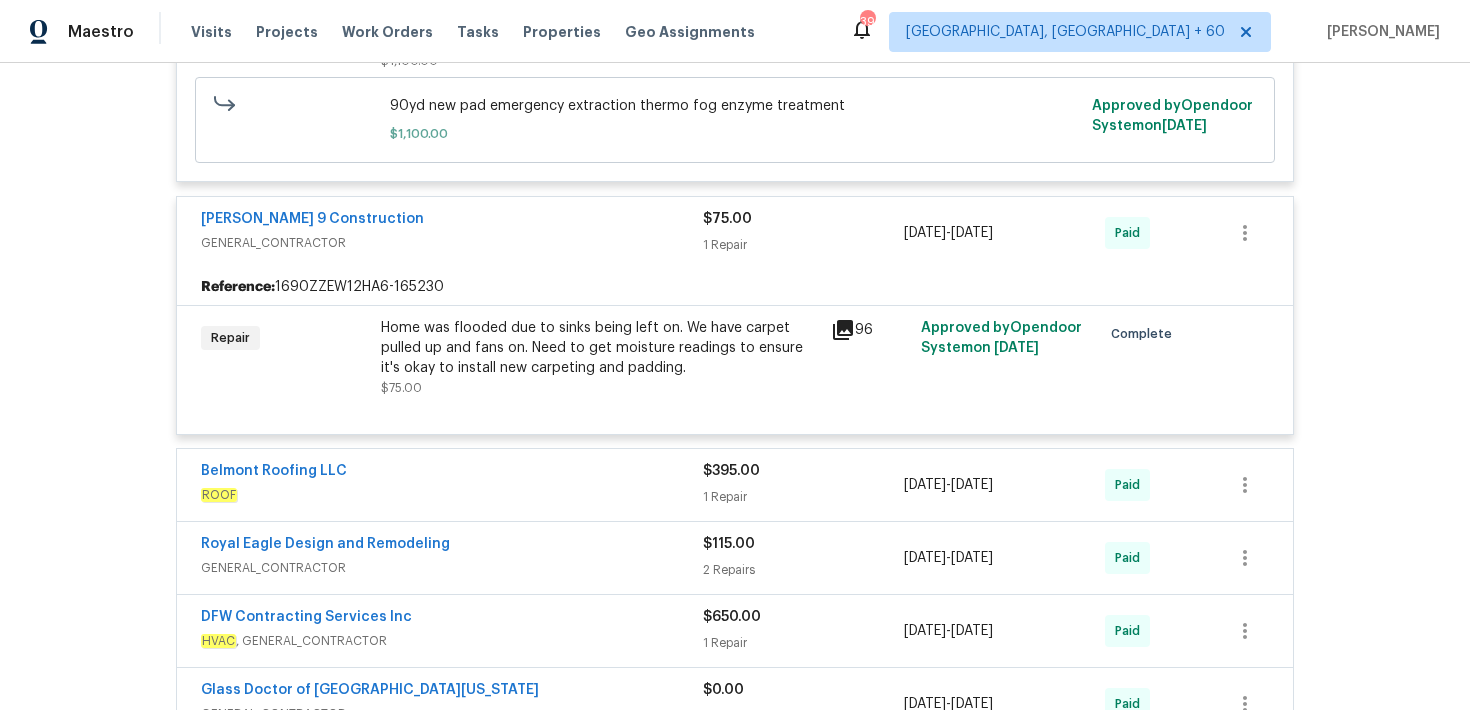 scroll, scrollTop: 2280, scrollLeft: 0, axis: vertical 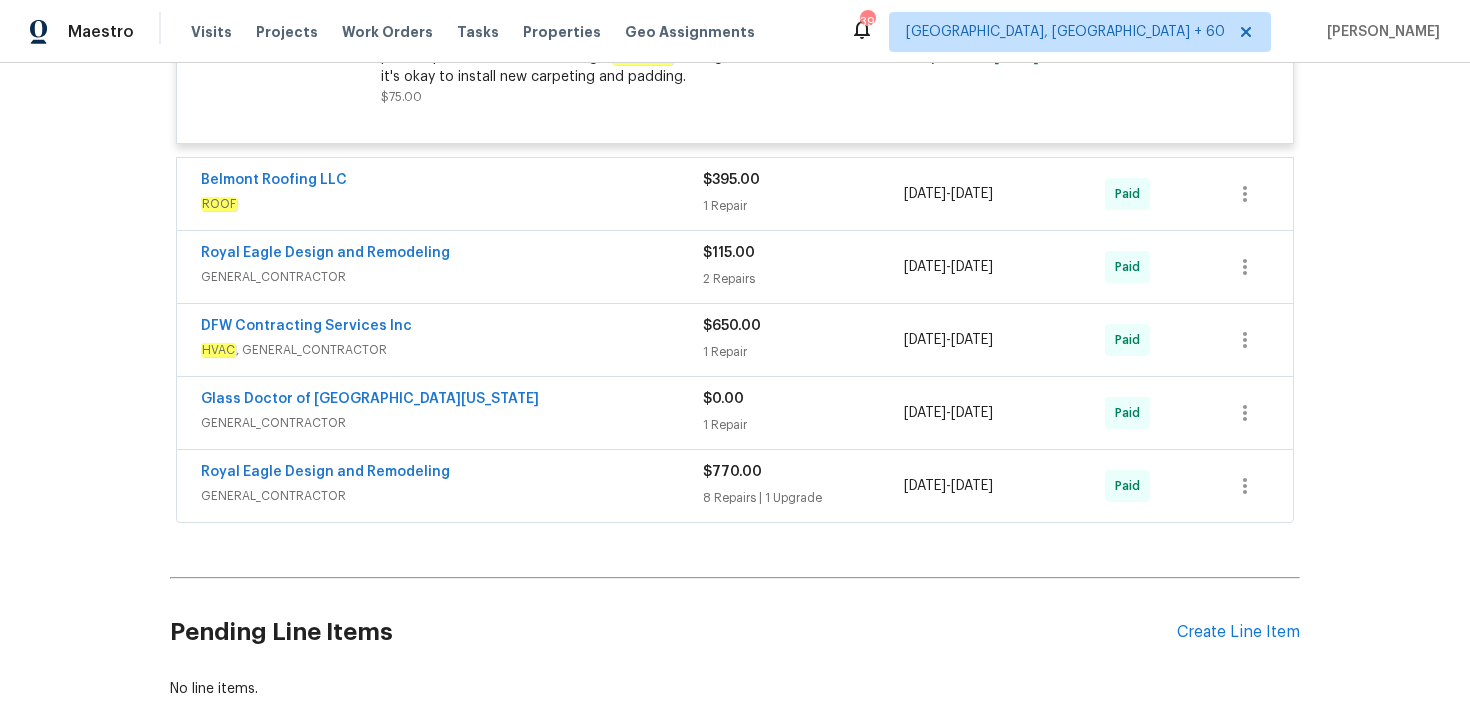 click on "8 Repairs | 1 Upgrade" at bounding box center [803, 498] 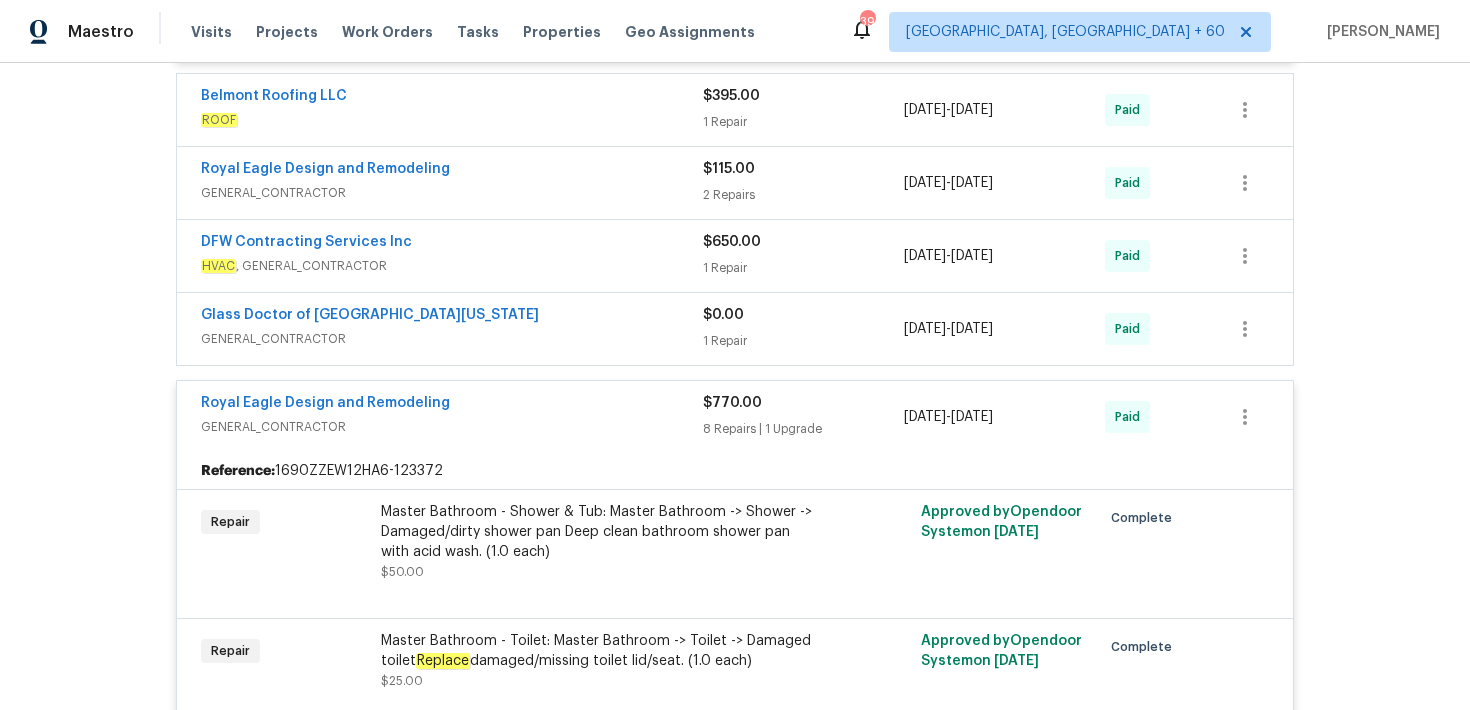 scroll, scrollTop: 2529, scrollLeft: 0, axis: vertical 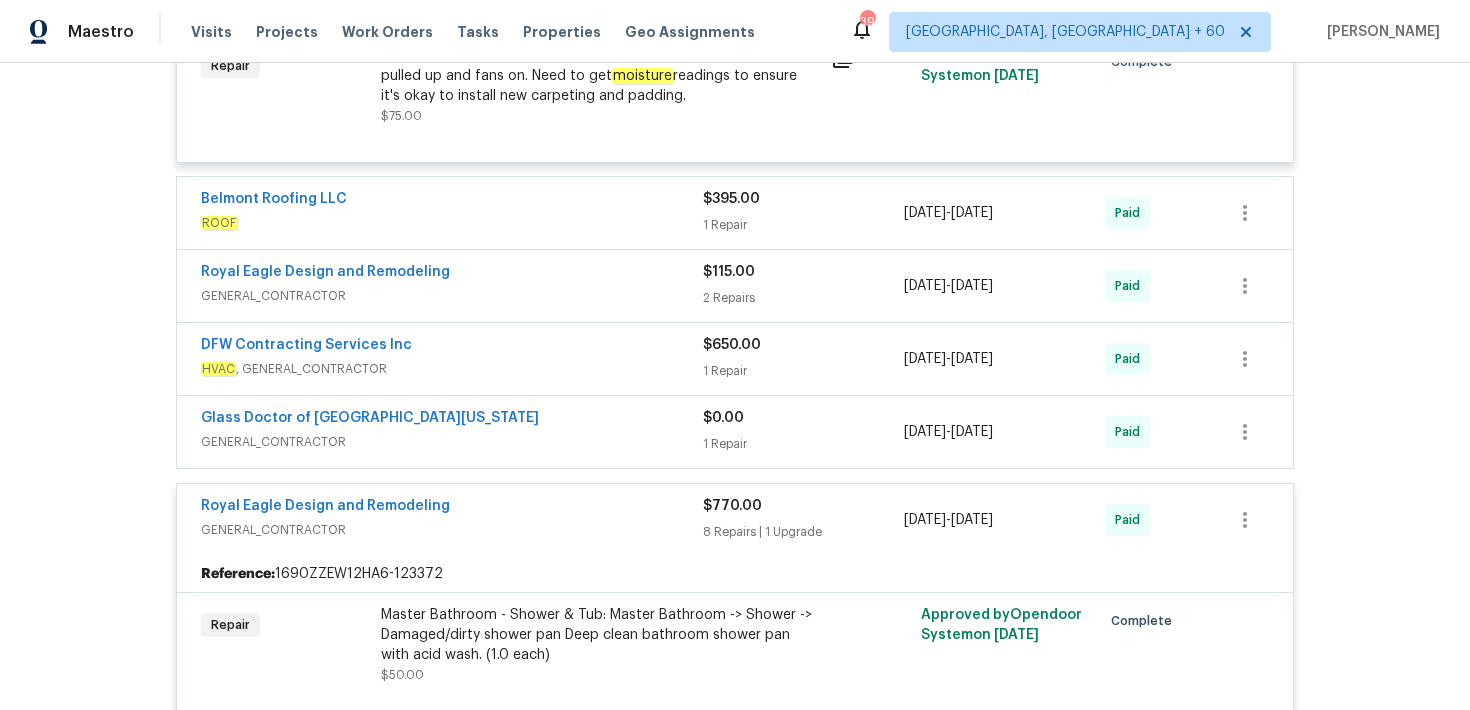 click on "$0.00" at bounding box center [803, 418] 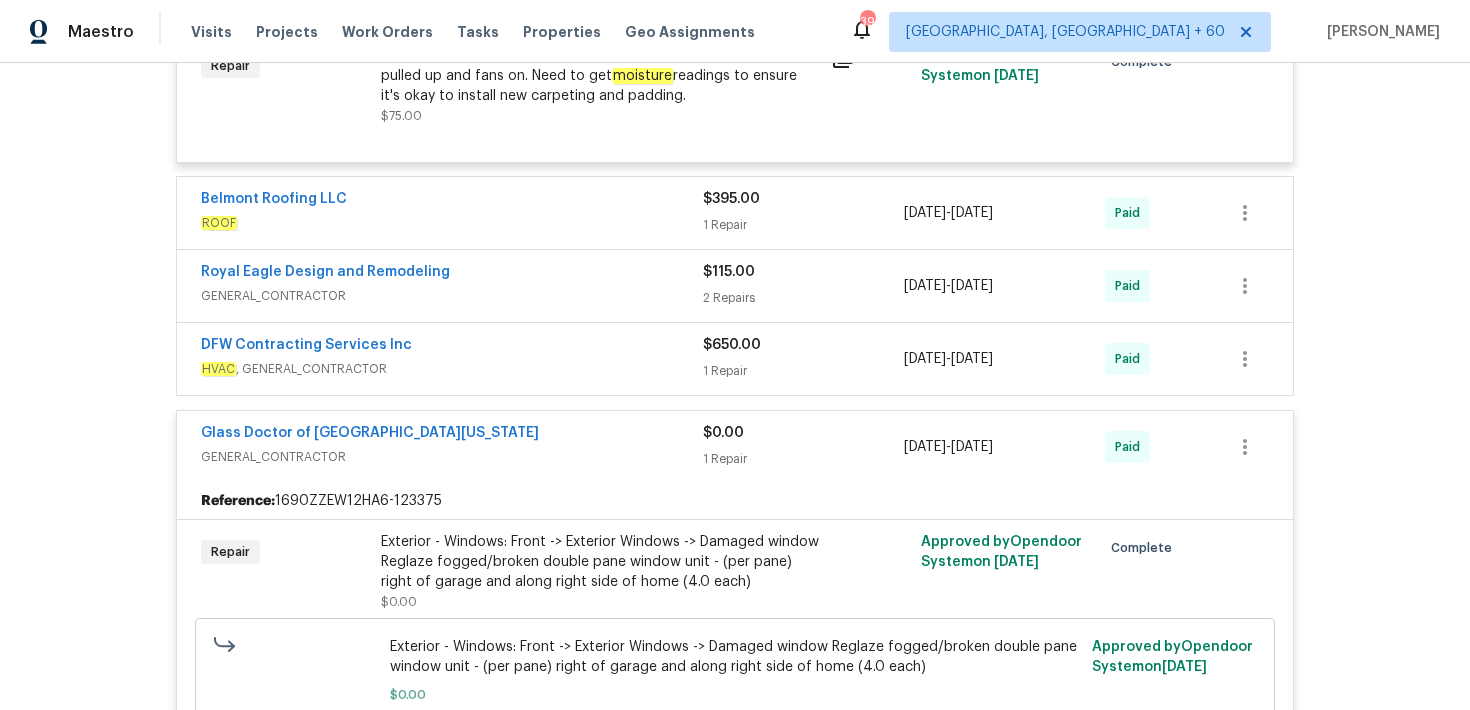 click on "1 Repair" at bounding box center (803, 371) 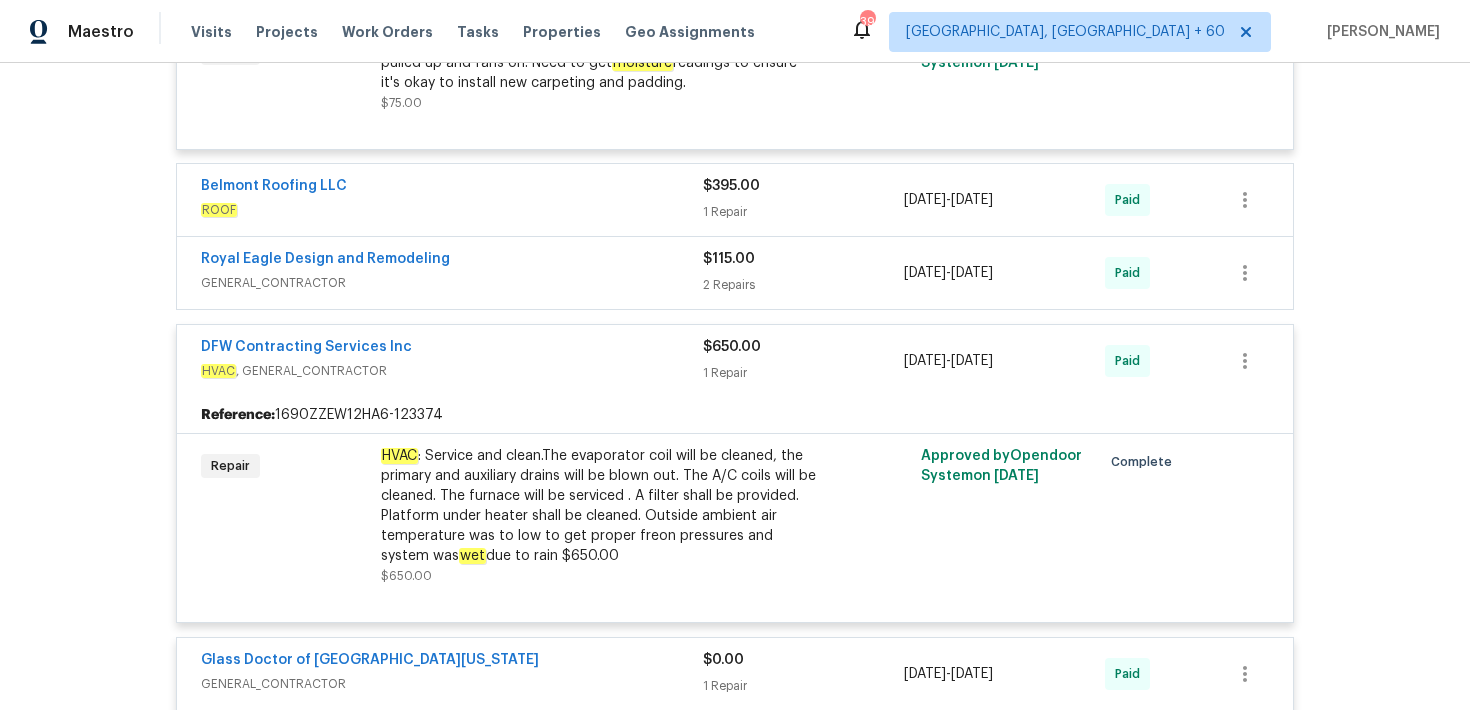 scroll, scrollTop: 2485, scrollLeft: 0, axis: vertical 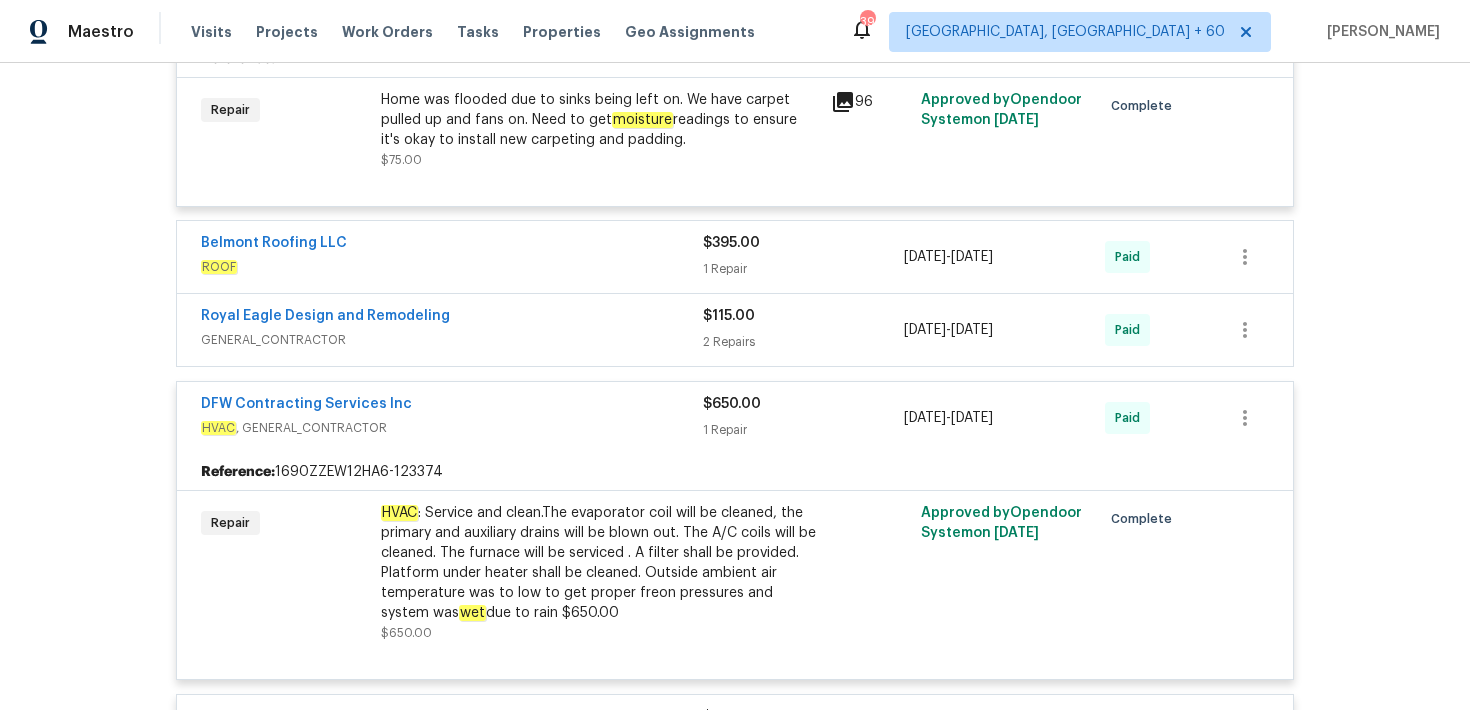 click on "$115.00" at bounding box center (803, 316) 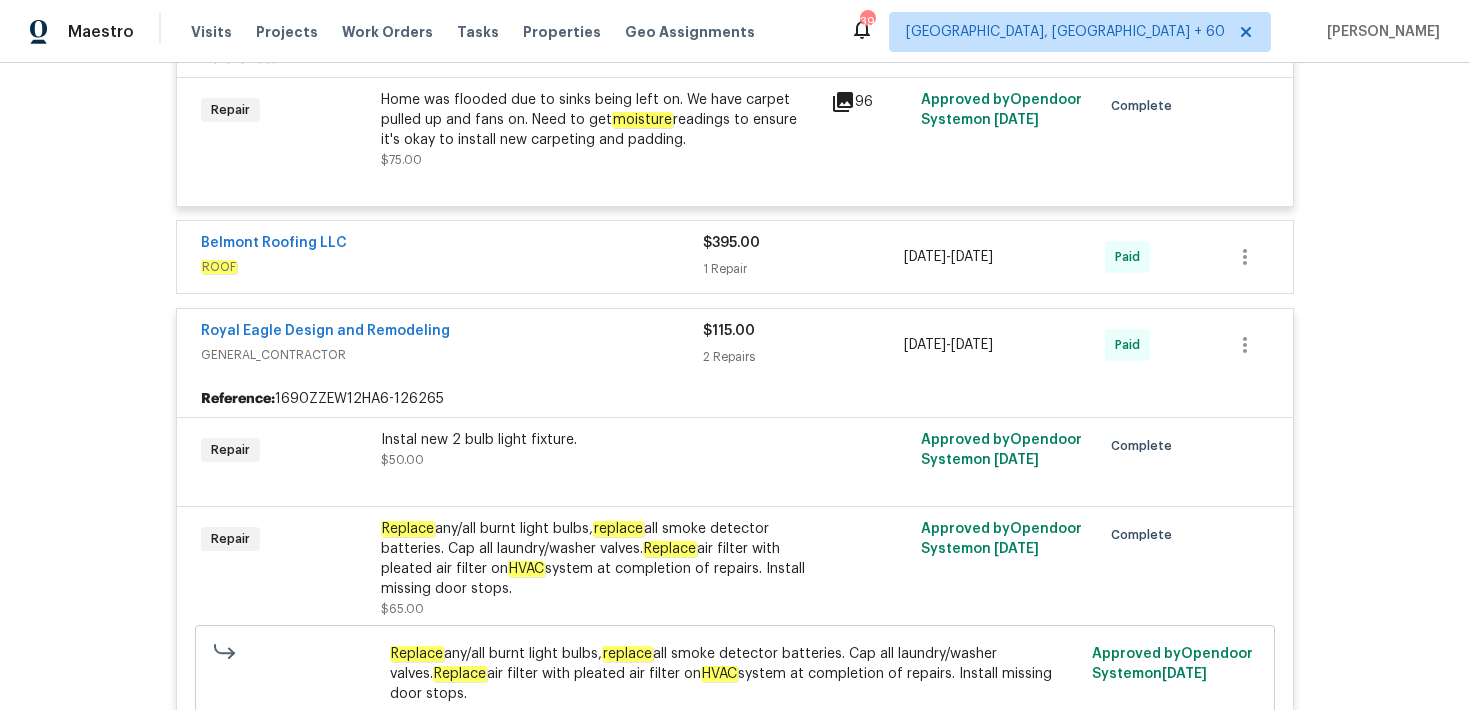 click on "1 Repair" at bounding box center (803, 269) 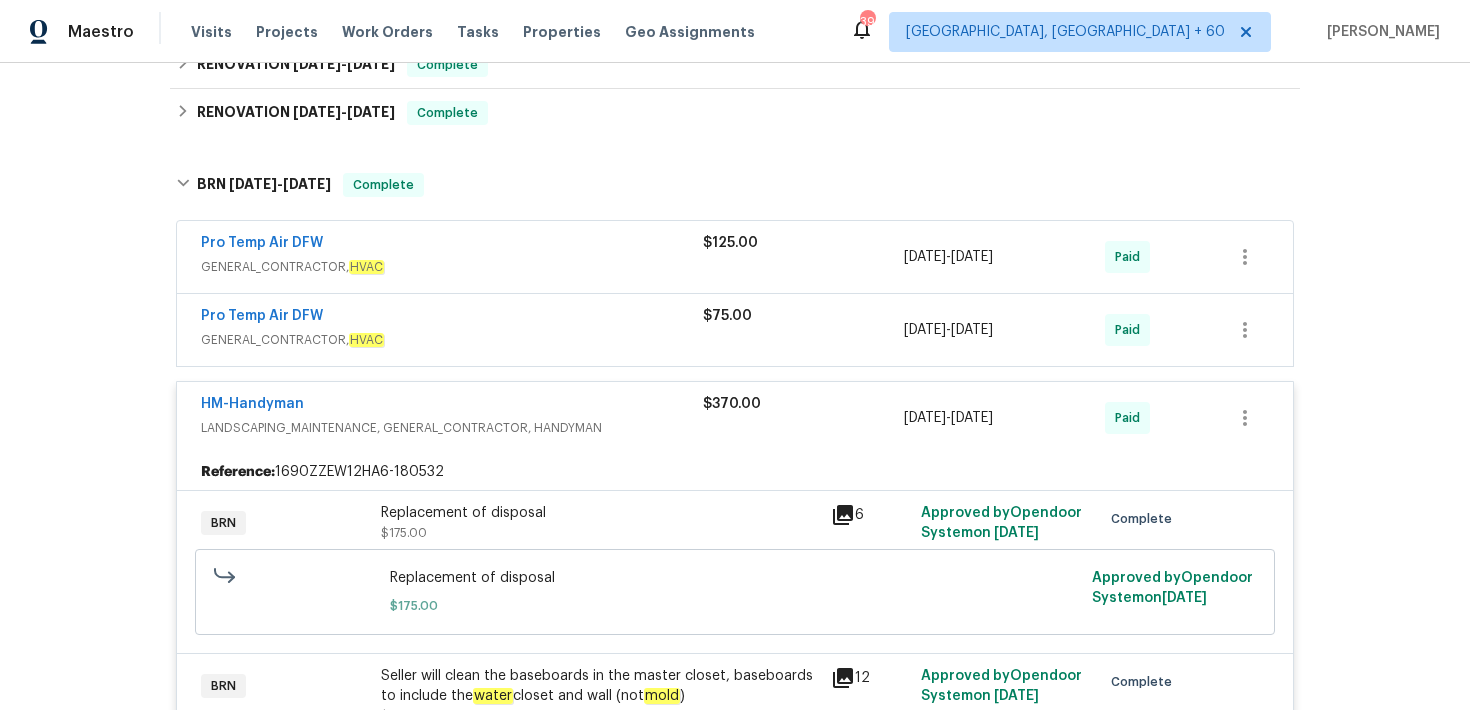 scroll, scrollTop: 483, scrollLeft: 0, axis: vertical 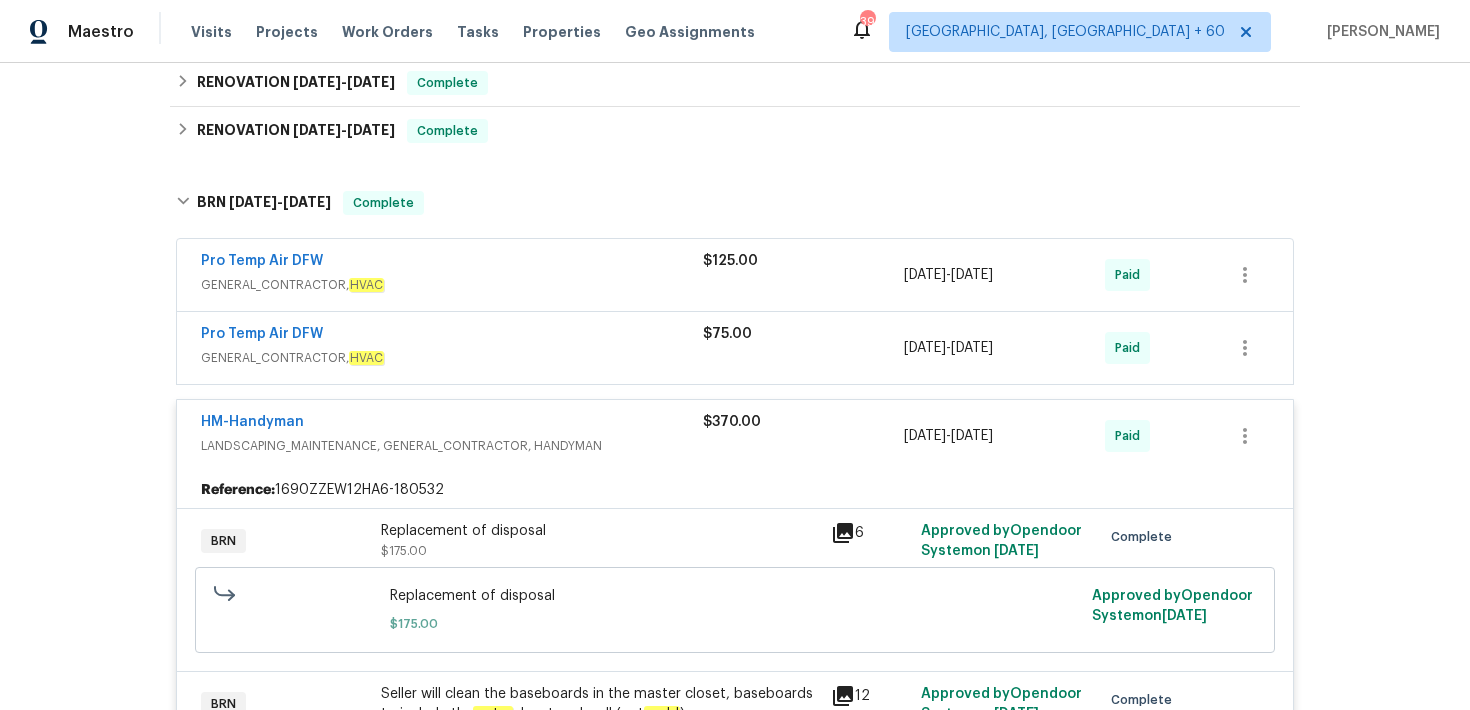 click on "$75.00" at bounding box center (727, 334) 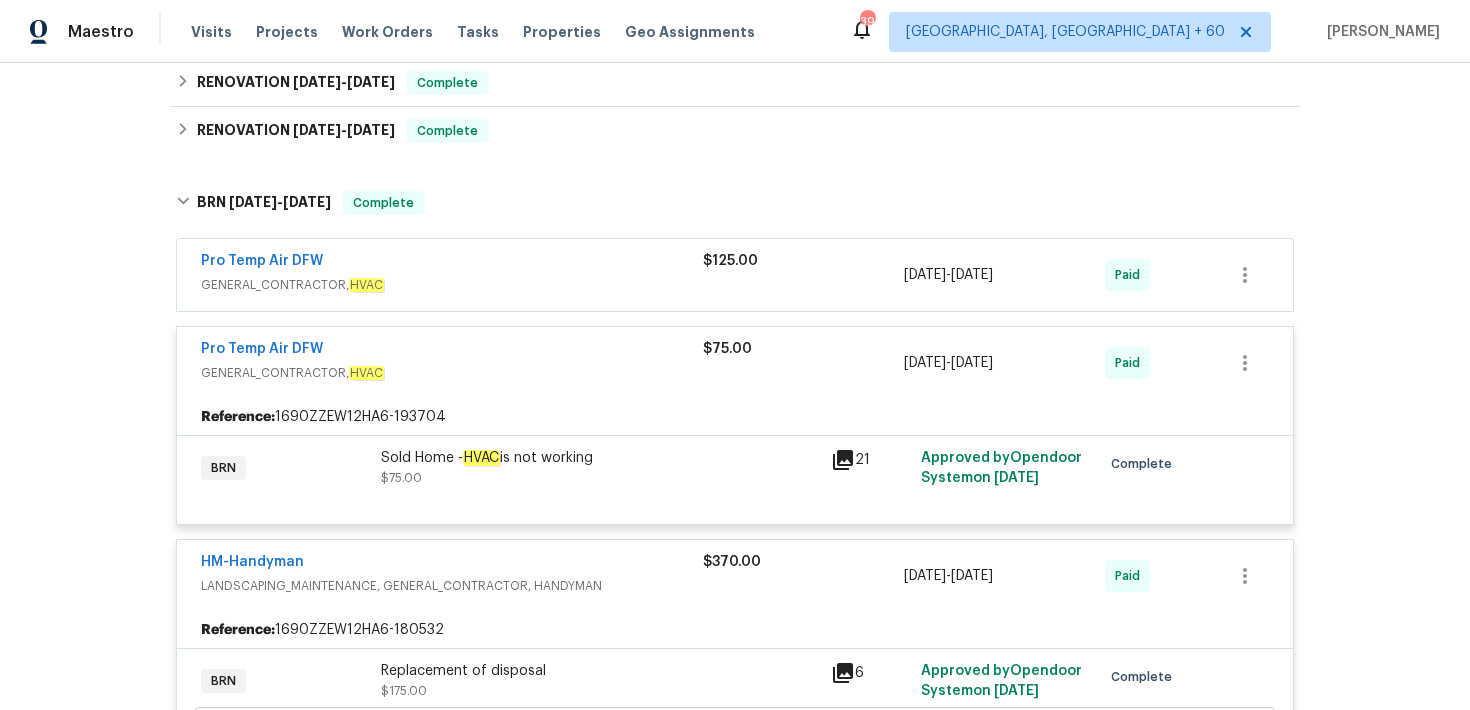 click on "$125.00" at bounding box center (803, 275) 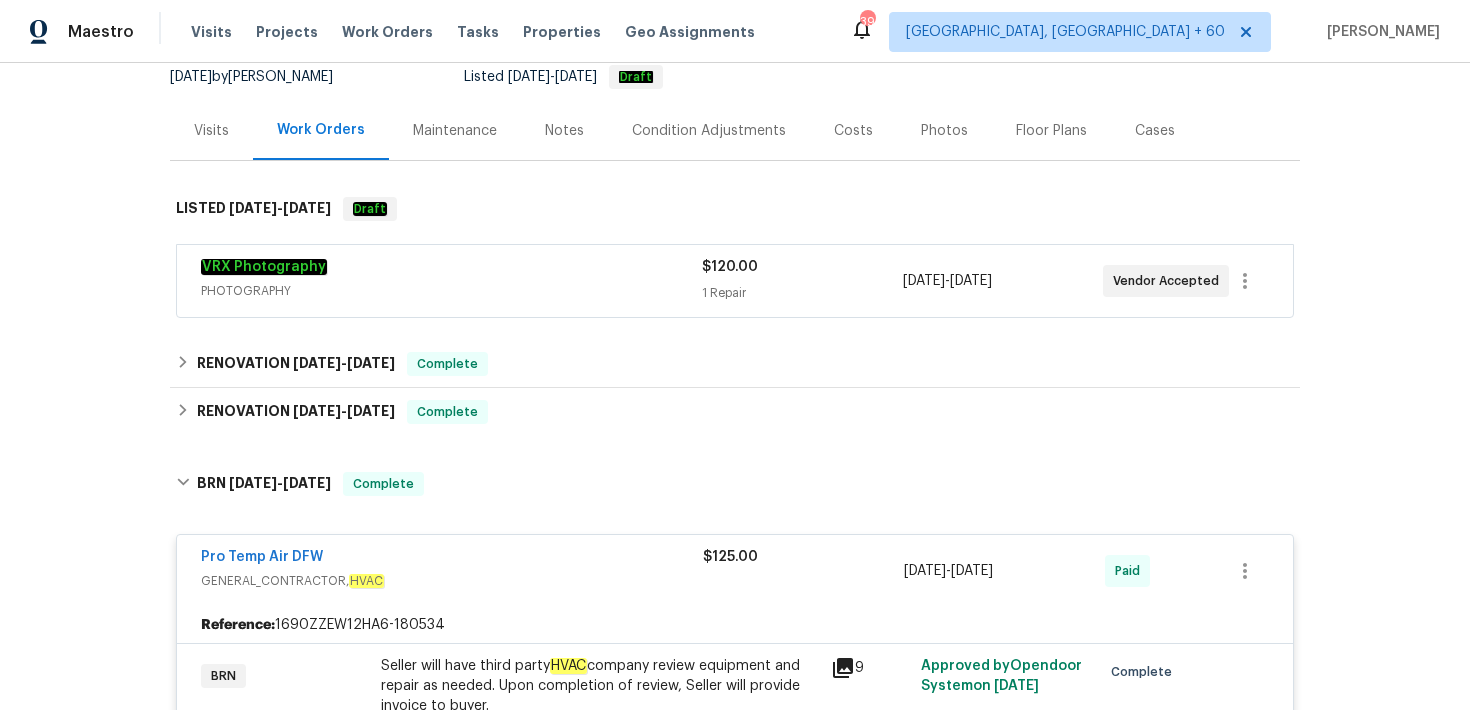 scroll, scrollTop: 180, scrollLeft: 0, axis: vertical 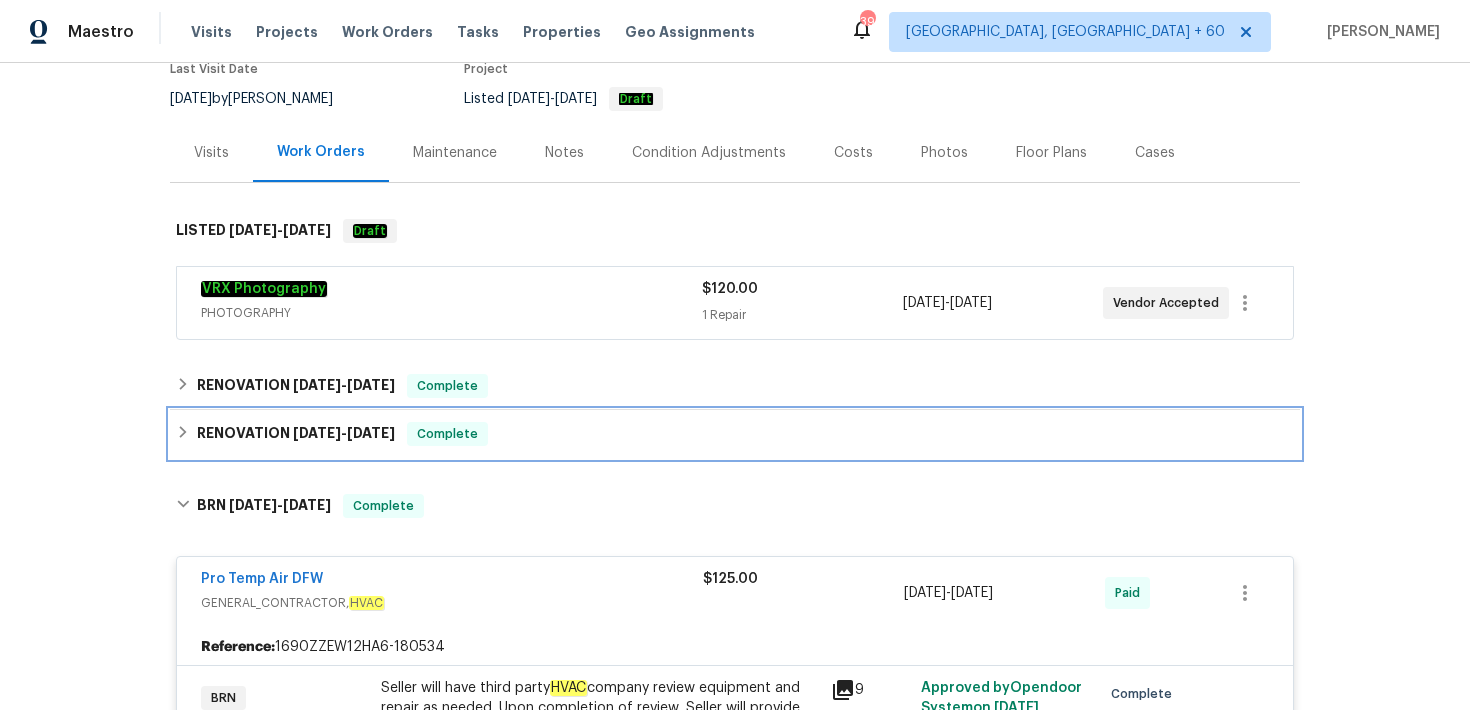 click on "RENOVATION   [DATE]  -  [DATE] Complete" at bounding box center (735, 434) 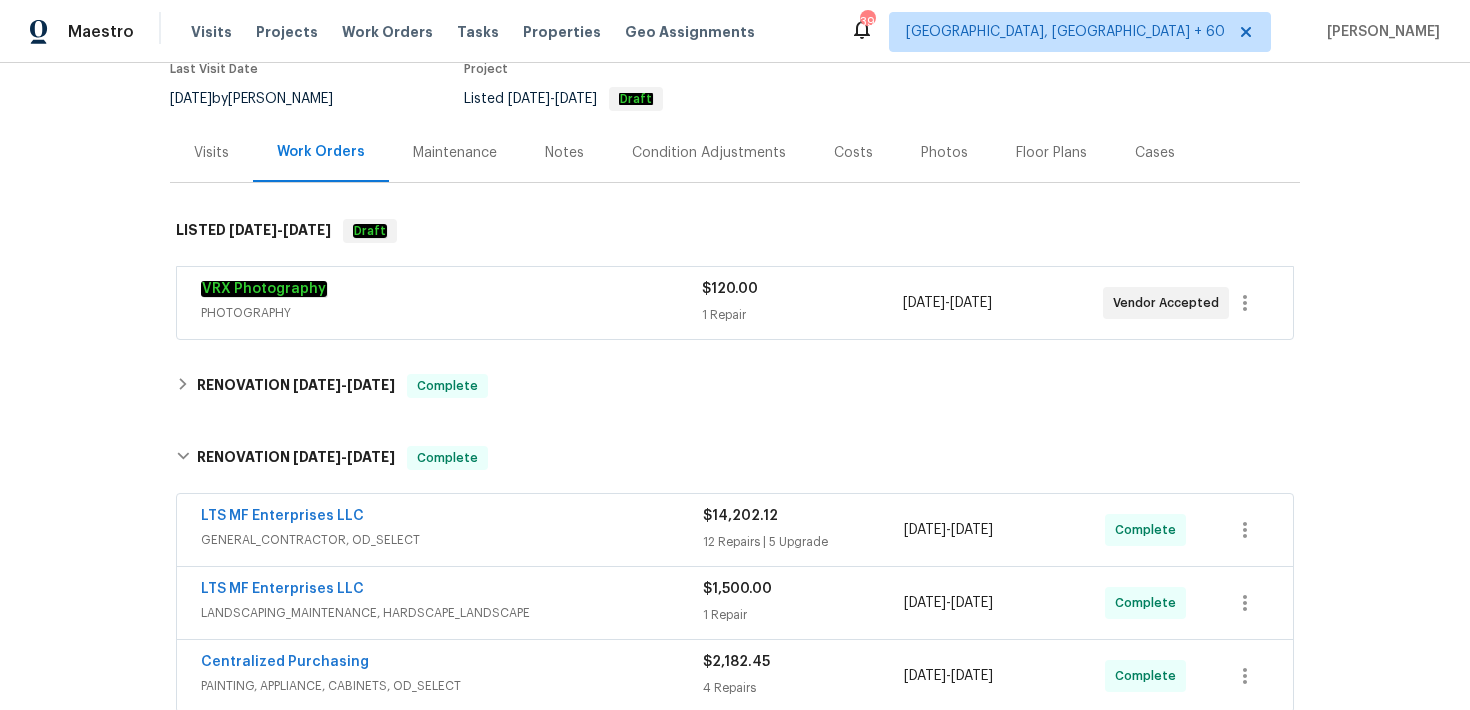 click on "12 Repairs | 5 Upgrade" at bounding box center [803, 542] 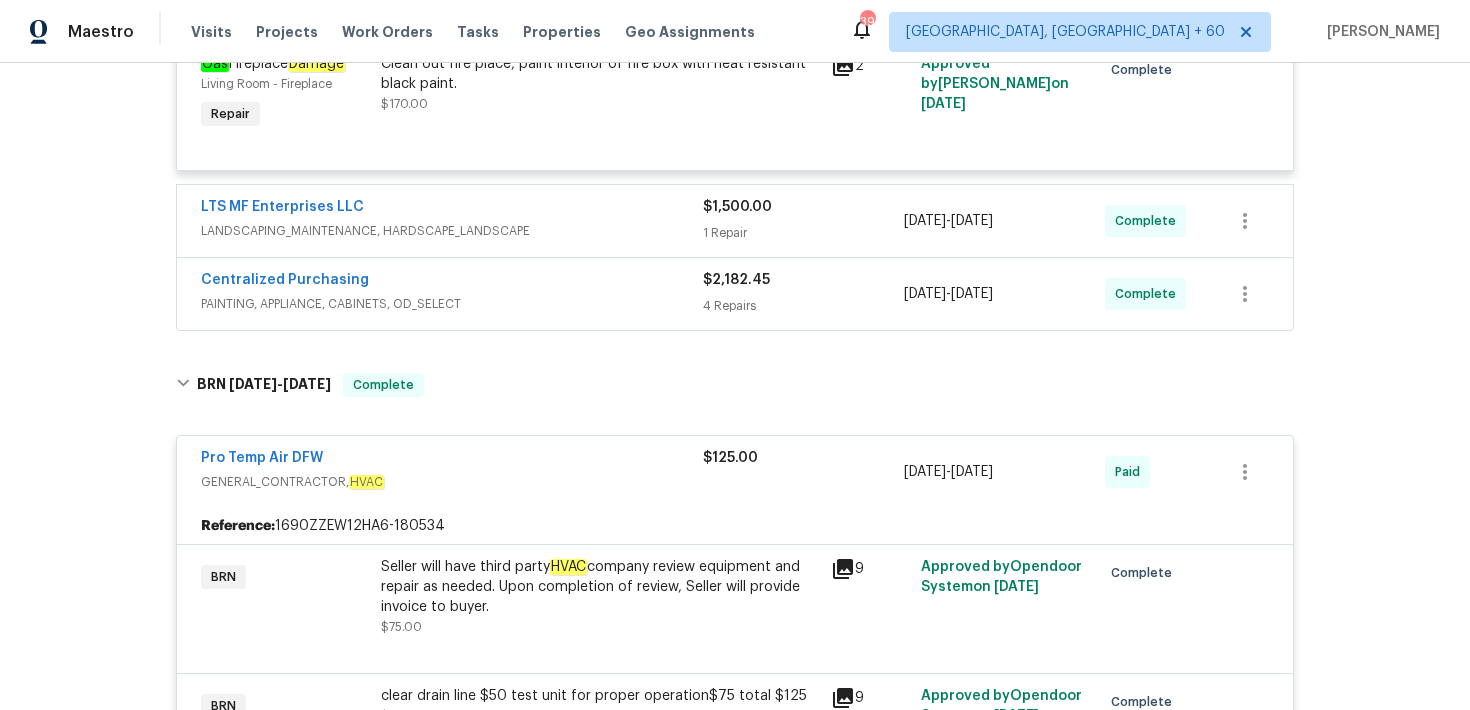 scroll, scrollTop: 3602, scrollLeft: 0, axis: vertical 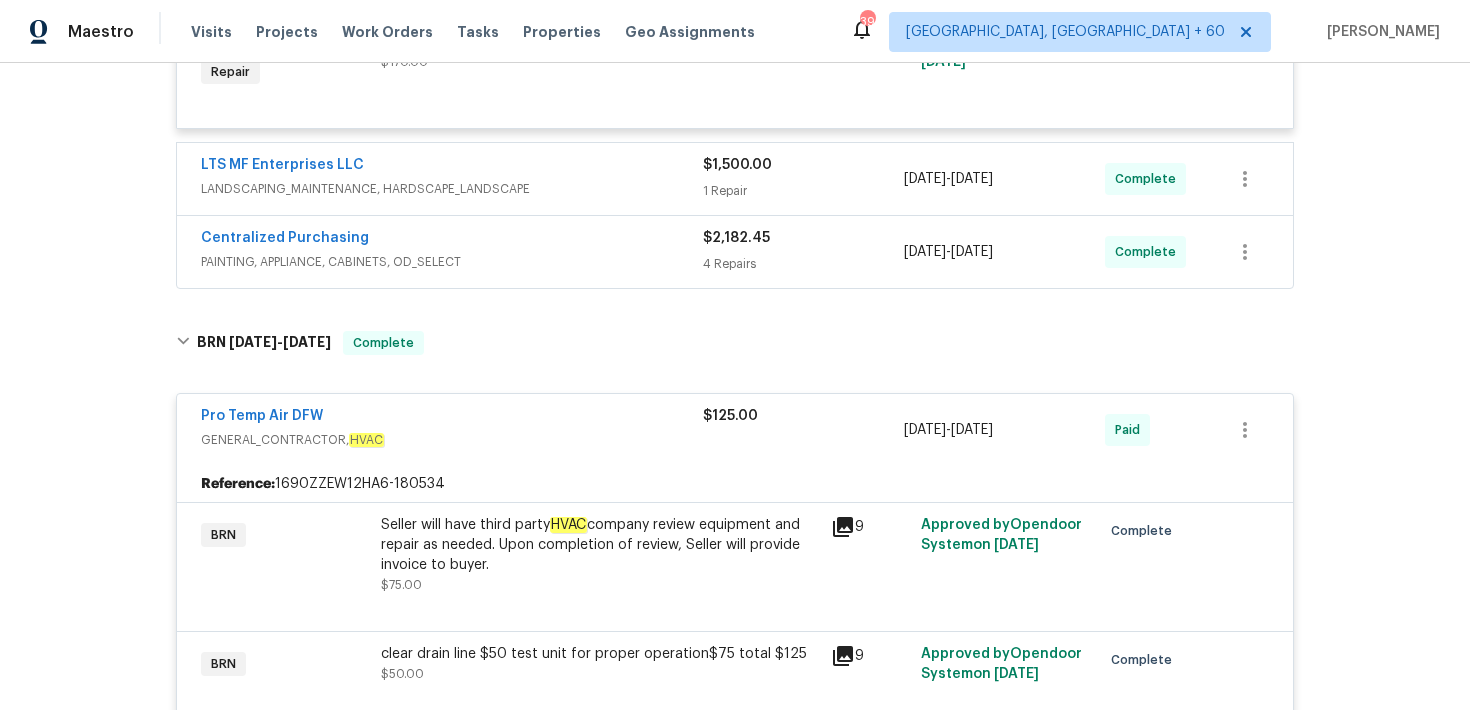 click on "$1,500.00 1 Repair" at bounding box center (803, 179) 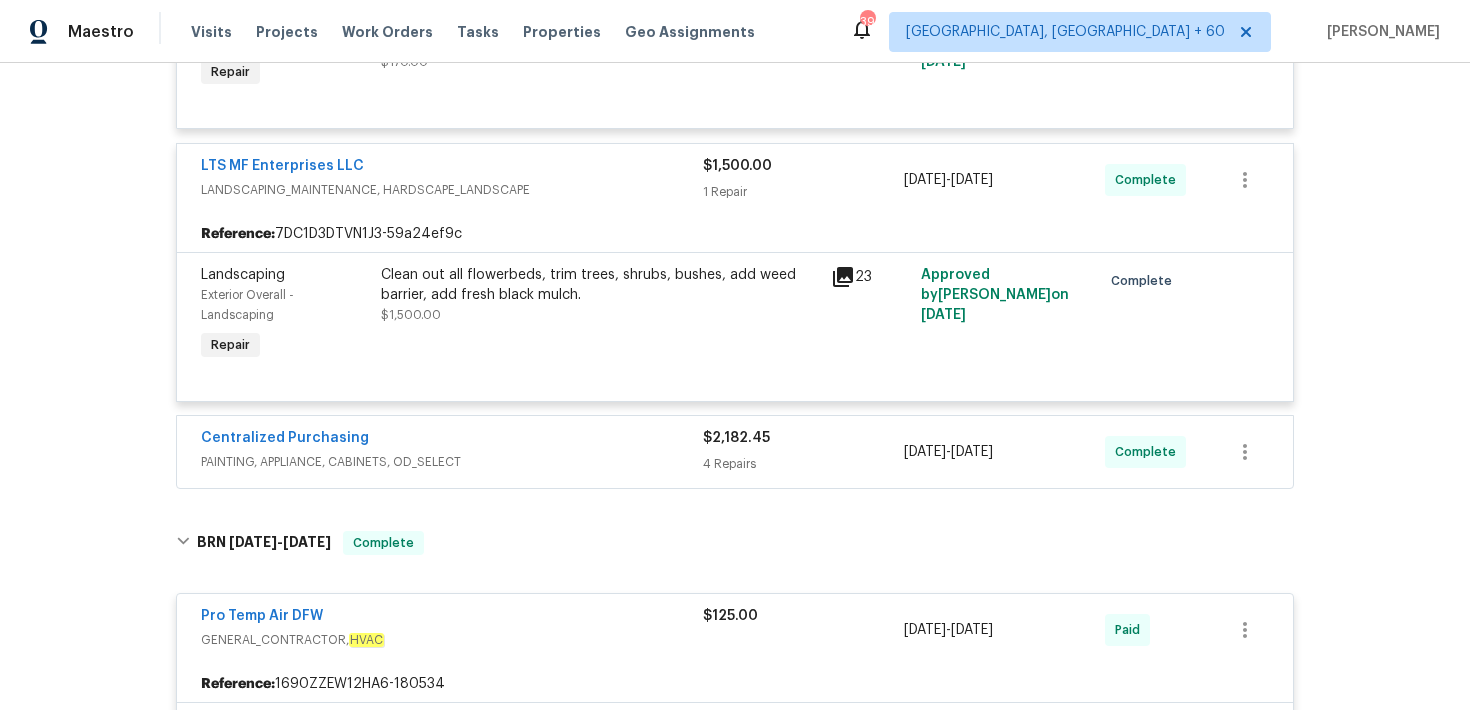 click on "4 Repairs" at bounding box center (803, 464) 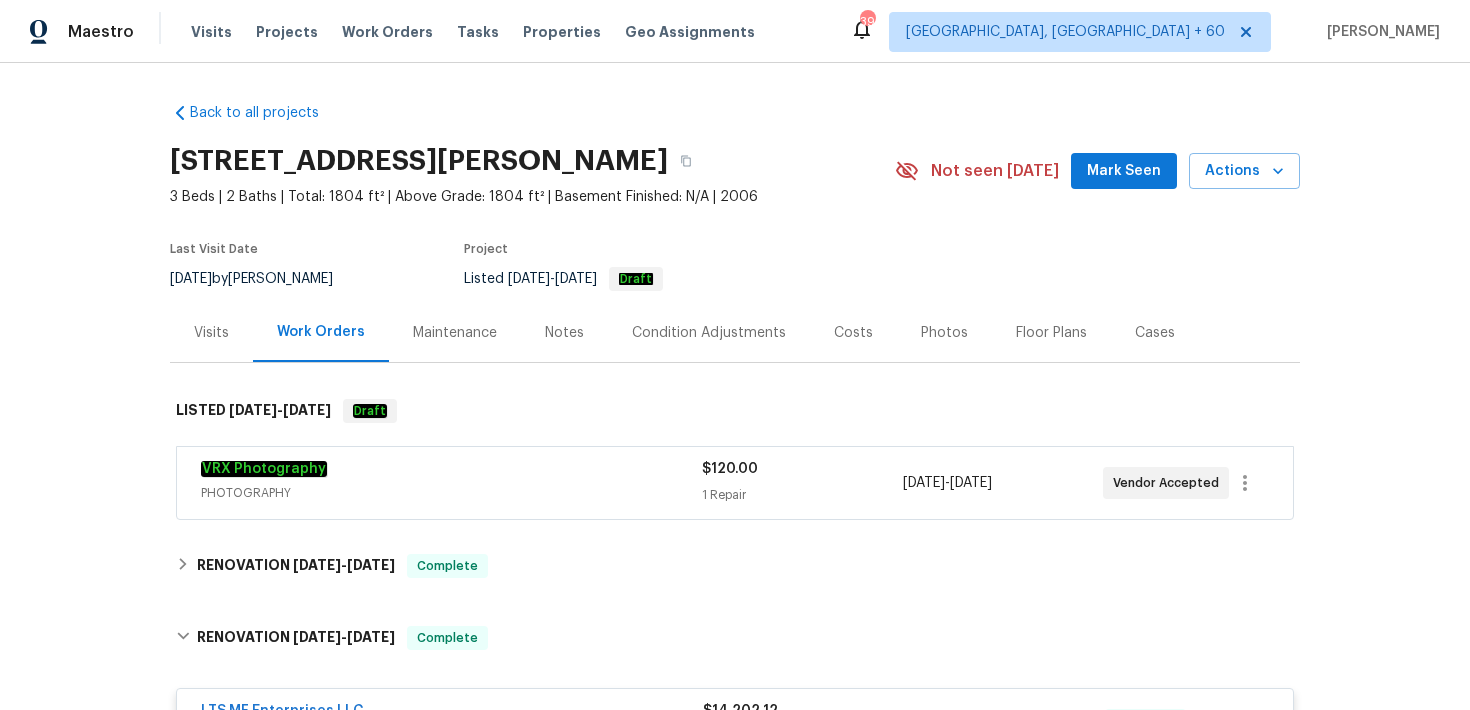 scroll, scrollTop: 266, scrollLeft: 0, axis: vertical 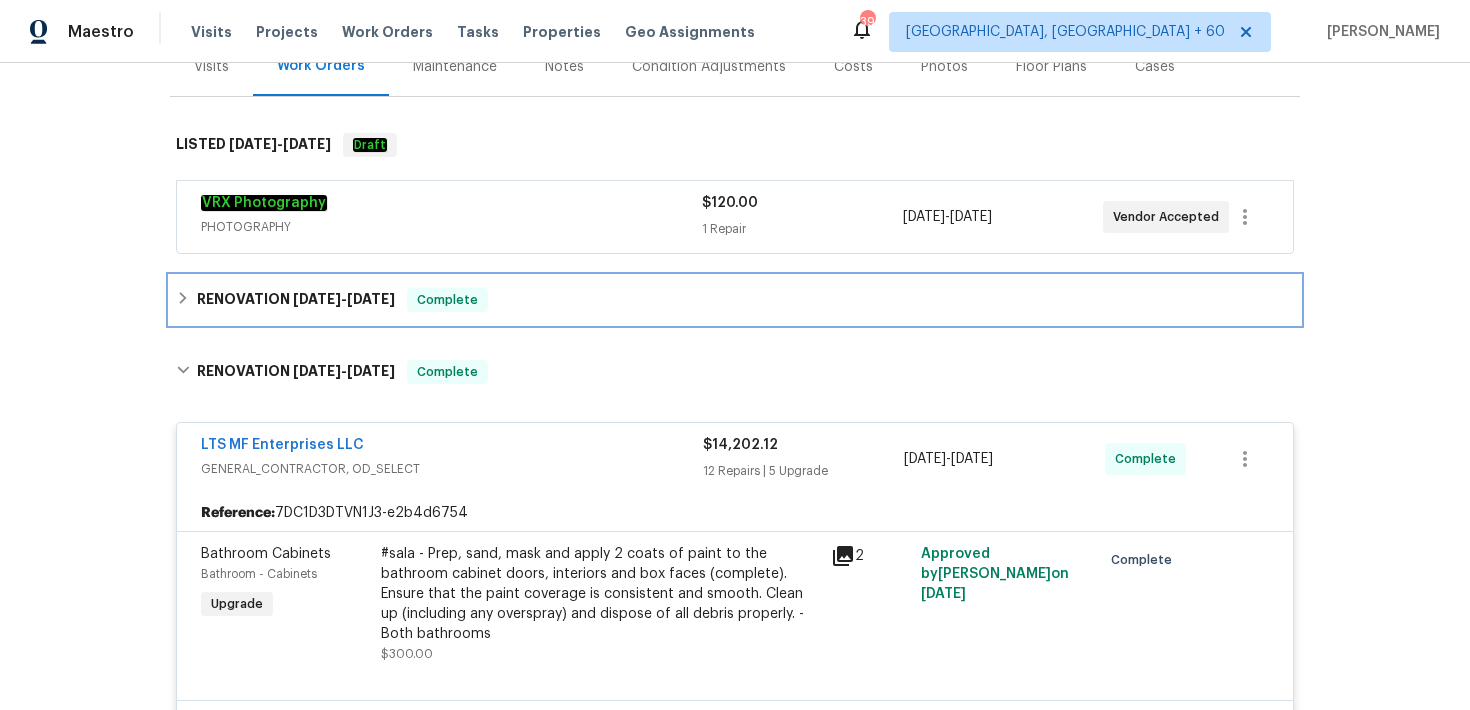 click on "RENOVATION   [DATE]  -  [DATE] Complete" at bounding box center (735, 300) 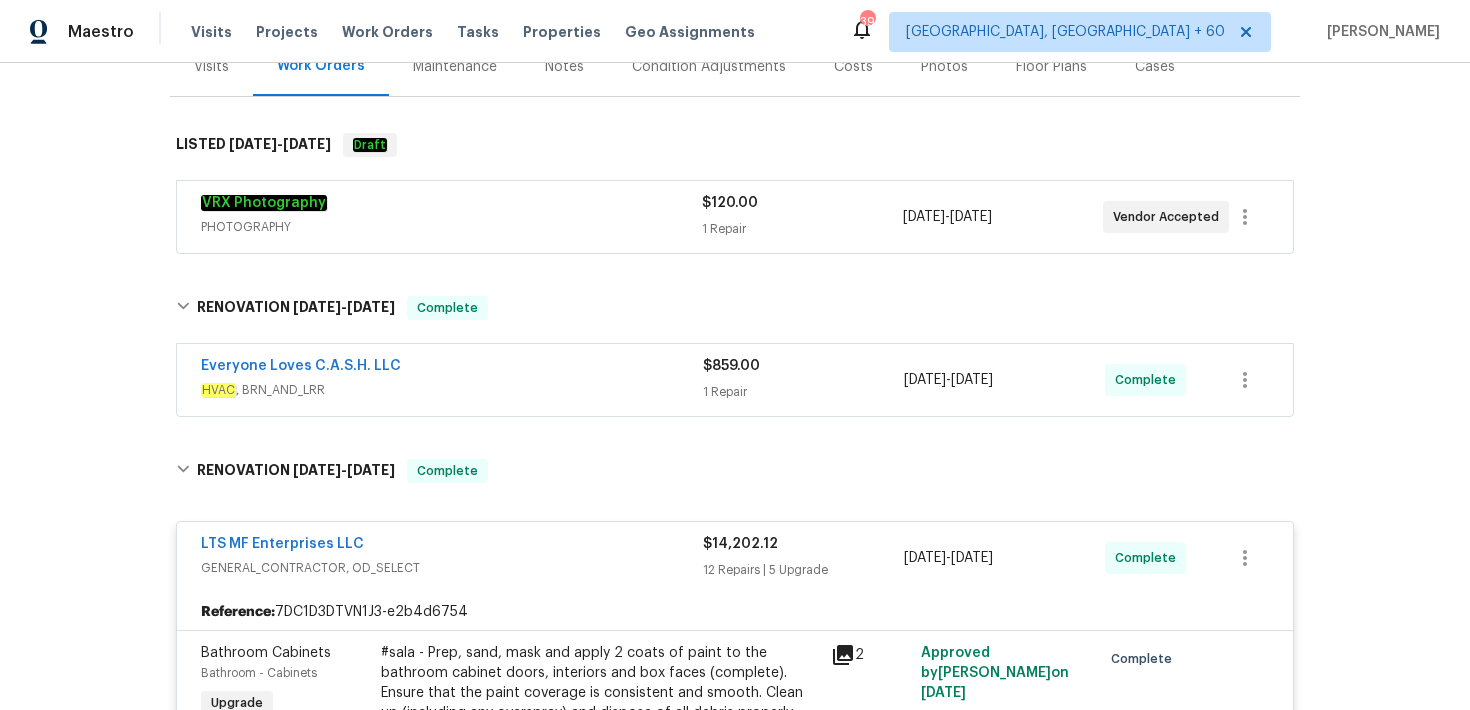 click on "1 Repair" at bounding box center (803, 392) 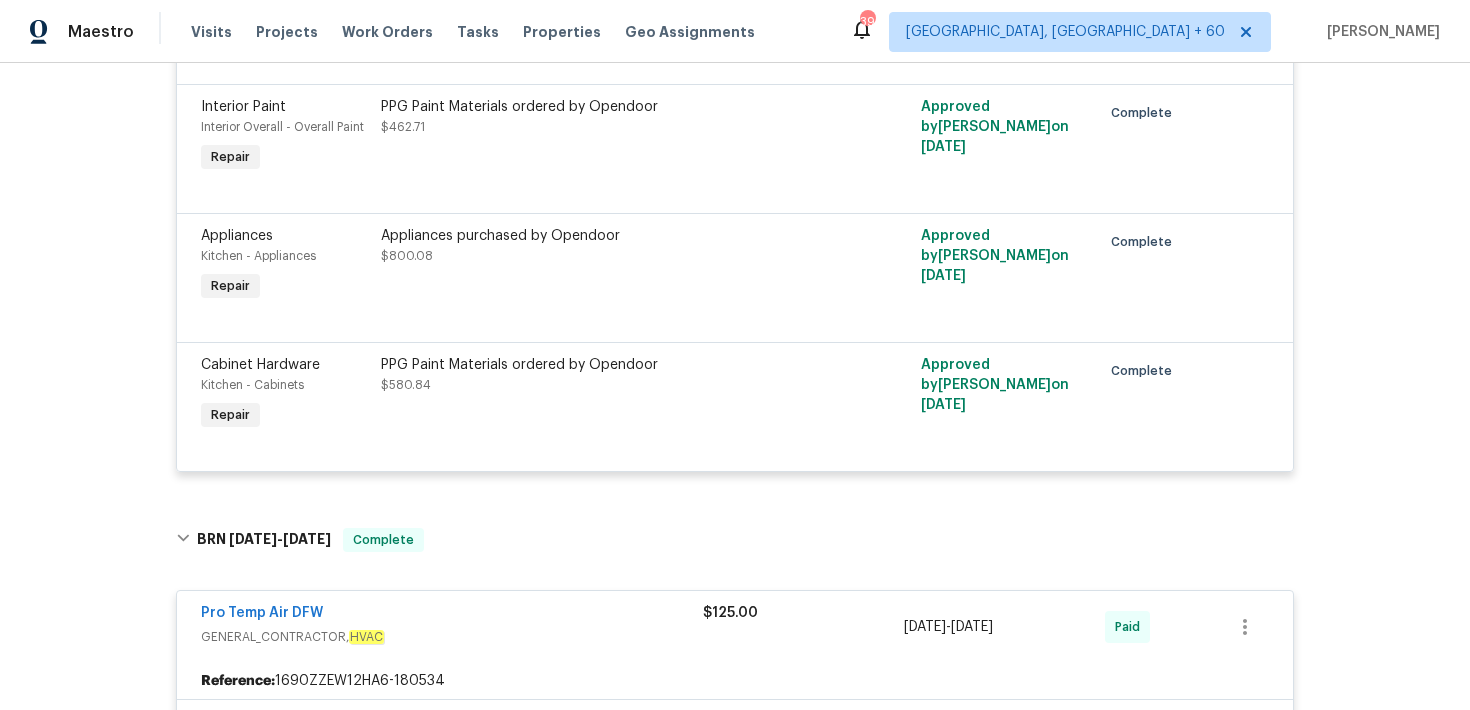 scroll, scrollTop: 4266, scrollLeft: 0, axis: vertical 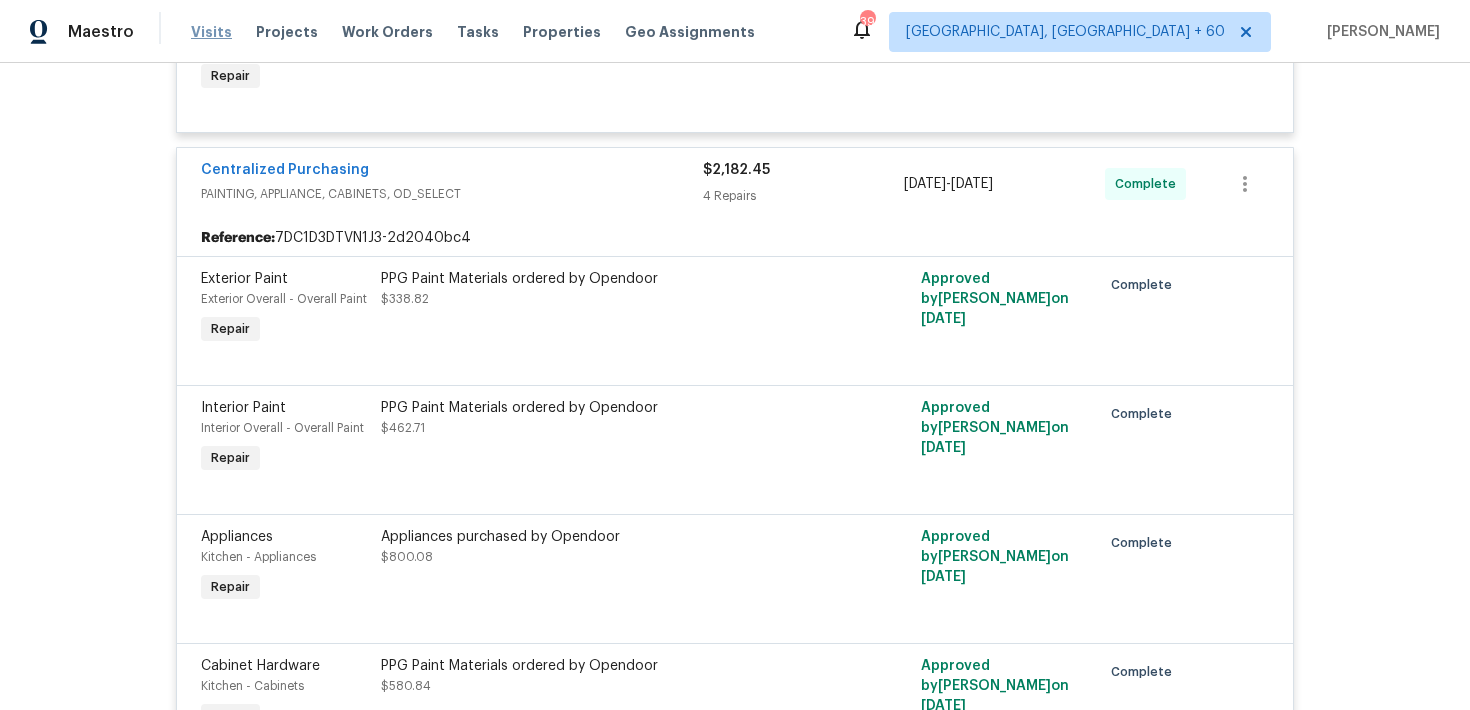 click on "Visits" at bounding box center (211, 32) 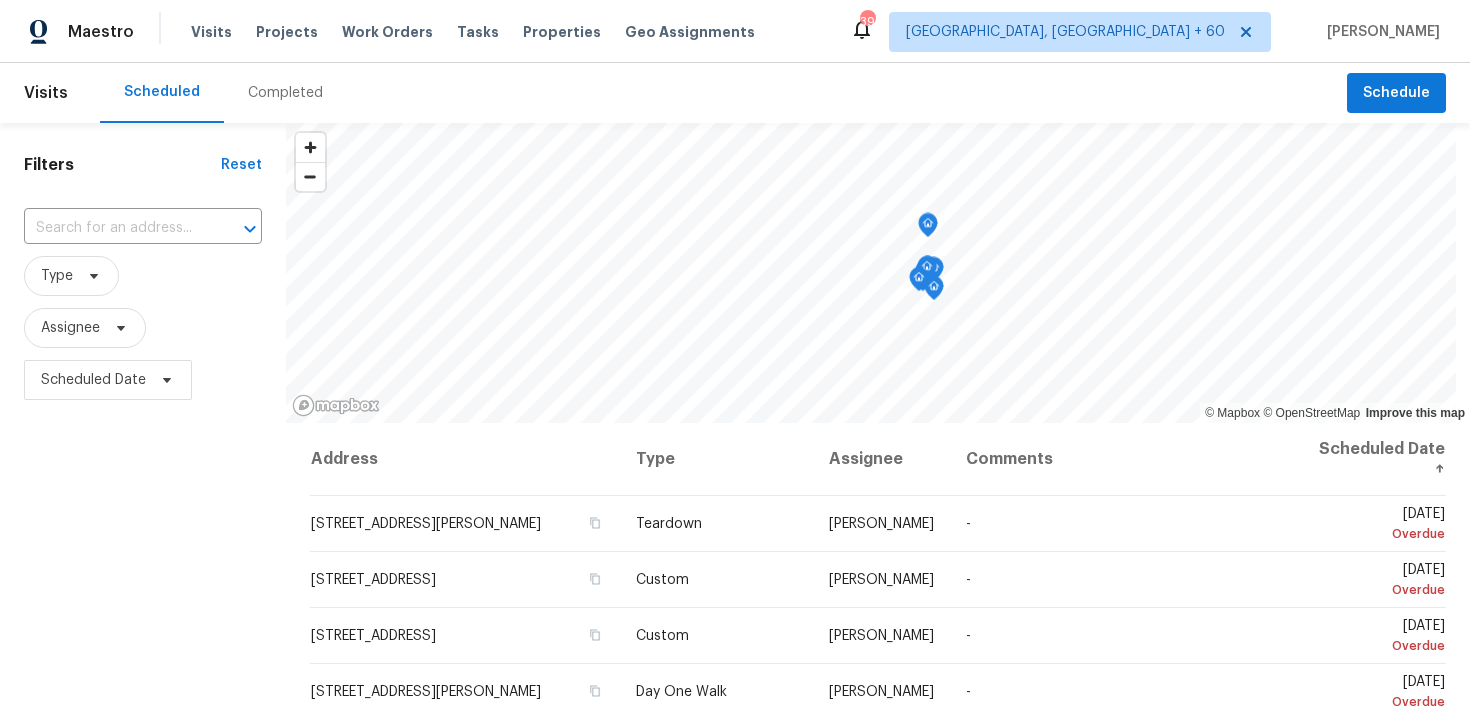 click on "Completed" at bounding box center [285, 93] 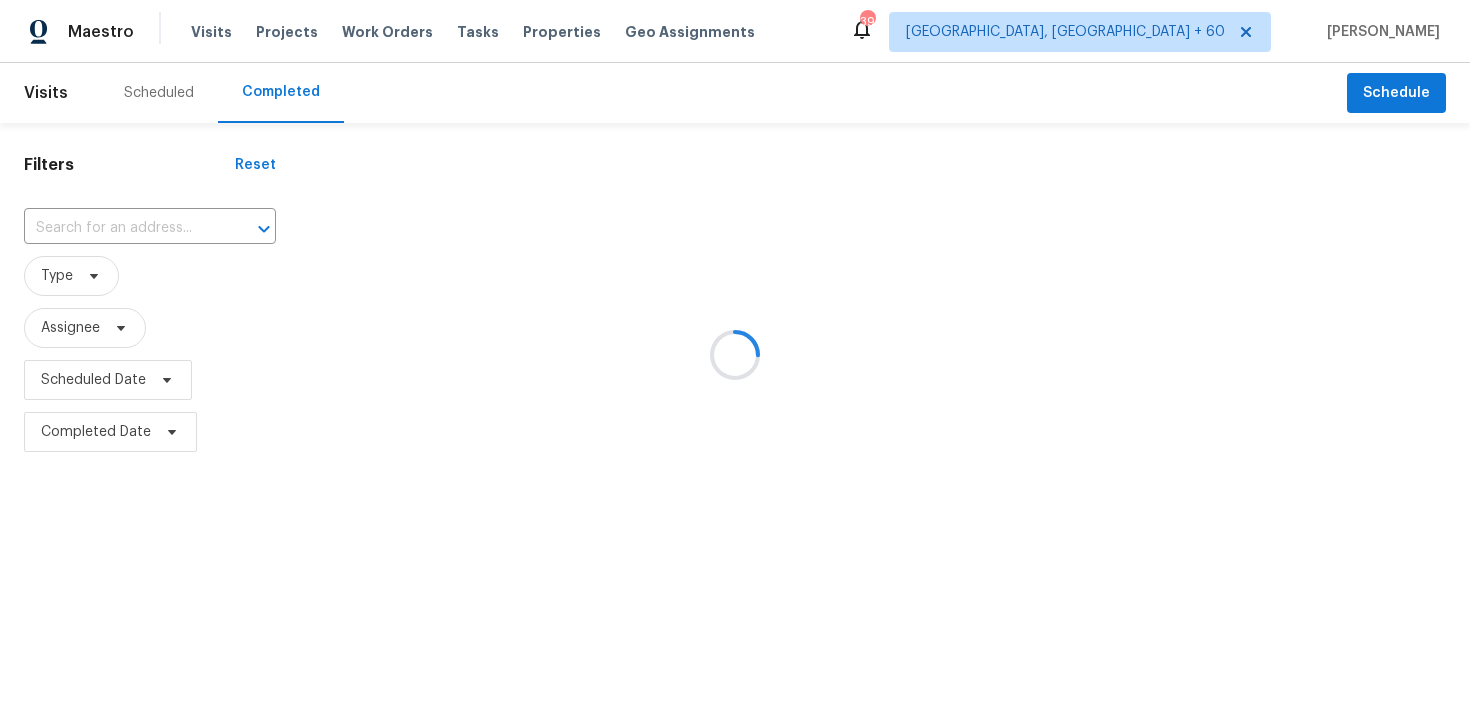 click at bounding box center (735, 355) 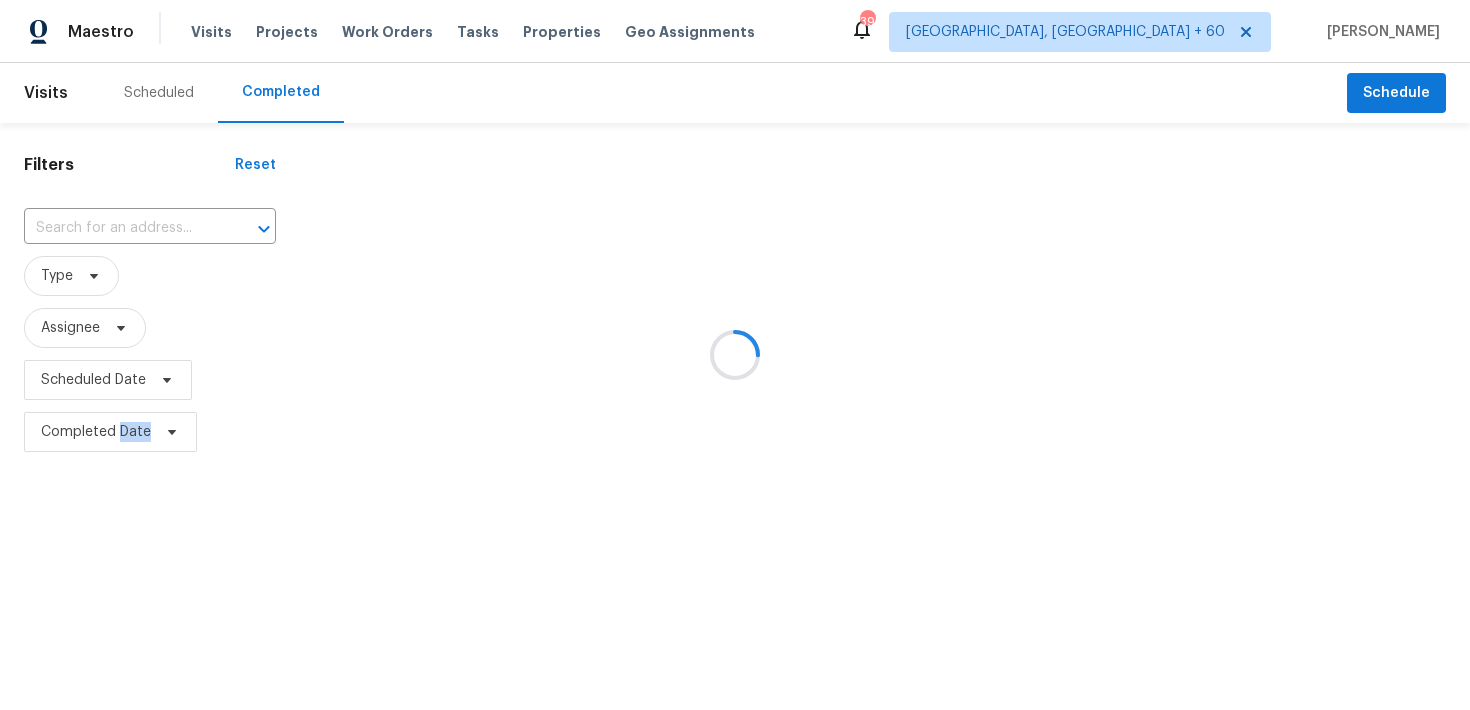 click at bounding box center [735, 355] 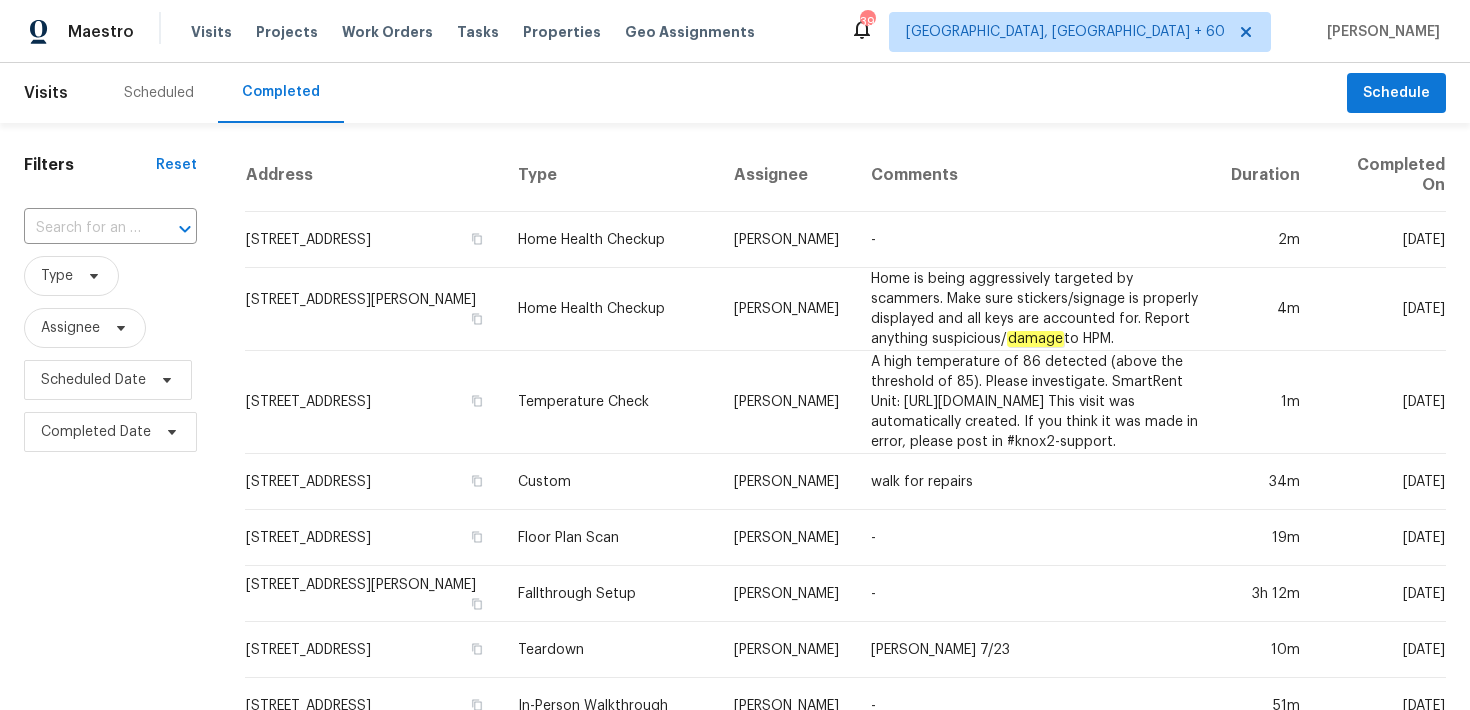 click on "Filters Reset ​ Type Assignee Scheduled Date Completed Date" at bounding box center (110, 1108) 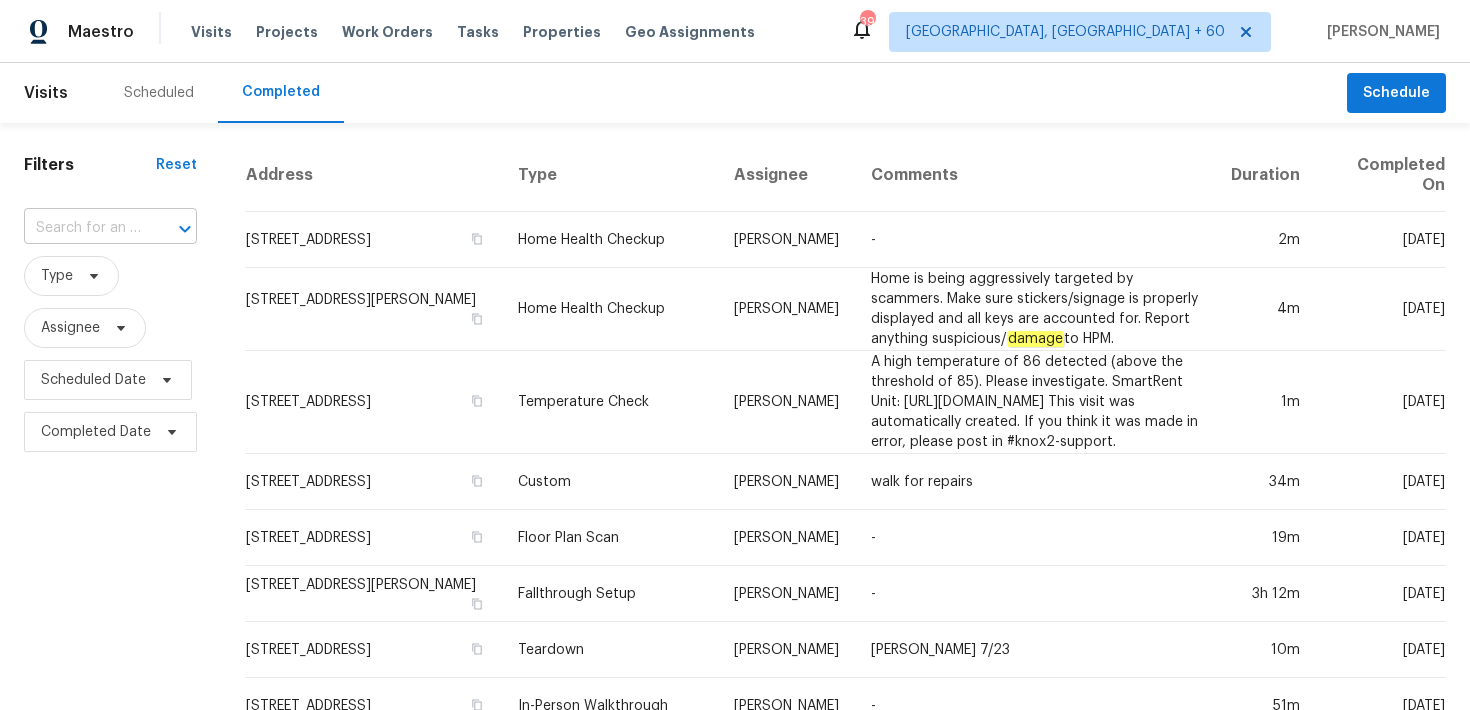 click at bounding box center [82, 228] 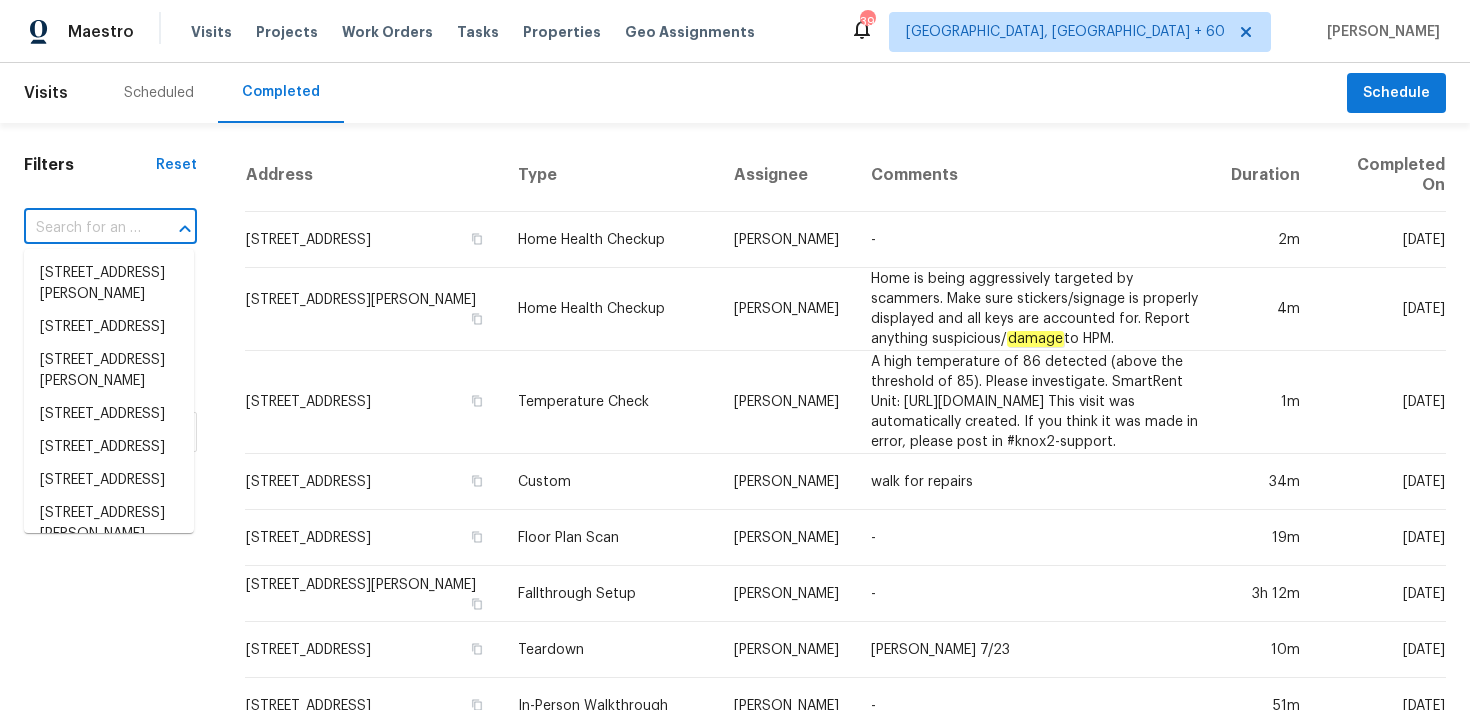 paste on "[STREET_ADDRESS][PERSON_NAME][PERSON_NAME]" 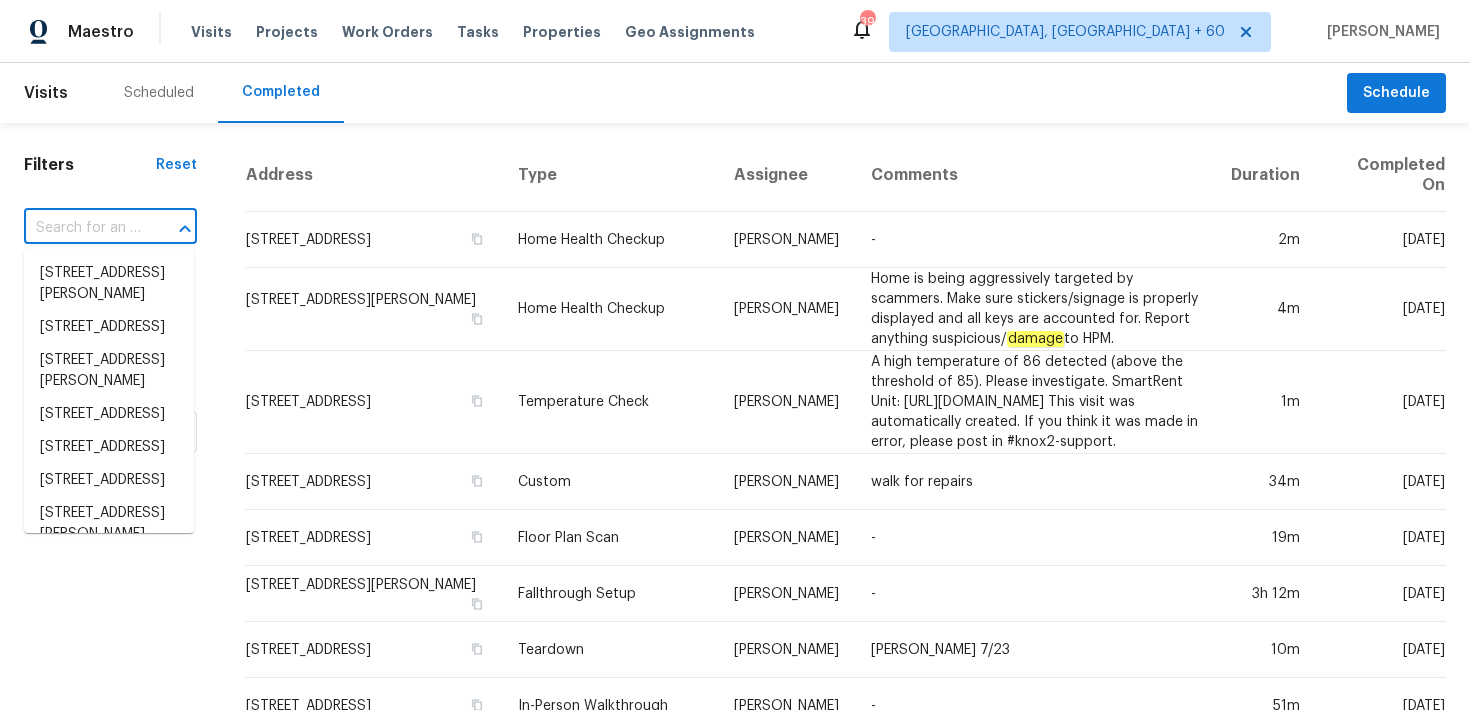 type on "[STREET_ADDRESS][PERSON_NAME][PERSON_NAME]" 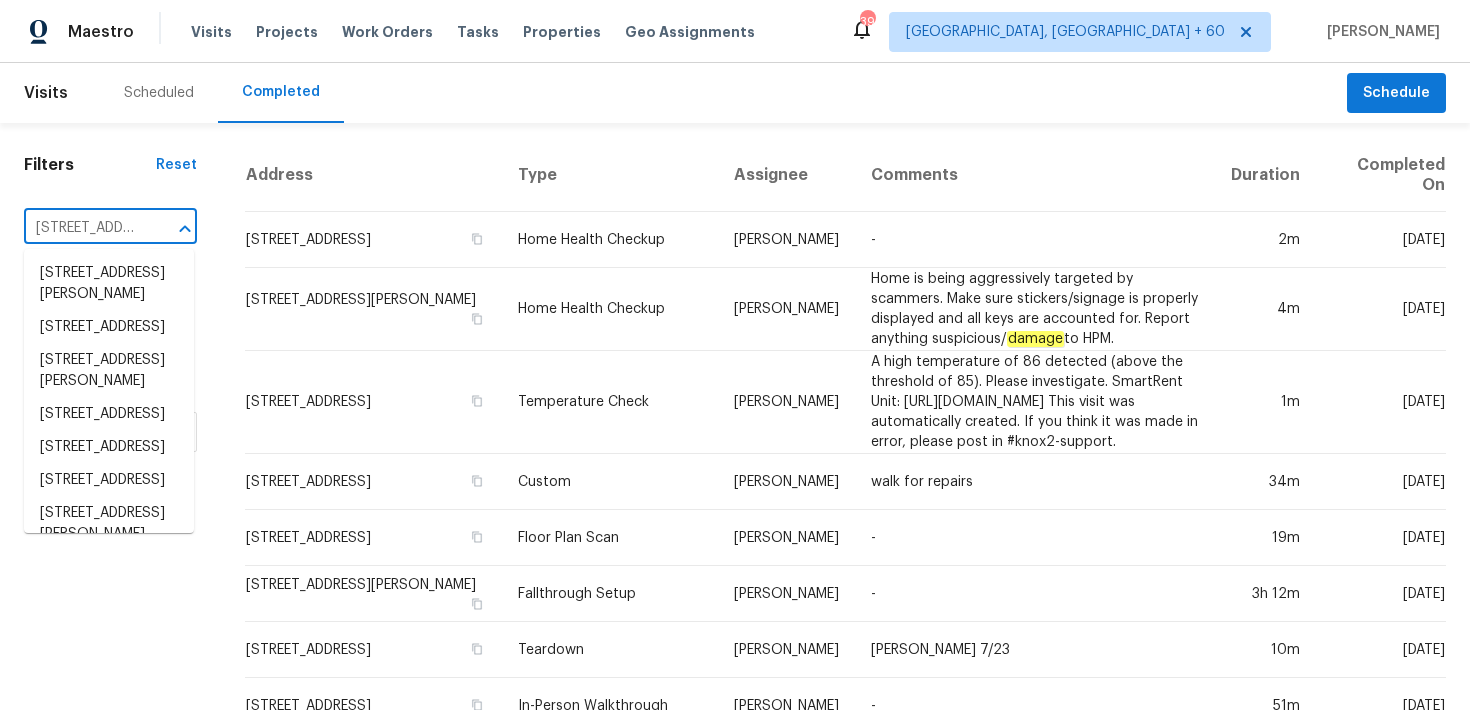 scroll, scrollTop: 0, scrollLeft: 102, axis: horizontal 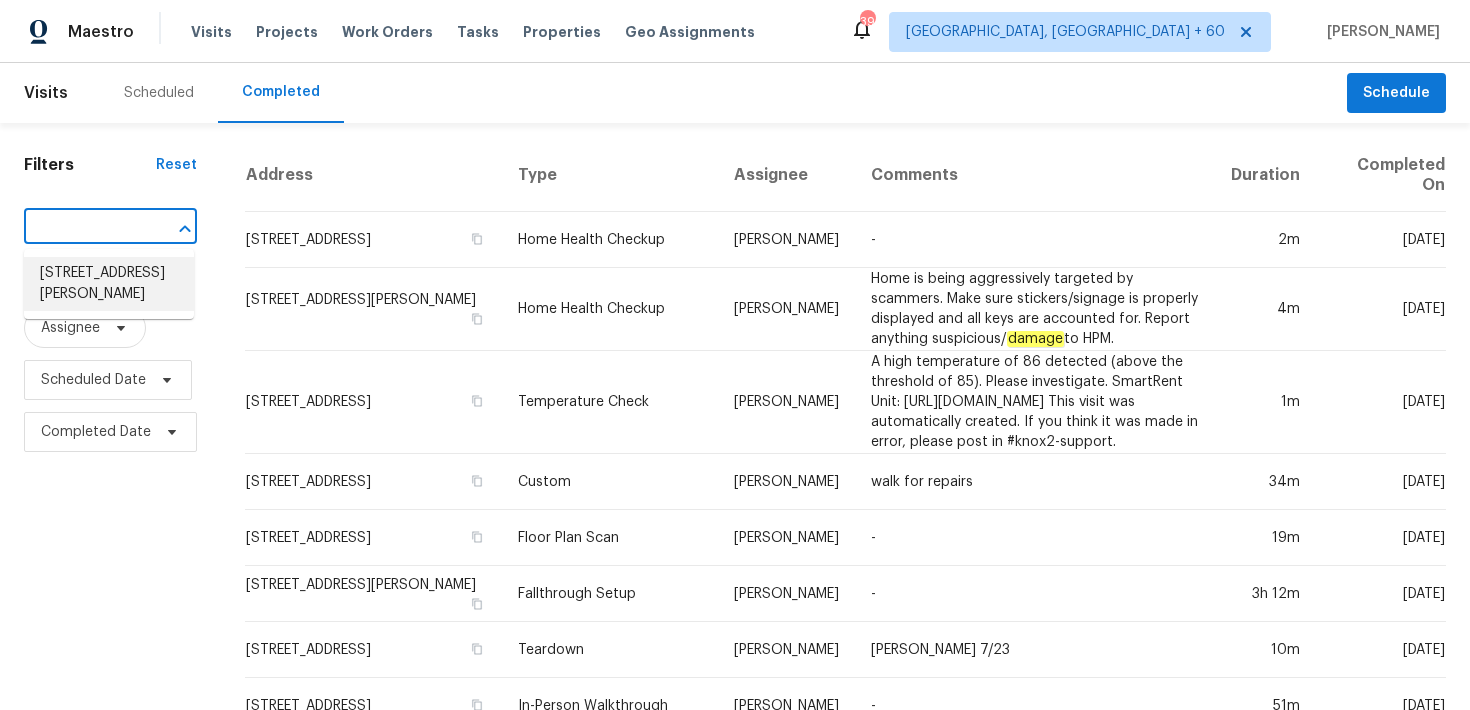 click on "[STREET_ADDRESS][PERSON_NAME]" at bounding box center [109, 284] 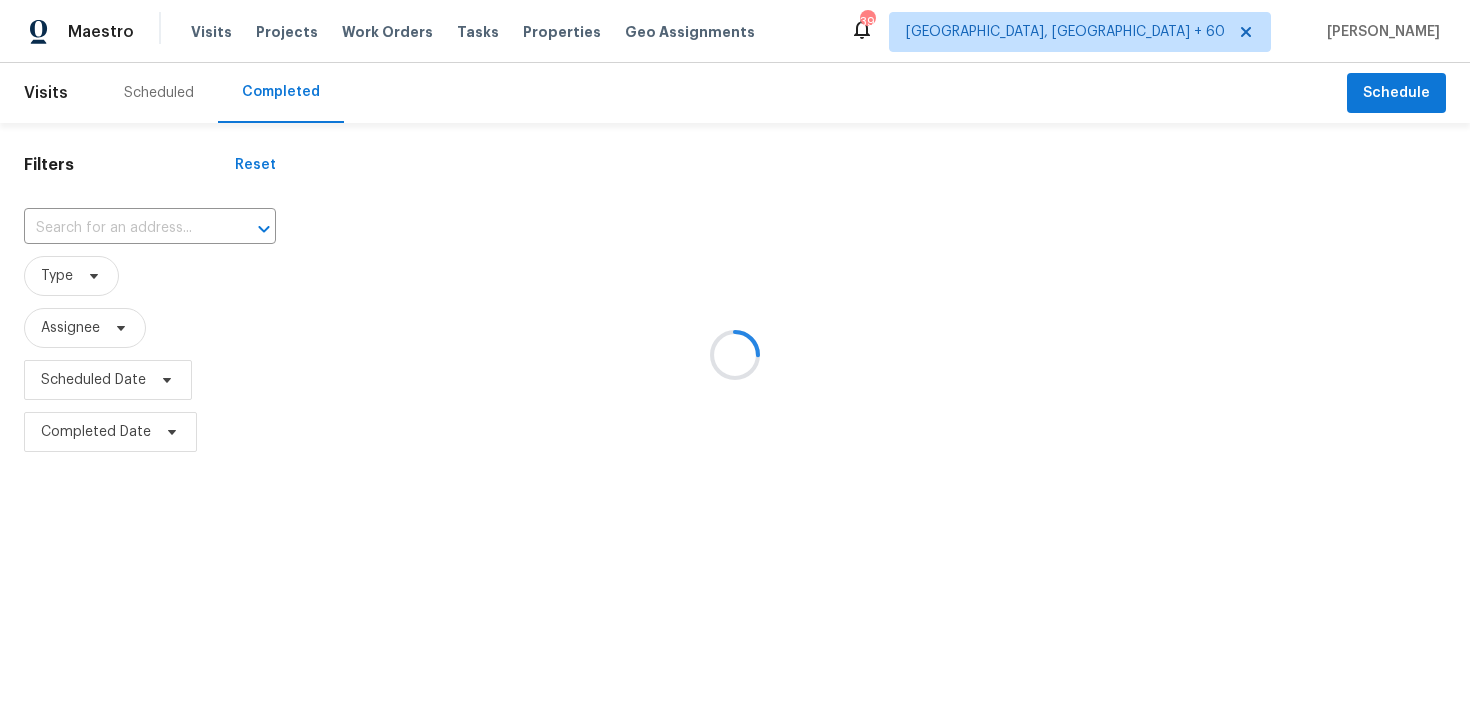 type on "[STREET_ADDRESS][PERSON_NAME]" 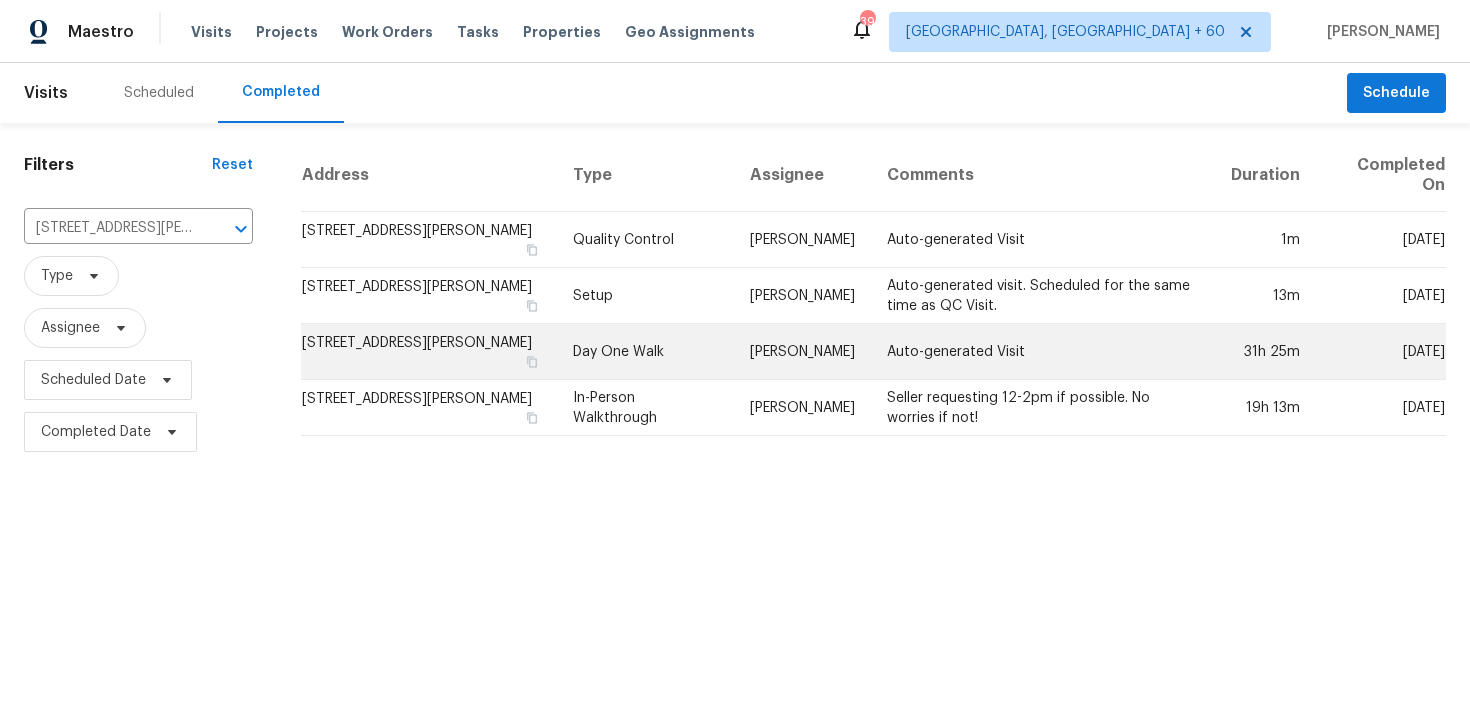 click on "Day One Walk" at bounding box center (645, 352) 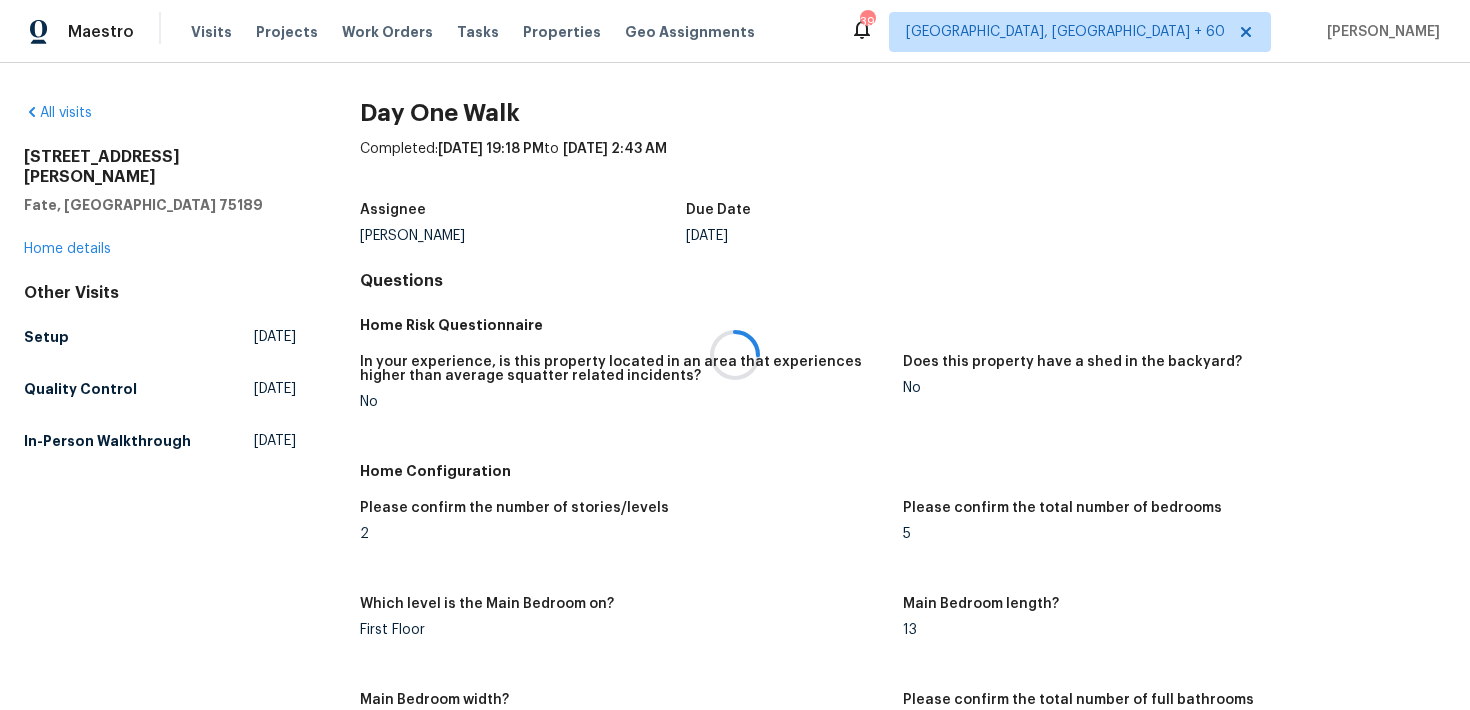 click at bounding box center (735, 355) 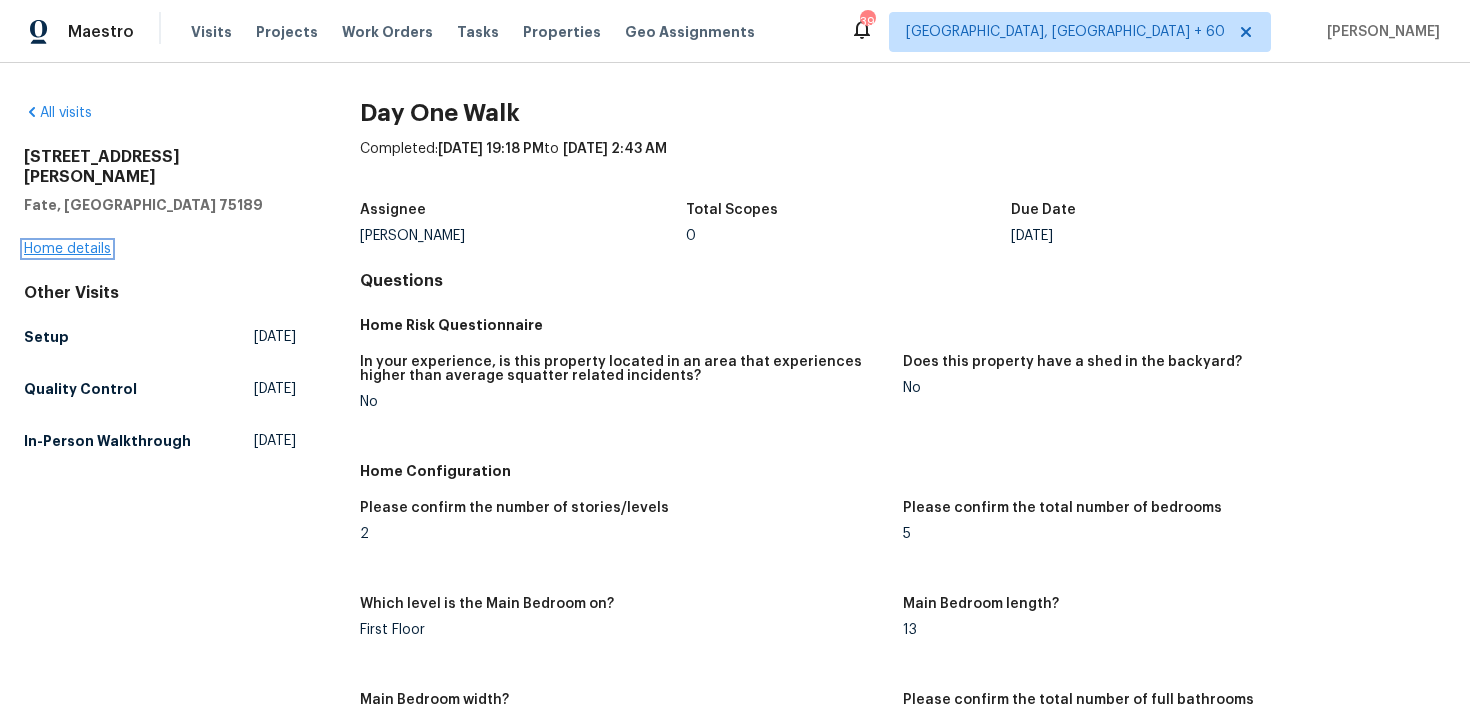 click on "Home details" at bounding box center [67, 249] 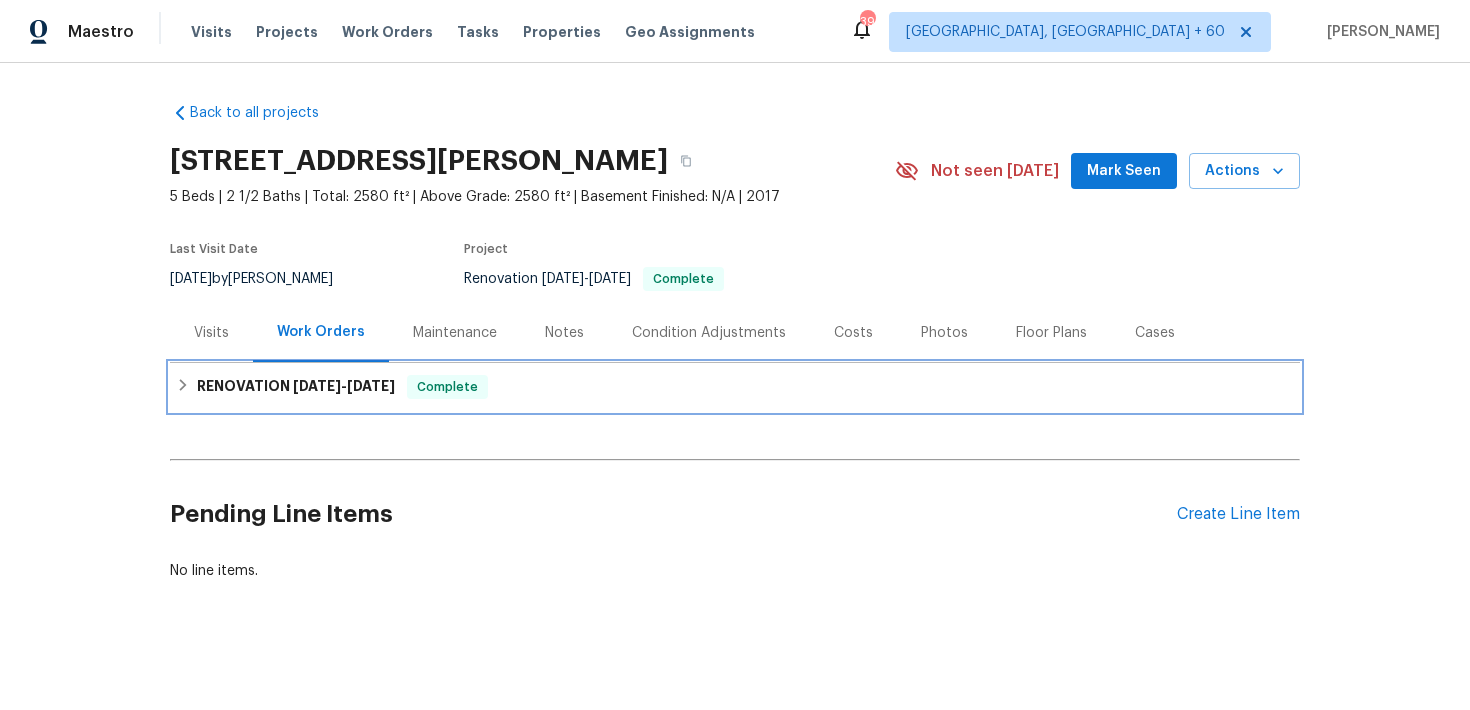 click on "RENOVATION   [DATE]  -  [DATE] Complete" at bounding box center (735, 387) 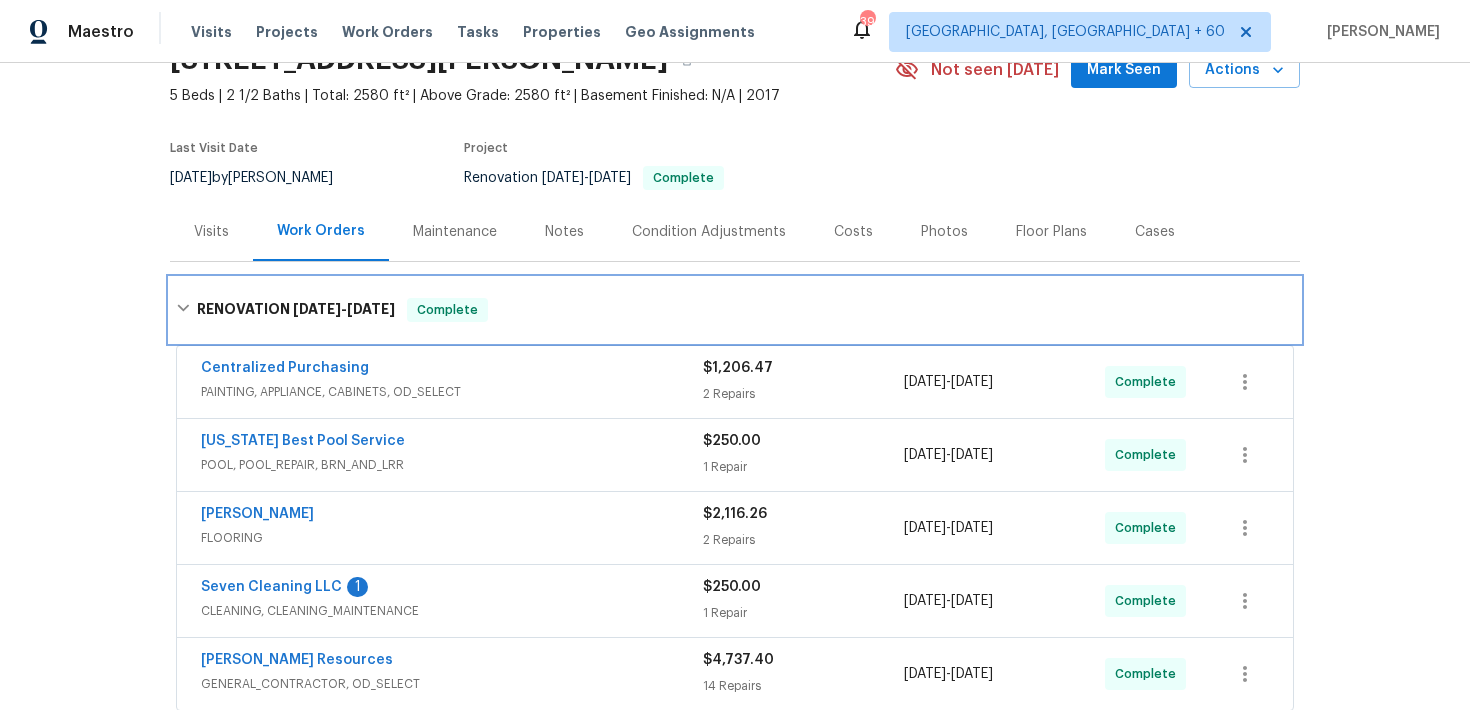 scroll, scrollTop: 240, scrollLeft: 0, axis: vertical 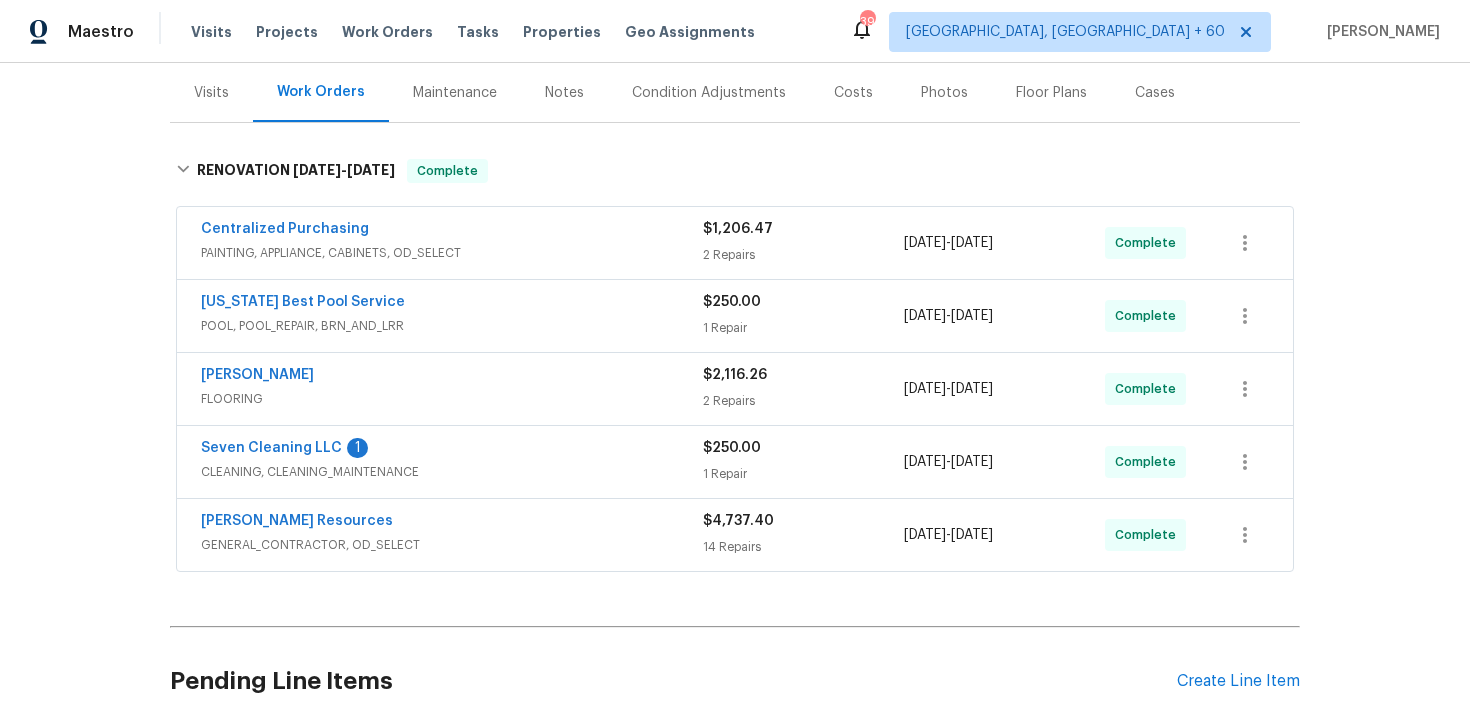 click on "14 Repairs" at bounding box center (803, 547) 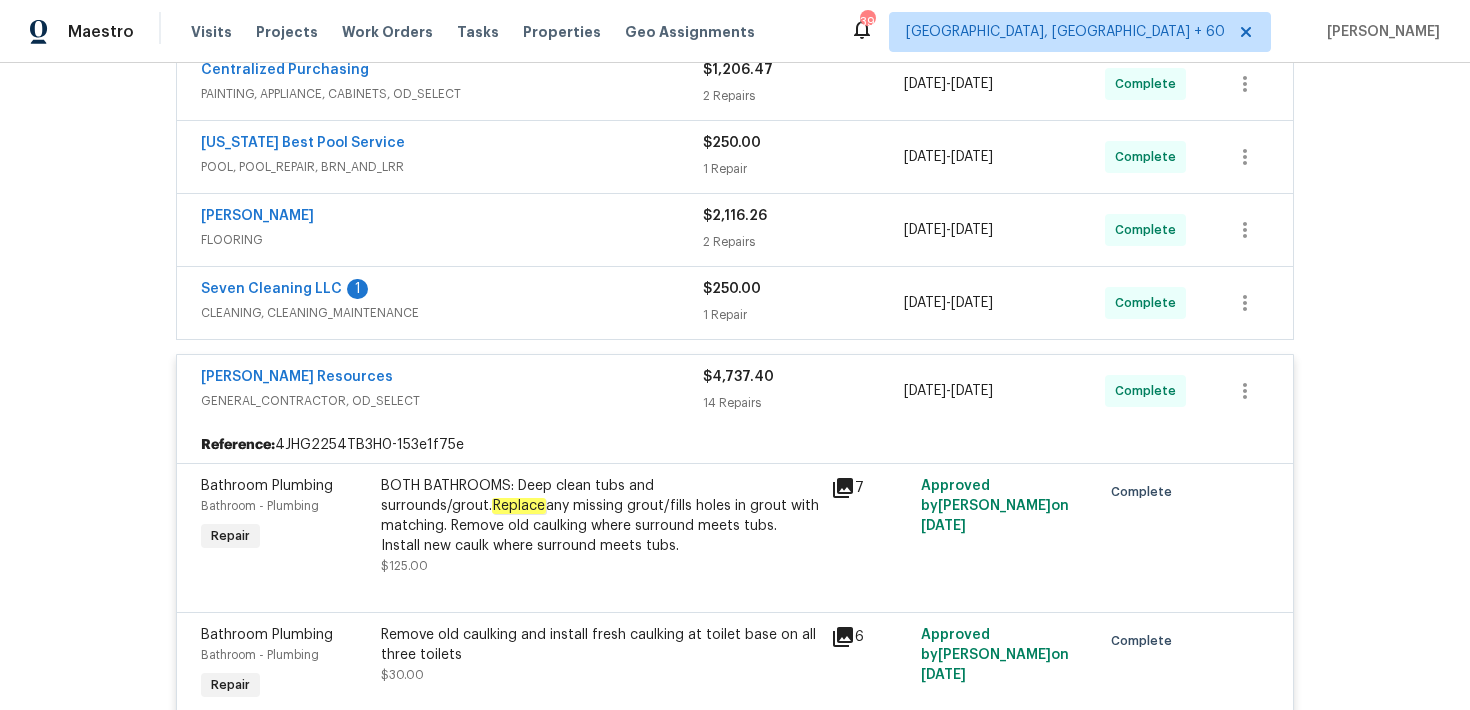 scroll, scrollTop: 395, scrollLeft: 0, axis: vertical 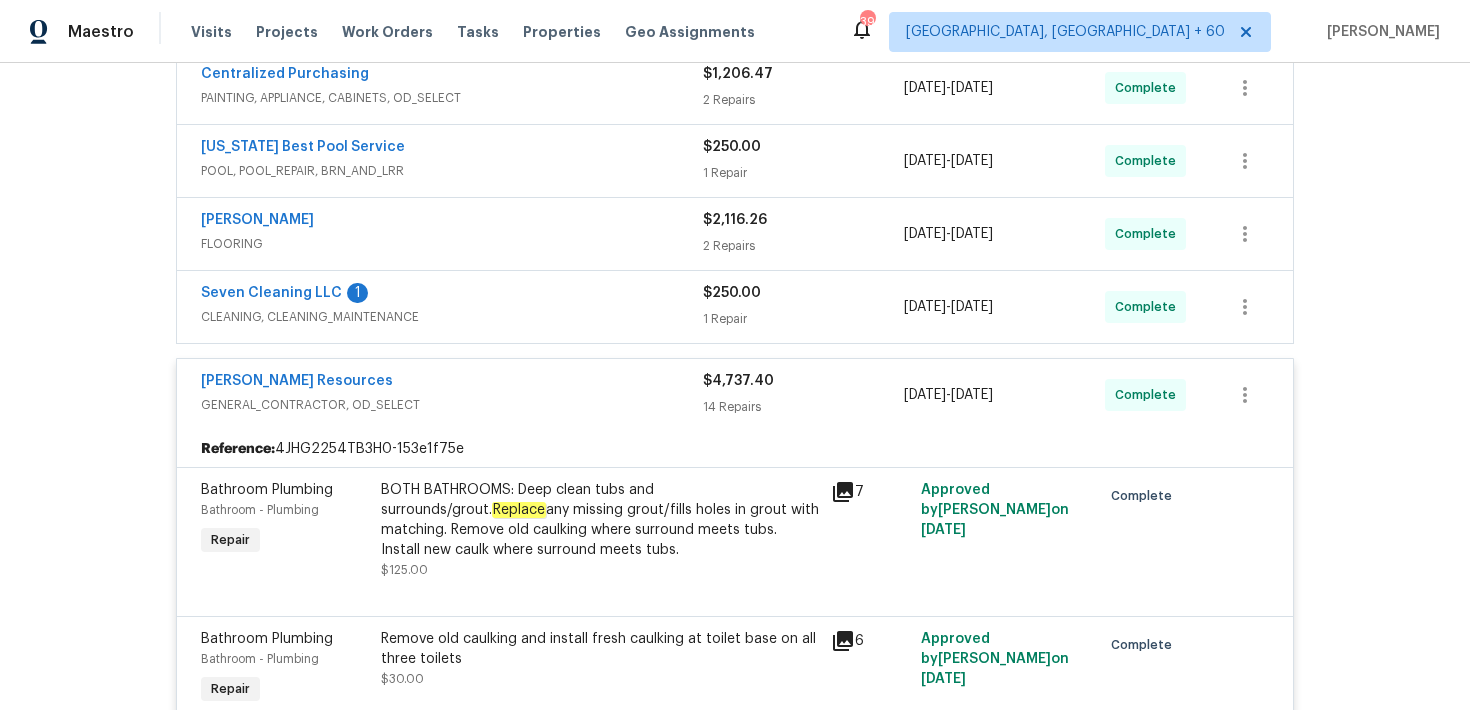 click on "1 Repair" at bounding box center [803, 319] 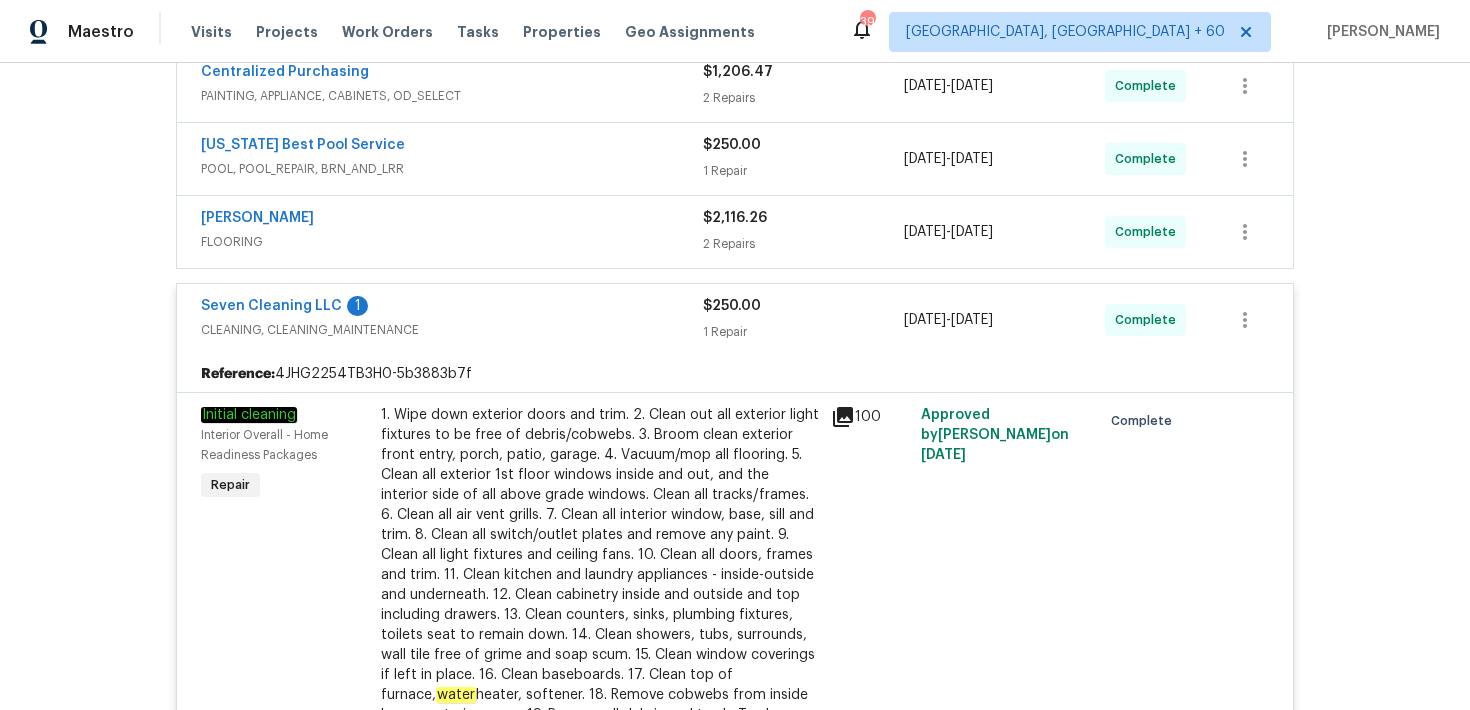 scroll, scrollTop: 358, scrollLeft: 0, axis: vertical 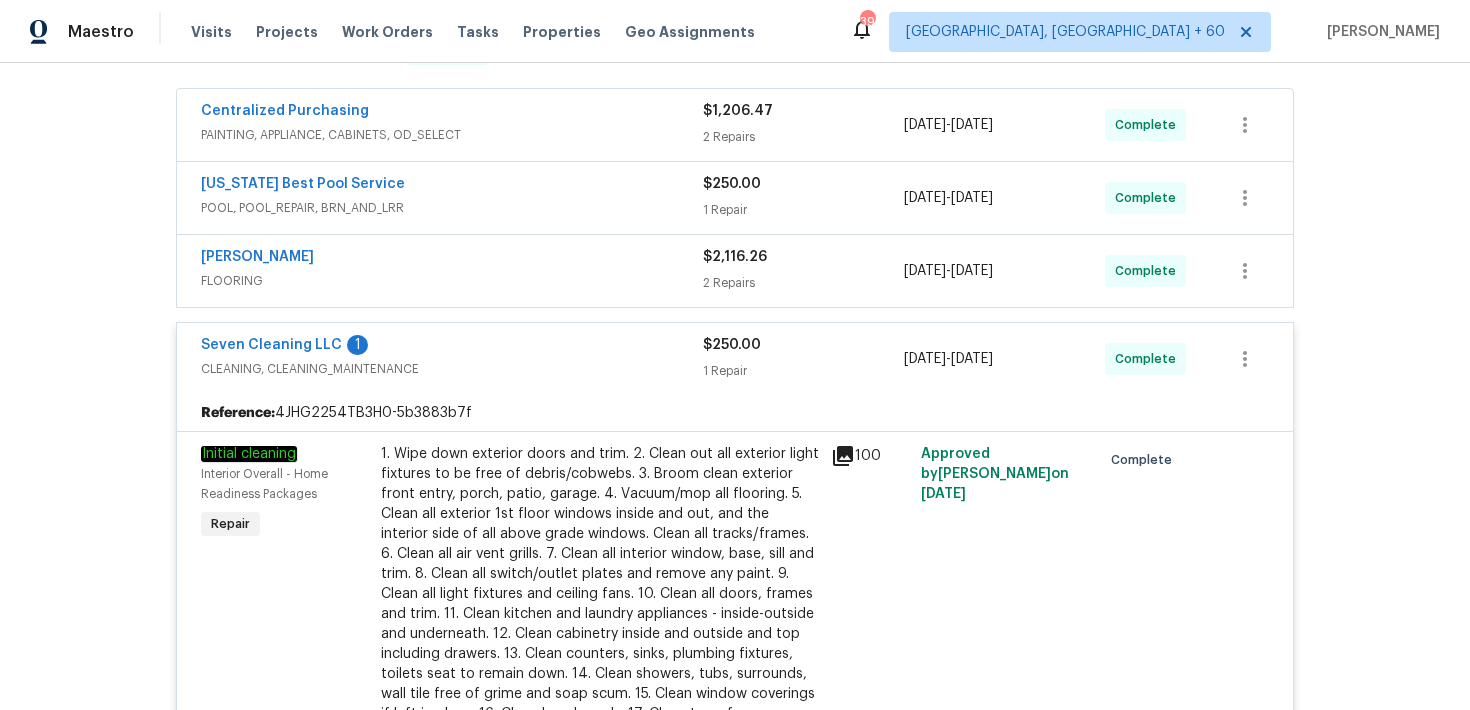 click on "$2,116.26 2 Repairs" at bounding box center [803, 271] 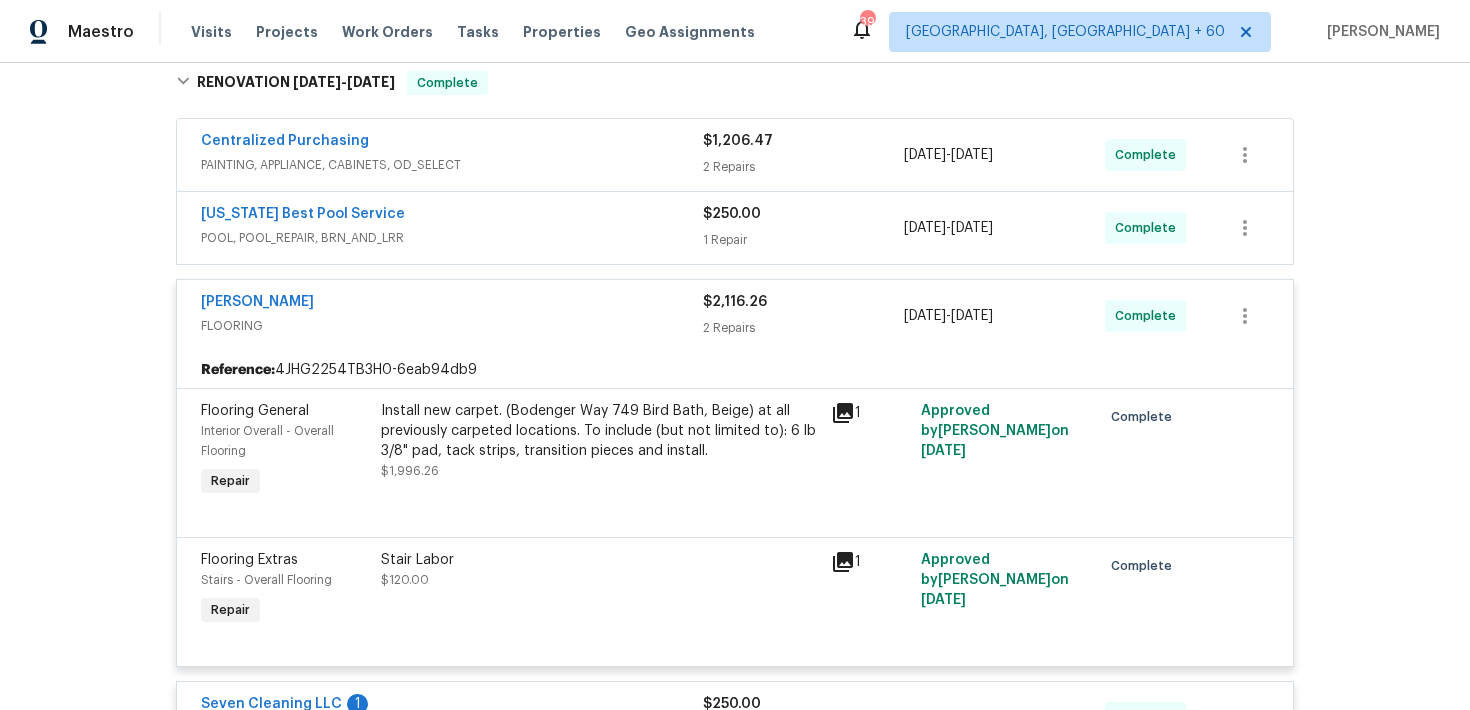 scroll, scrollTop: 313, scrollLeft: 0, axis: vertical 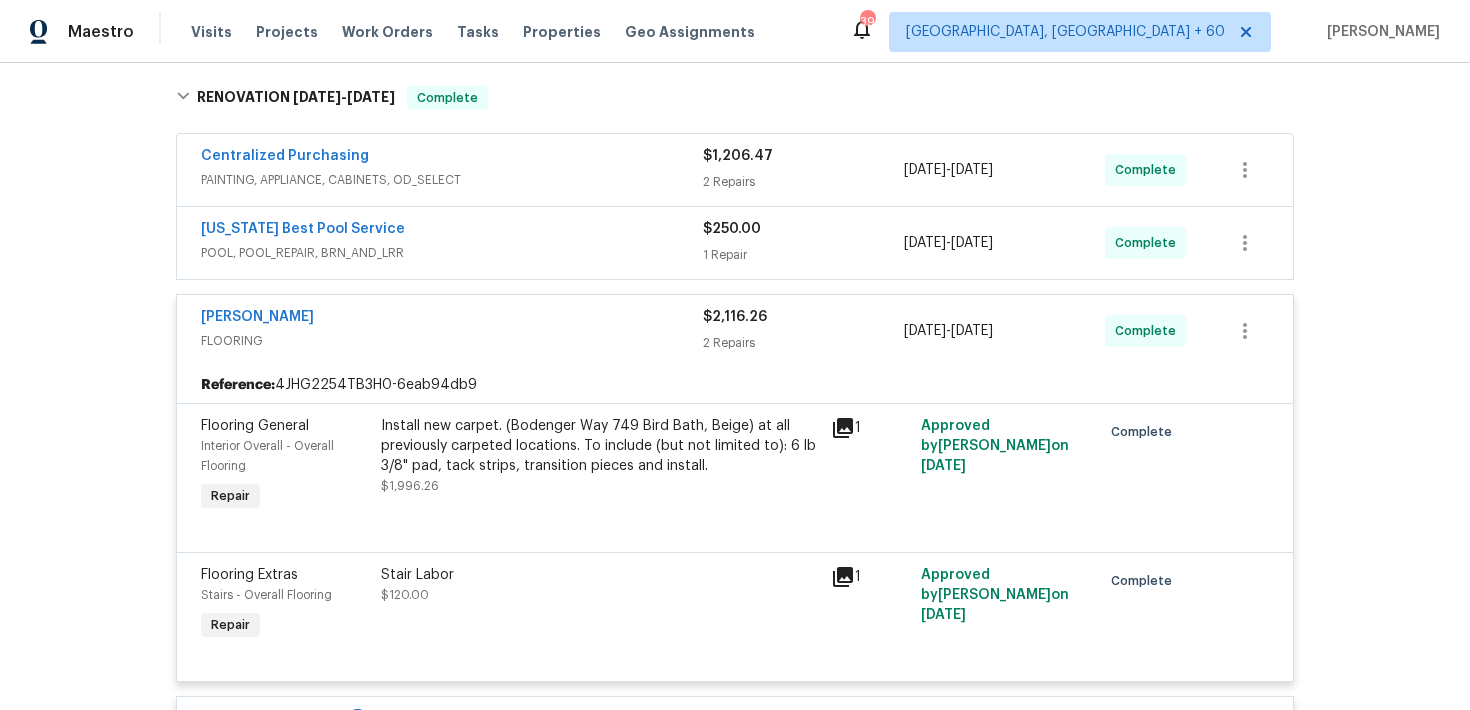 click on "1 Repair" at bounding box center [803, 255] 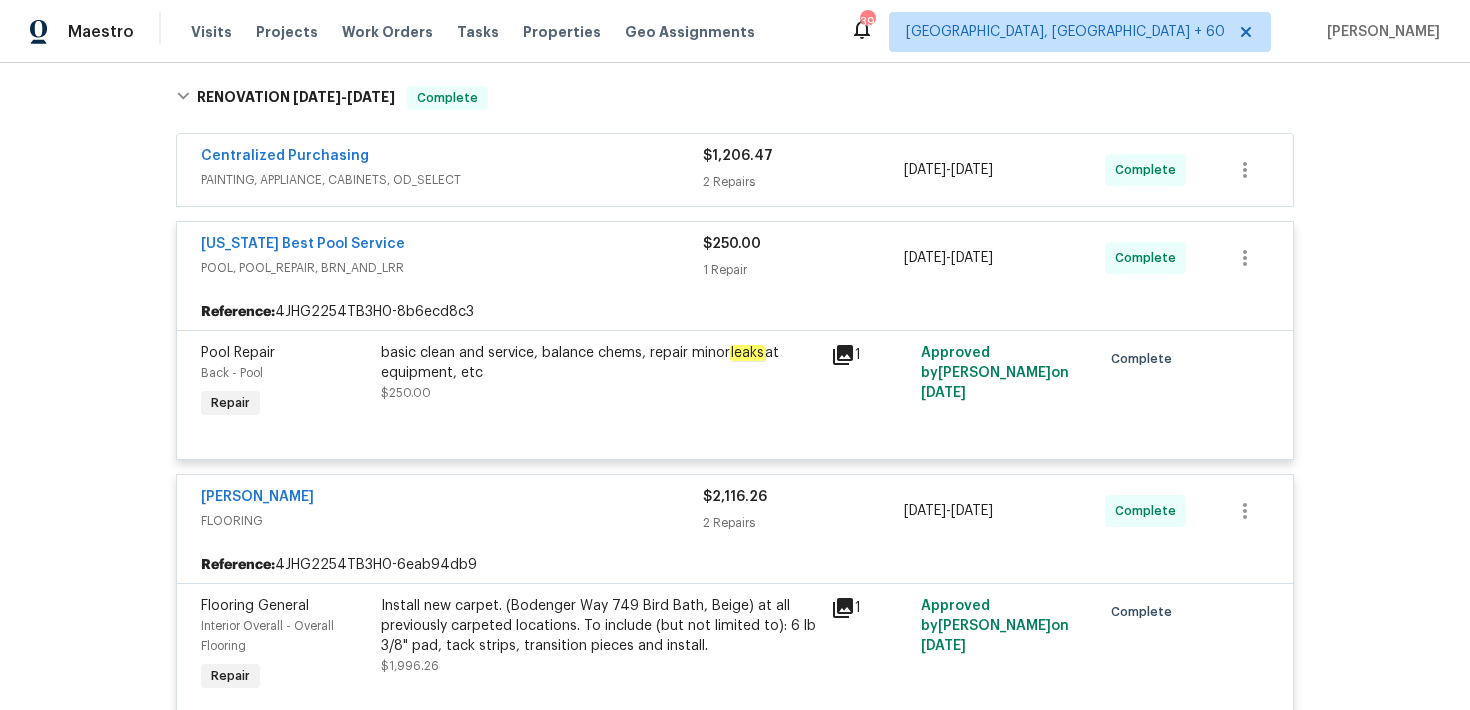 click on "$1,206.47" at bounding box center (738, 156) 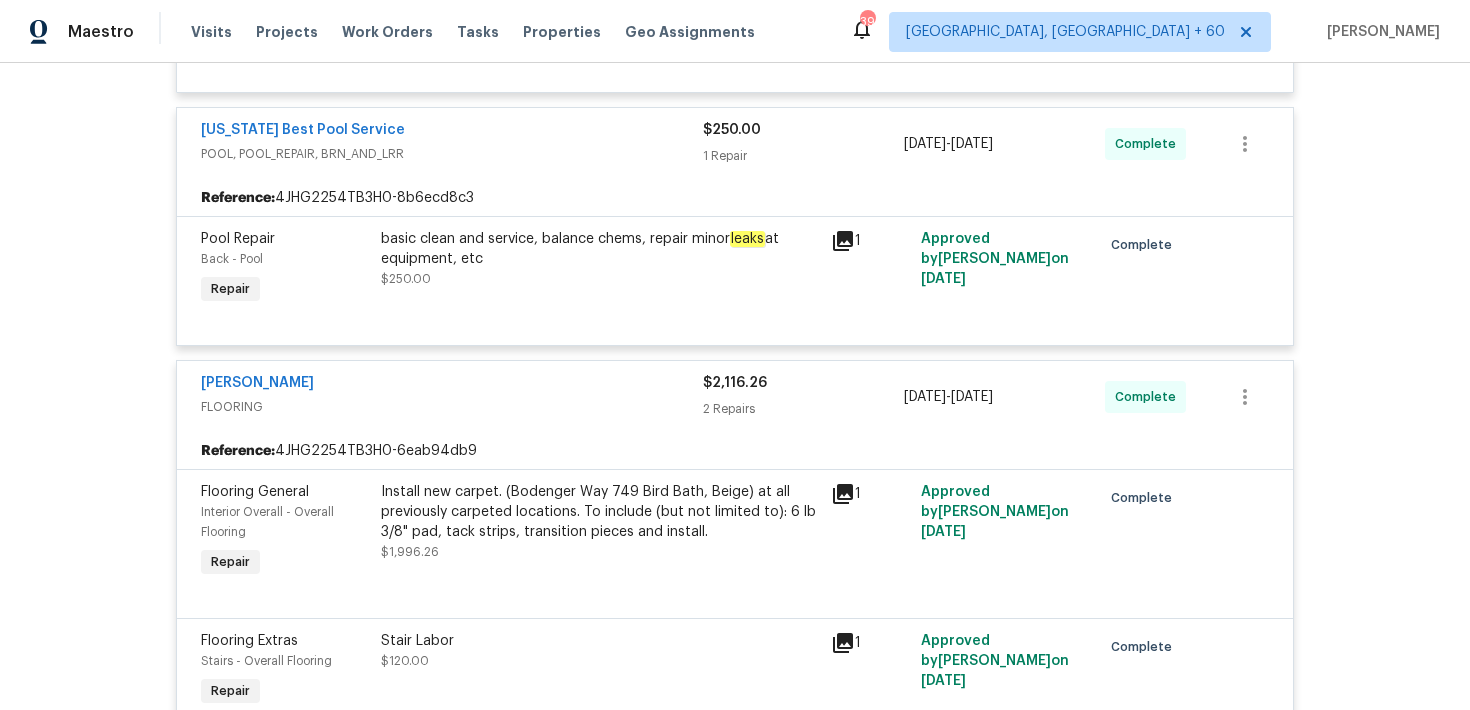scroll, scrollTop: 711, scrollLeft: 0, axis: vertical 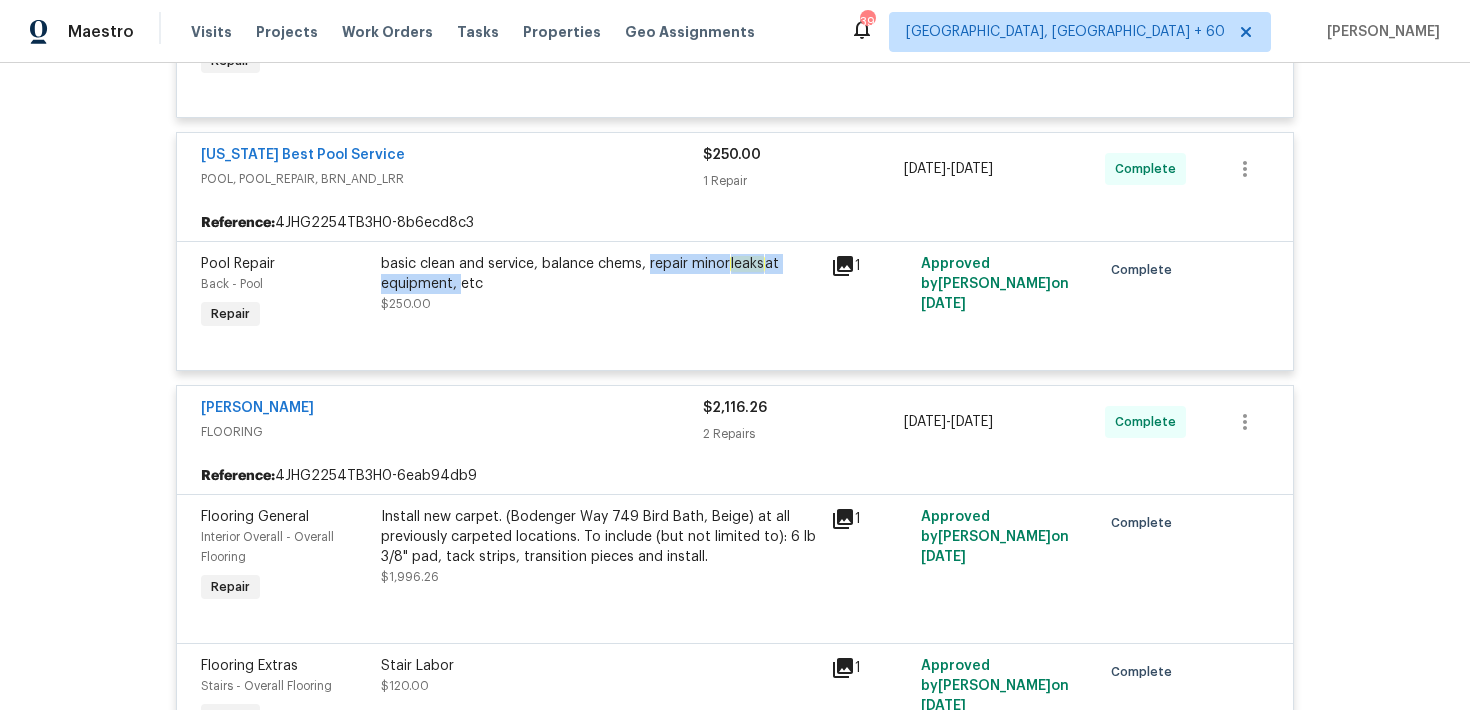 drag, startPoint x: 650, startPoint y: 265, endPoint x: 455, endPoint y: 286, distance: 196.1275 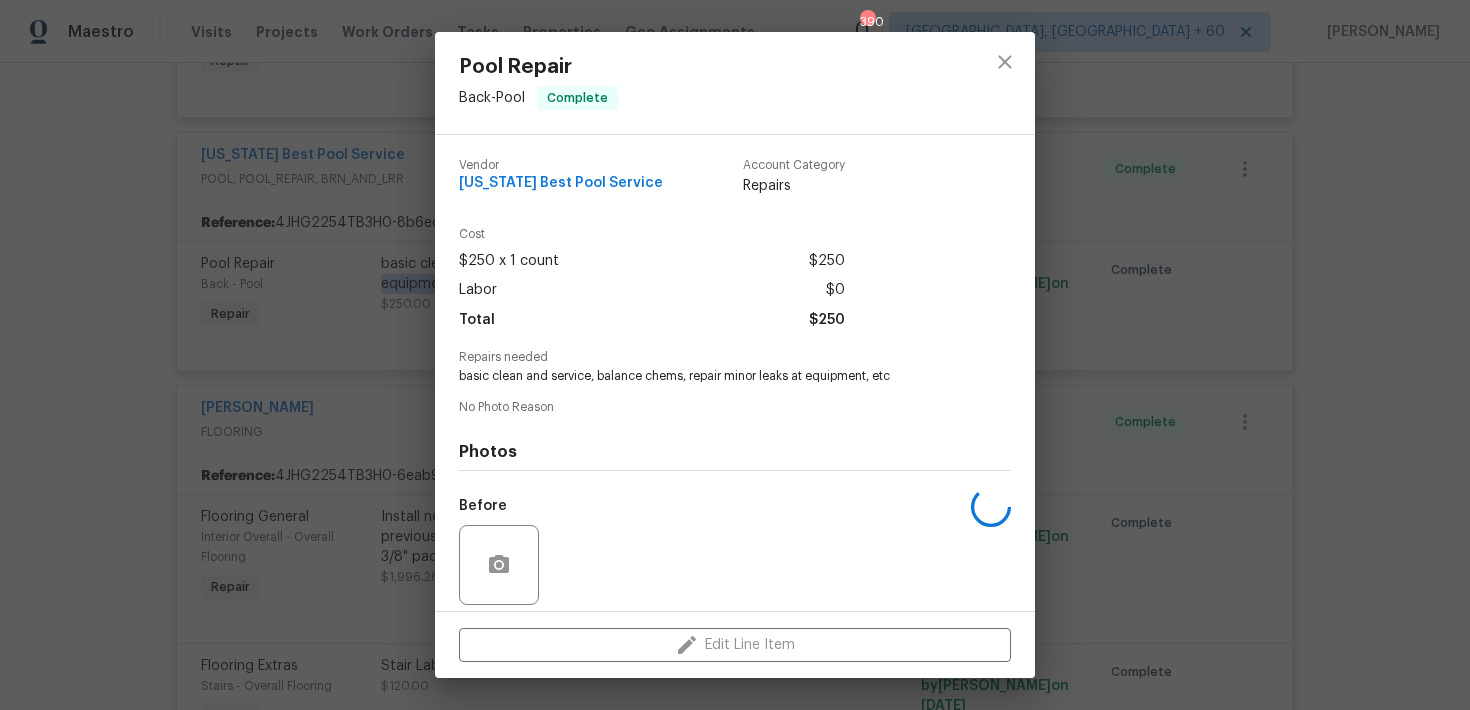 copy on "repair minor  leaks  at equipment," 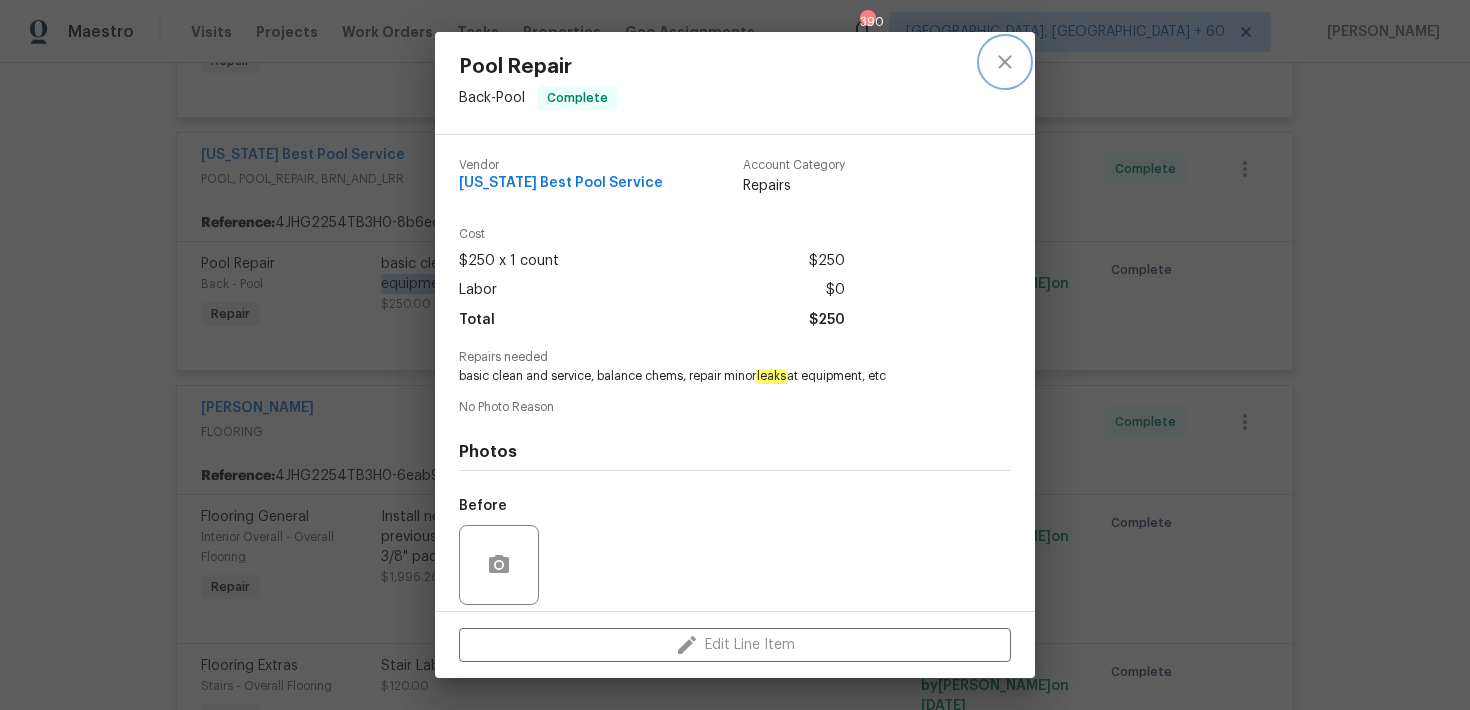 click 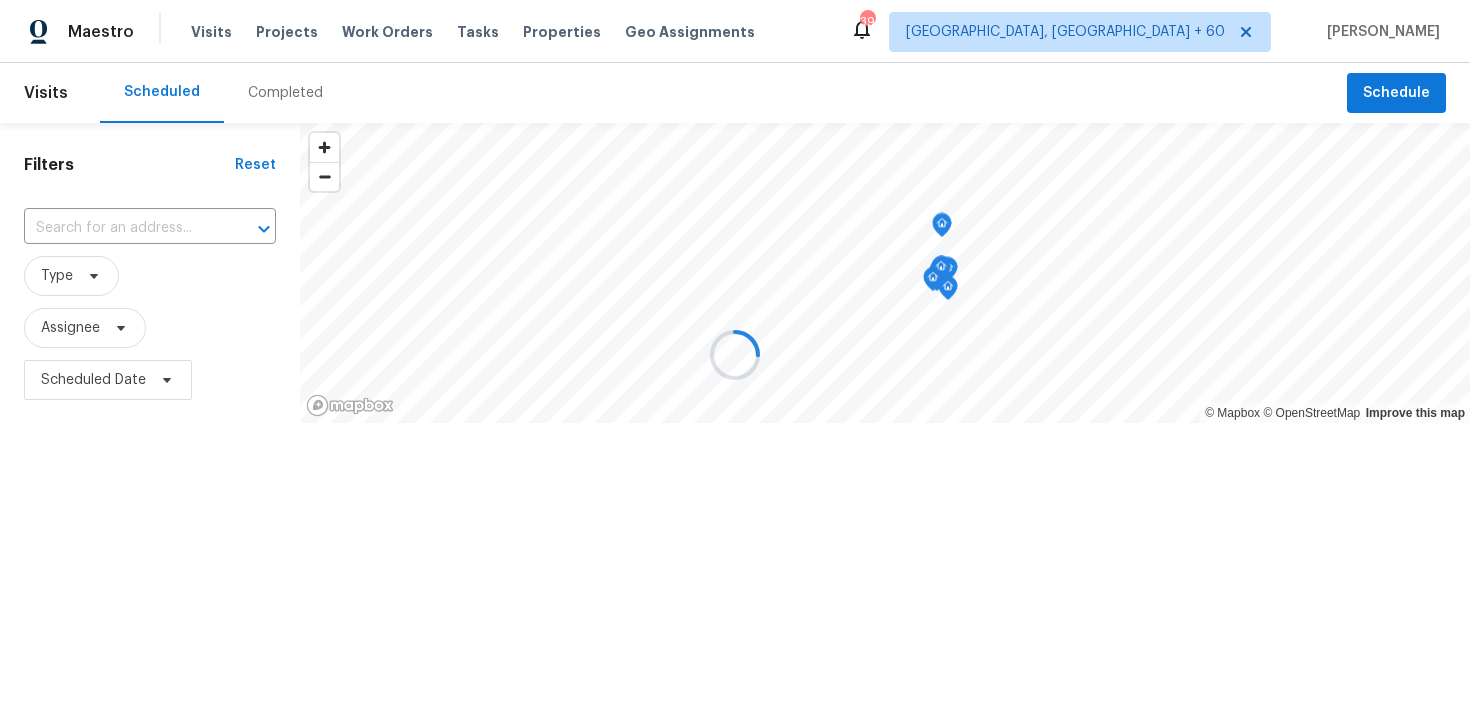 scroll, scrollTop: 0, scrollLeft: 0, axis: both 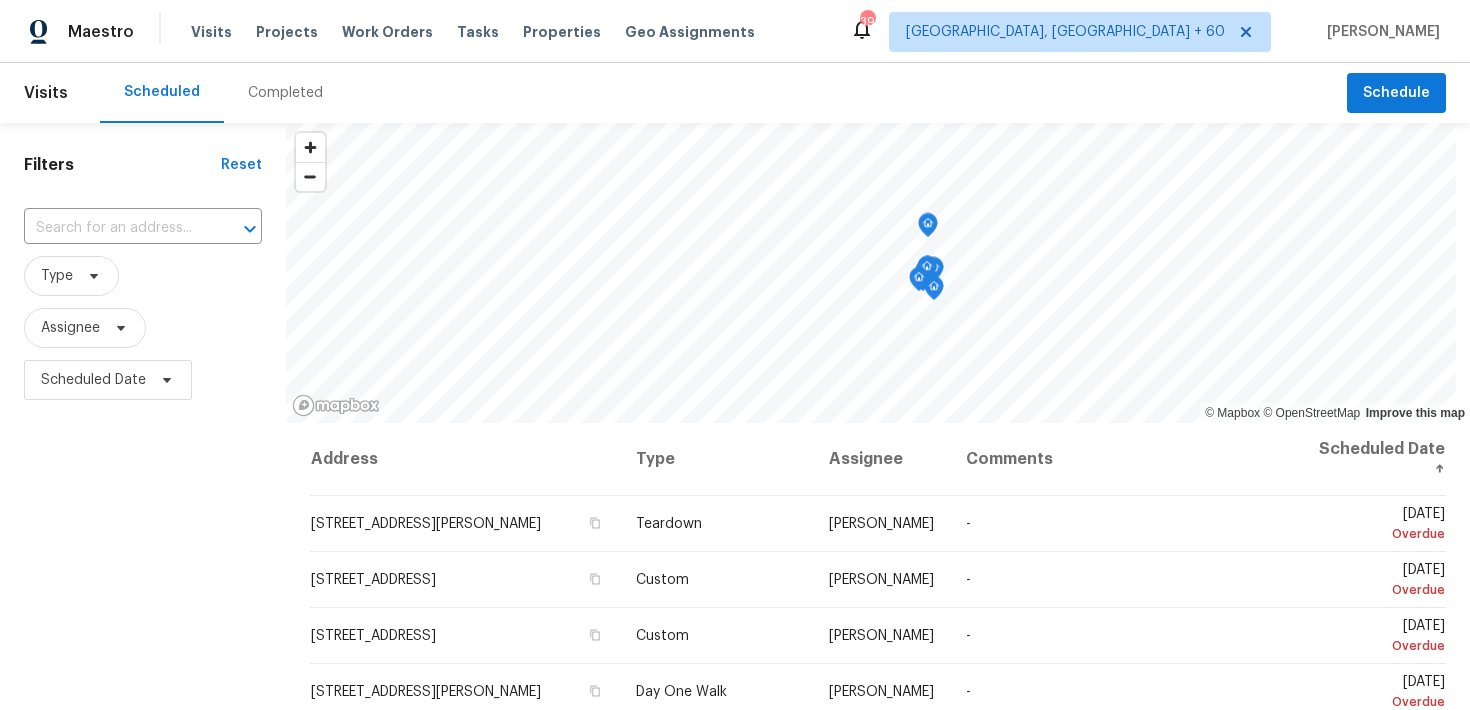 click on "Completed" at bounding box center [285, 93] 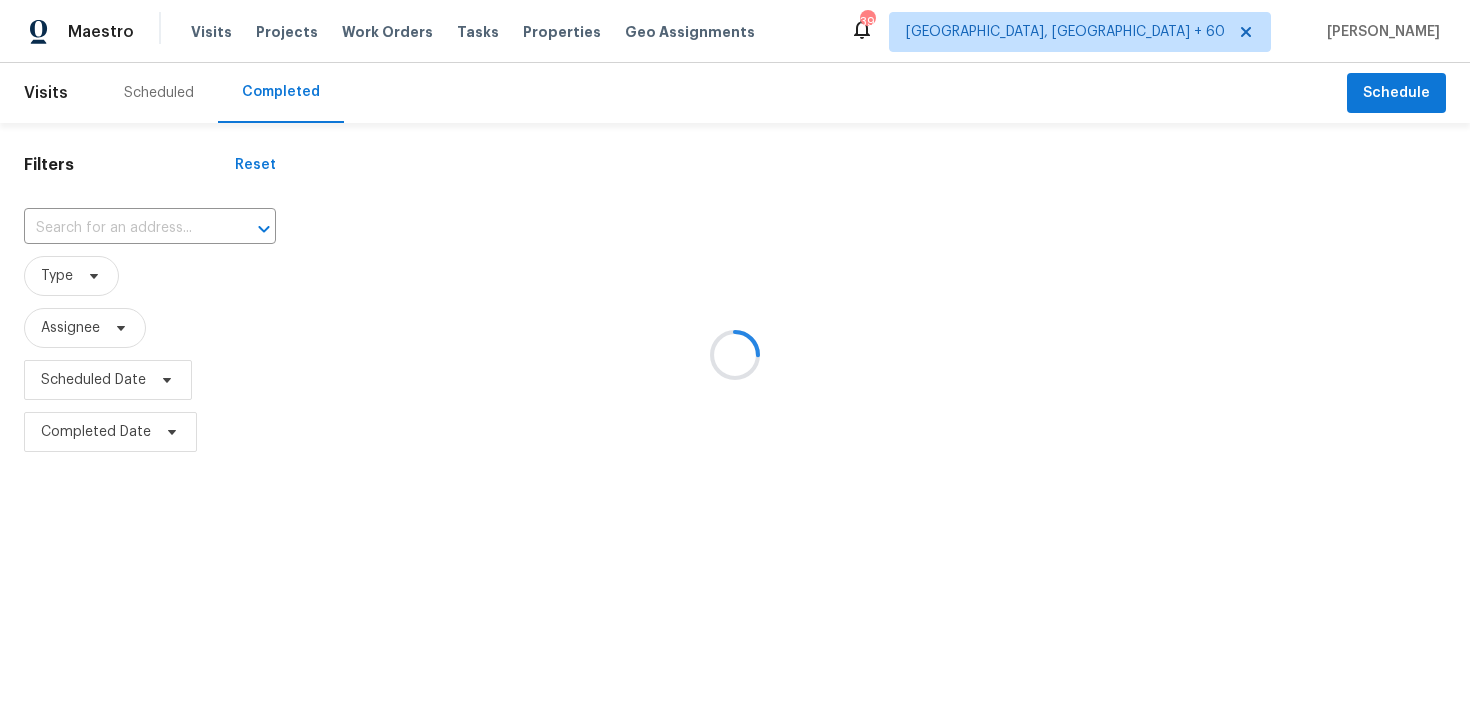 click at bounding box center (735, 355) 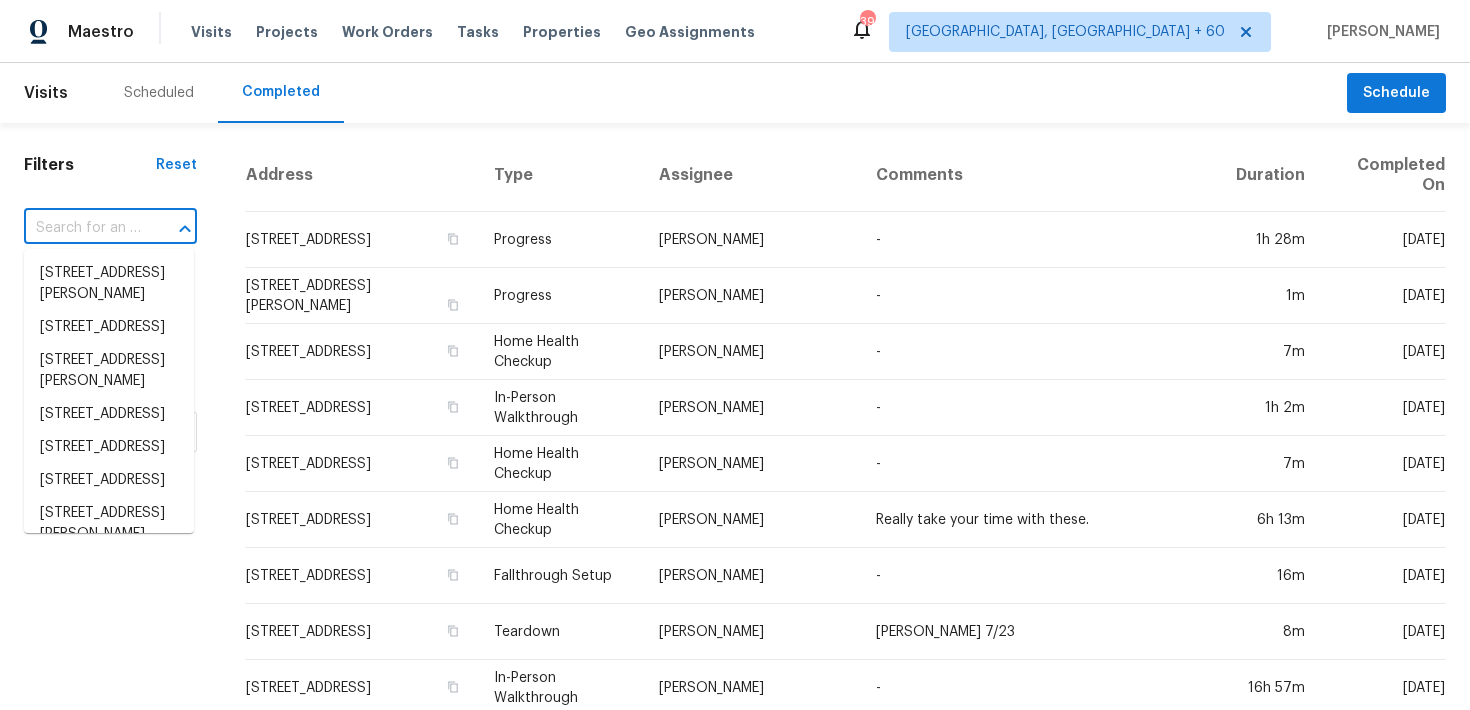 click at bounding box center (82, 228) 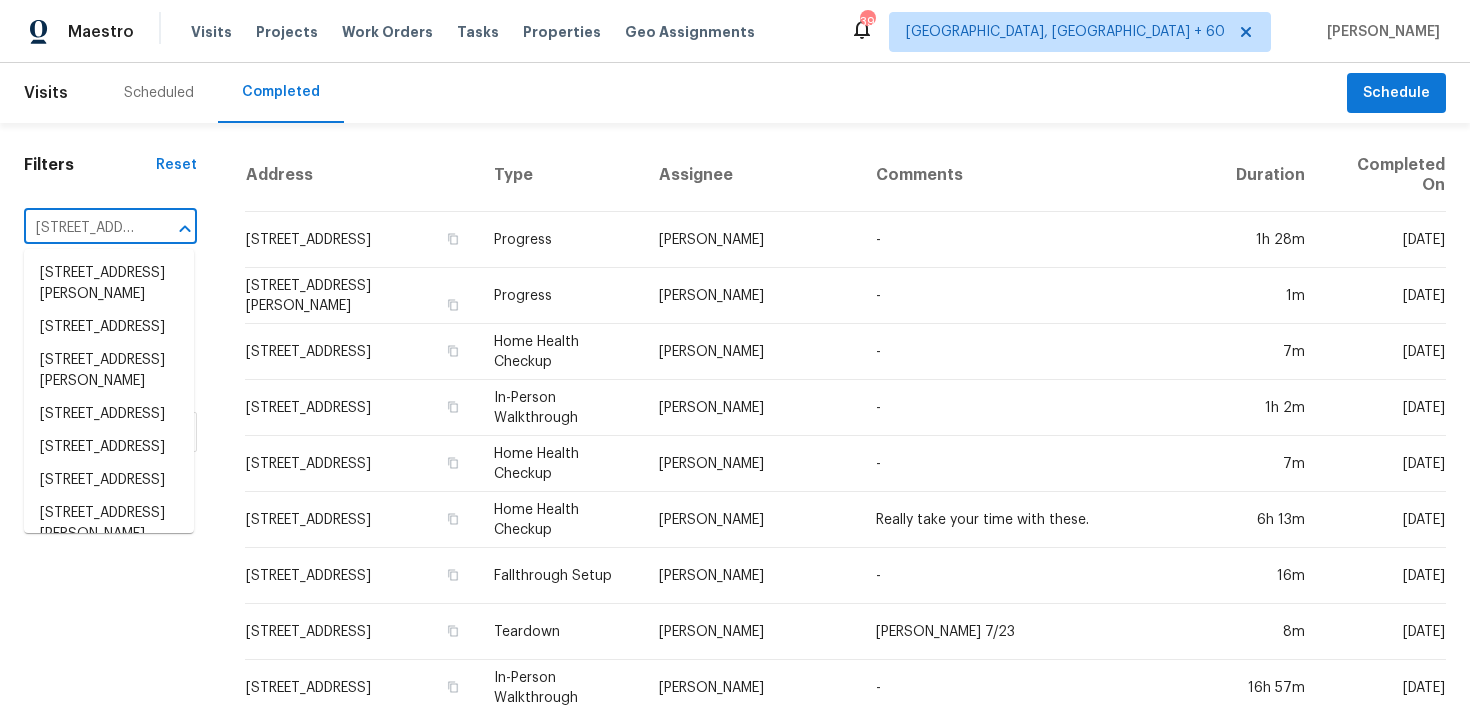 scroll, scrollTop: 0, scrollLeft: 101, axis: horizontal 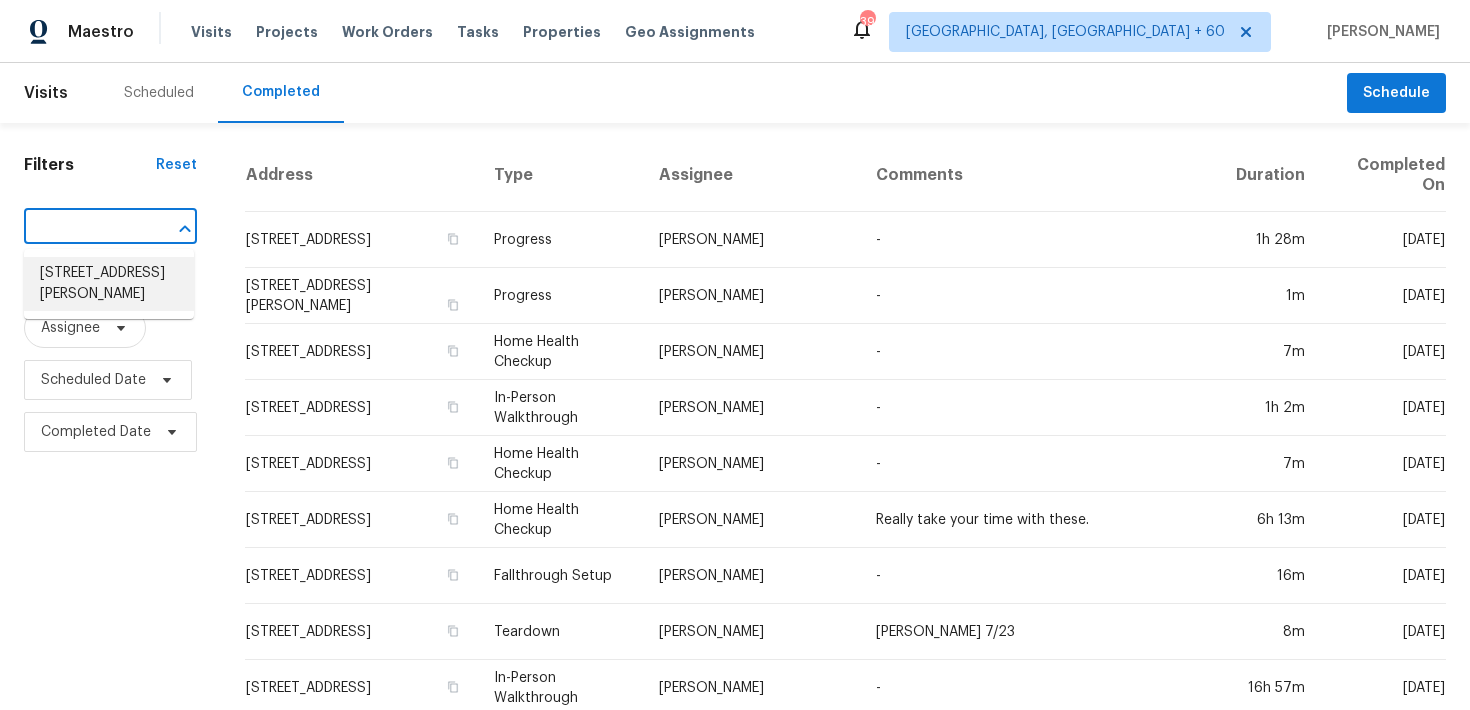 click on "[STREET_ADDRESS][PERSON_NAME]" at bounding box center [109, 284] 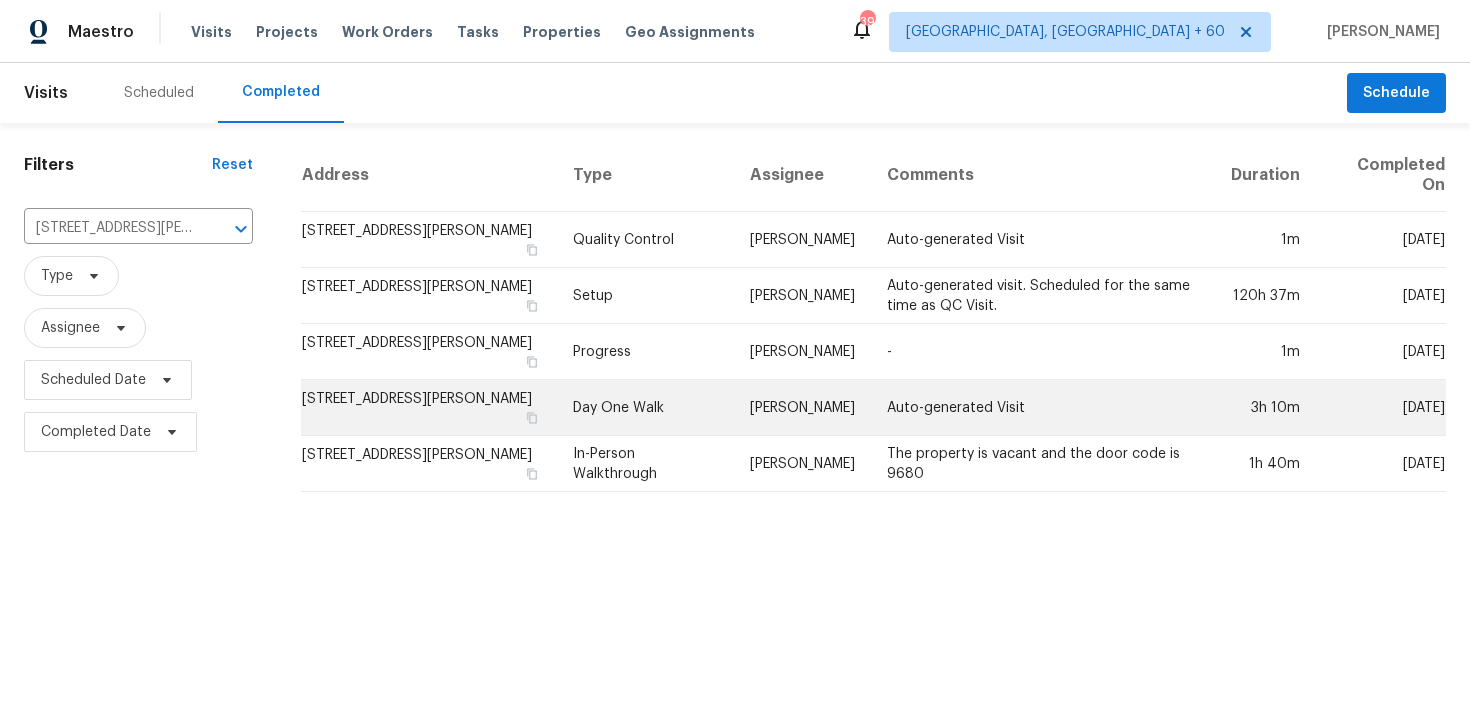 click on "Day One Walk" at bounding box center (645, 408) 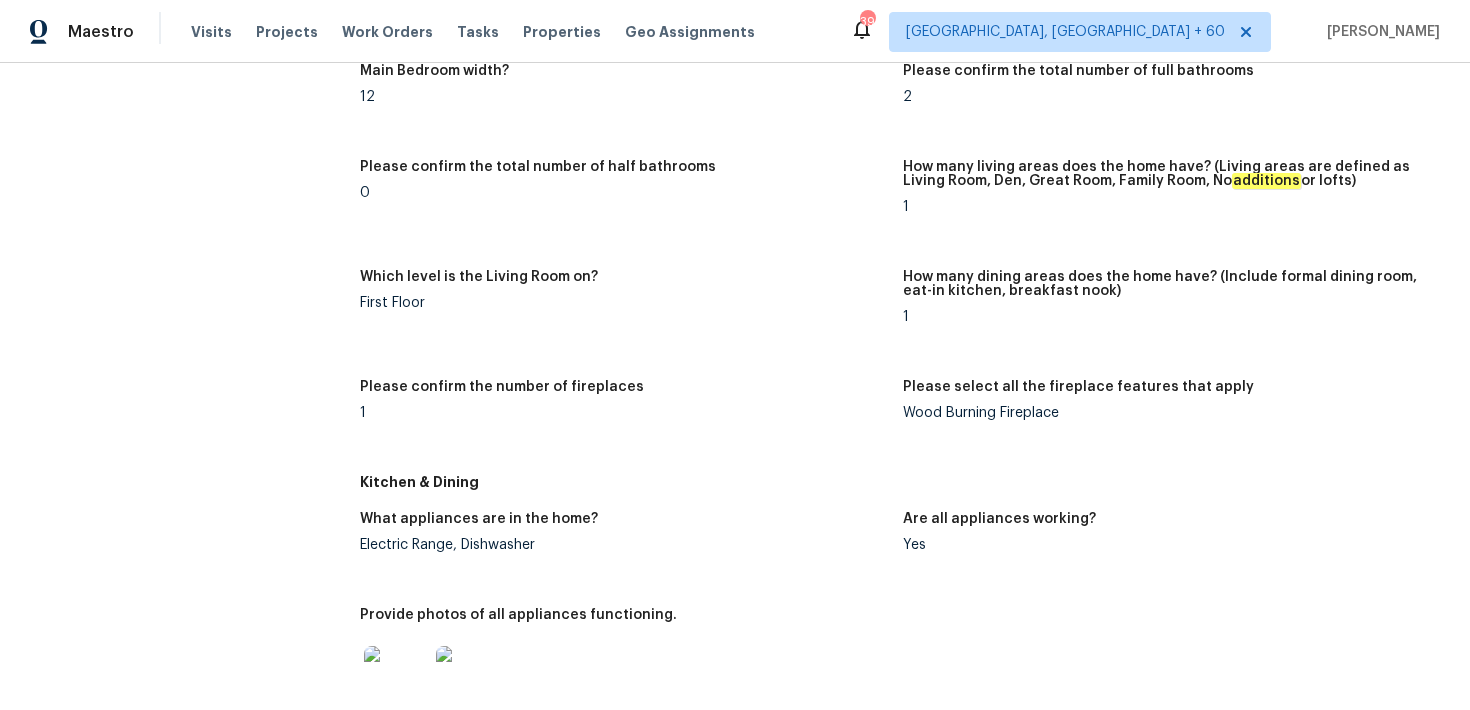 scroll, scrollTop: 1916, scrollLeft: 0, axis: vertical 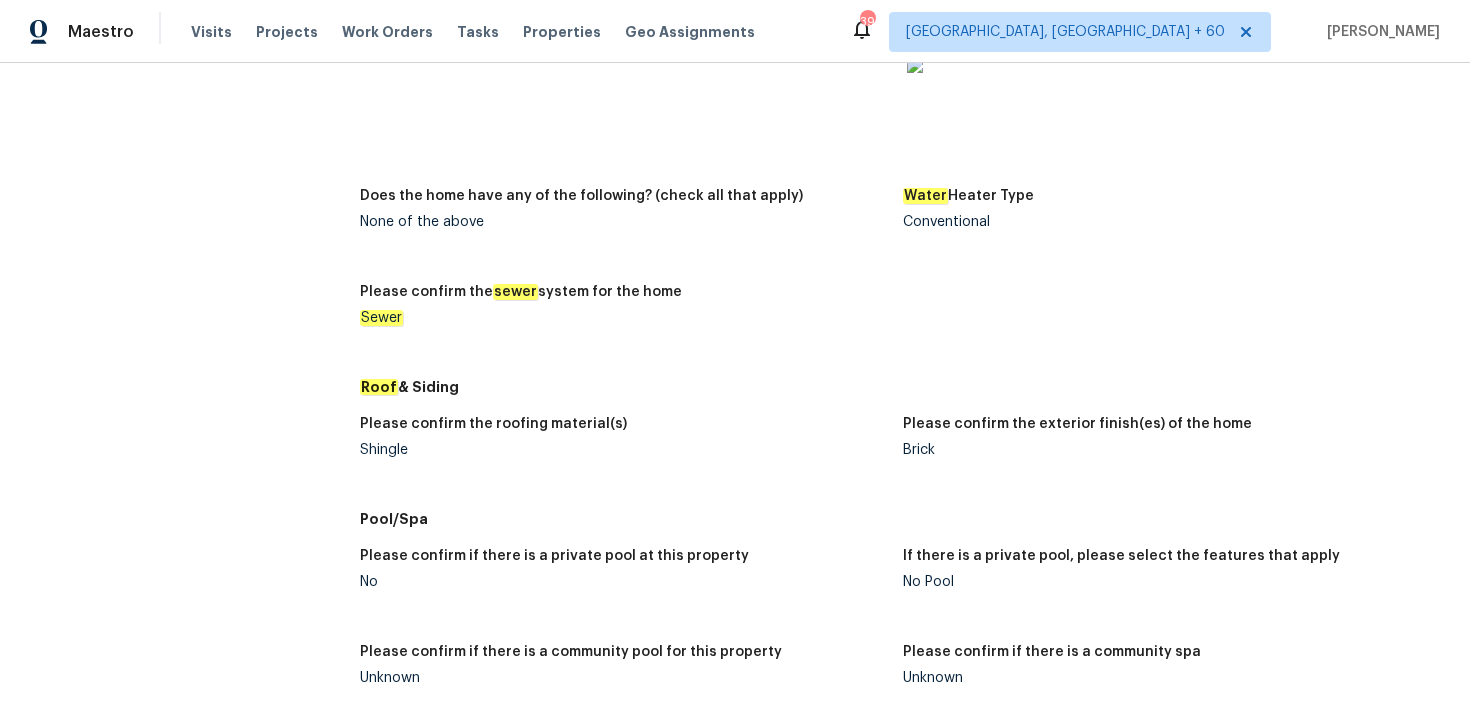 click on "Shingle" at bounding box center [623, 450] 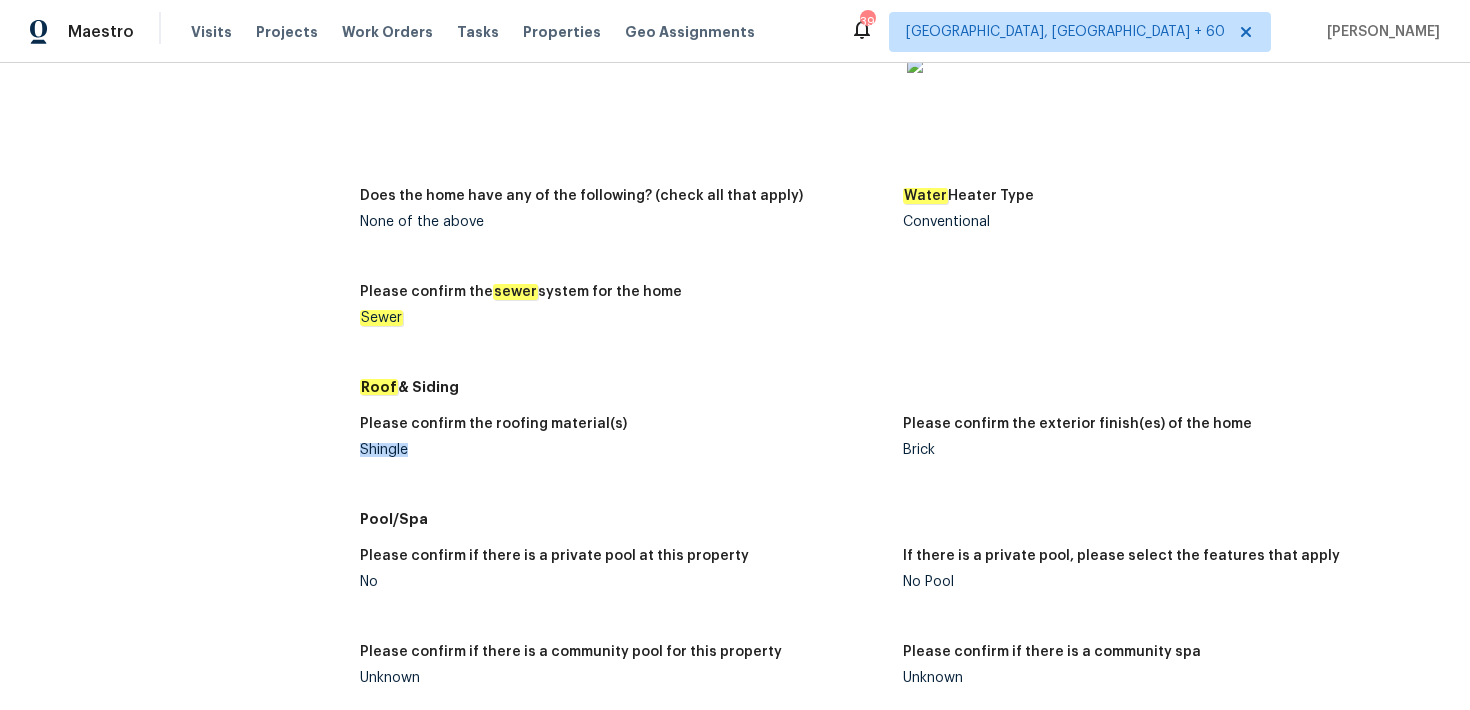 click on "Shingle" at bounding box center [623, 450] 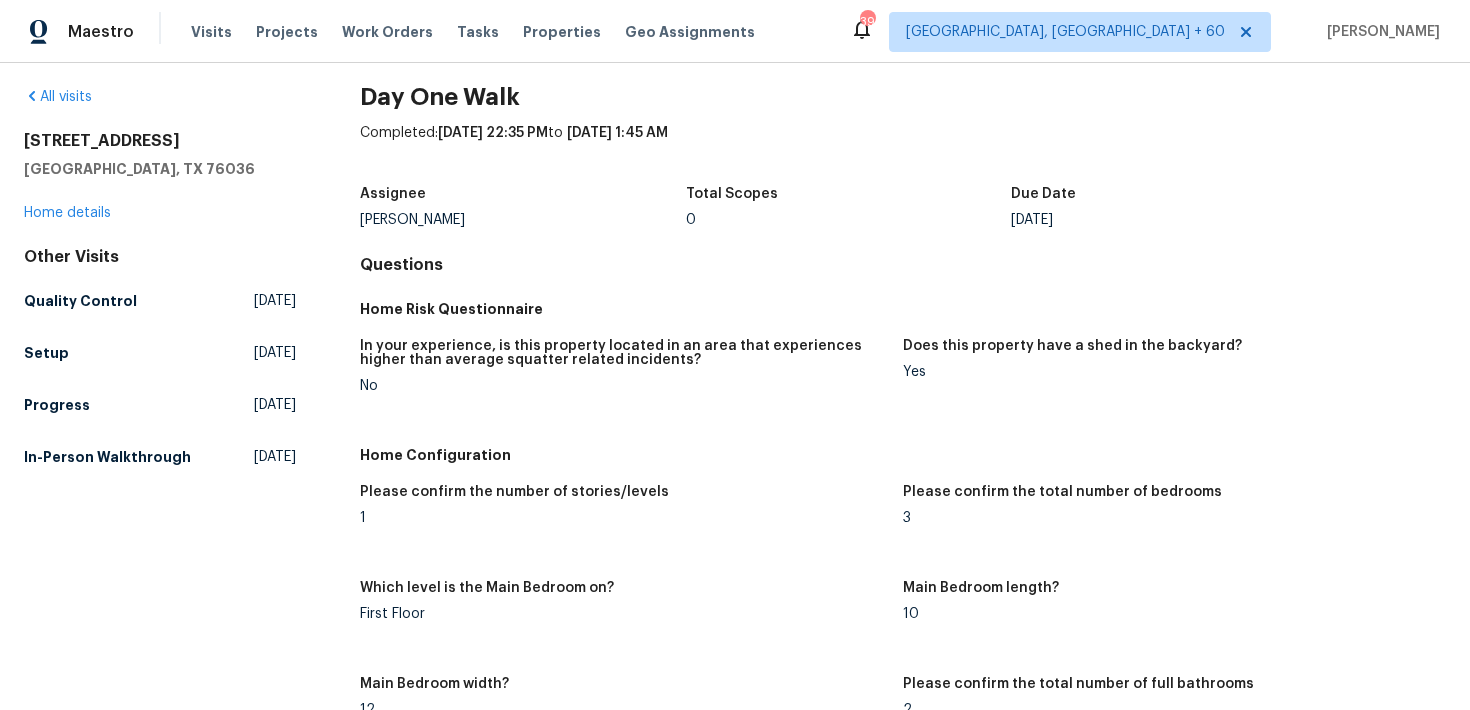 scroll, scrollTop: 0, scrollLeft: 0, axis: both 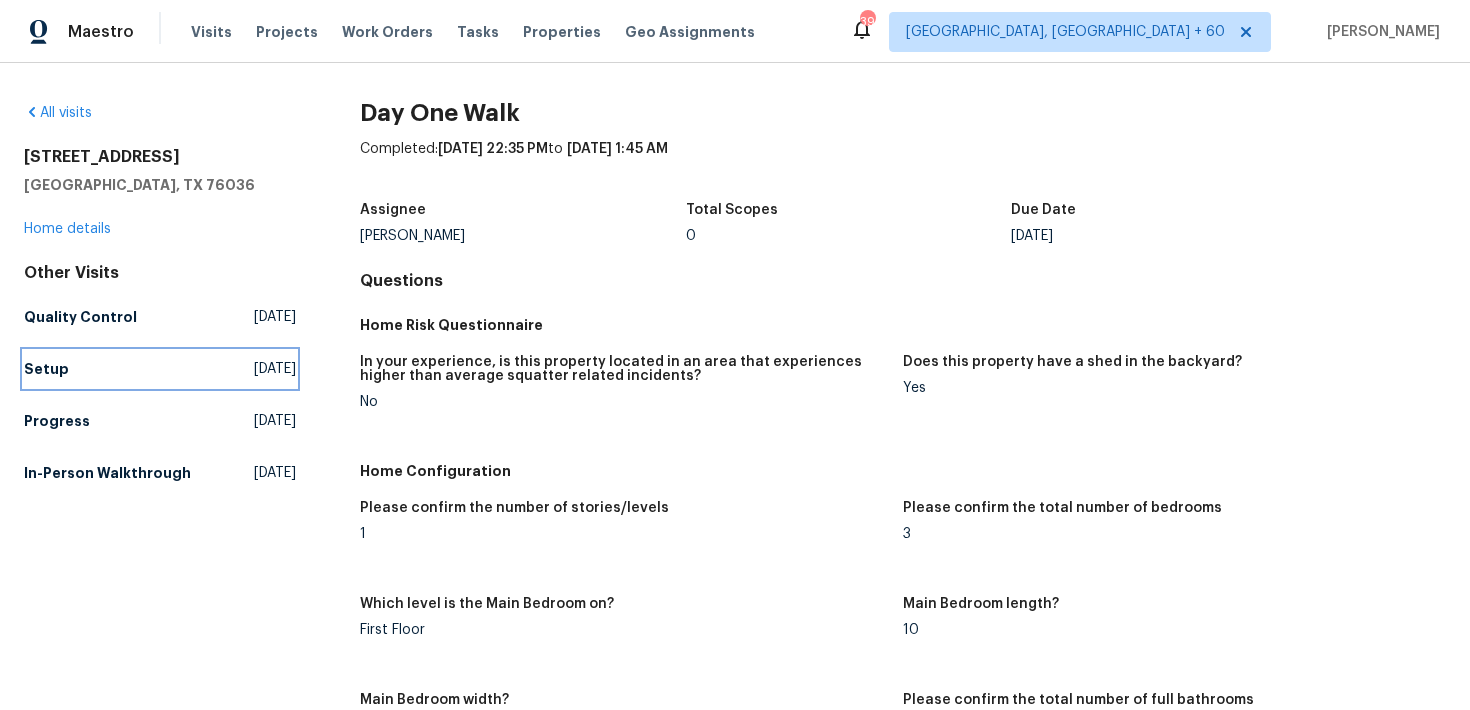 drag, startPoint x: 45, startPoint y: 369, endPoint x: 546, endPoint y: 314, distance: 504.00992 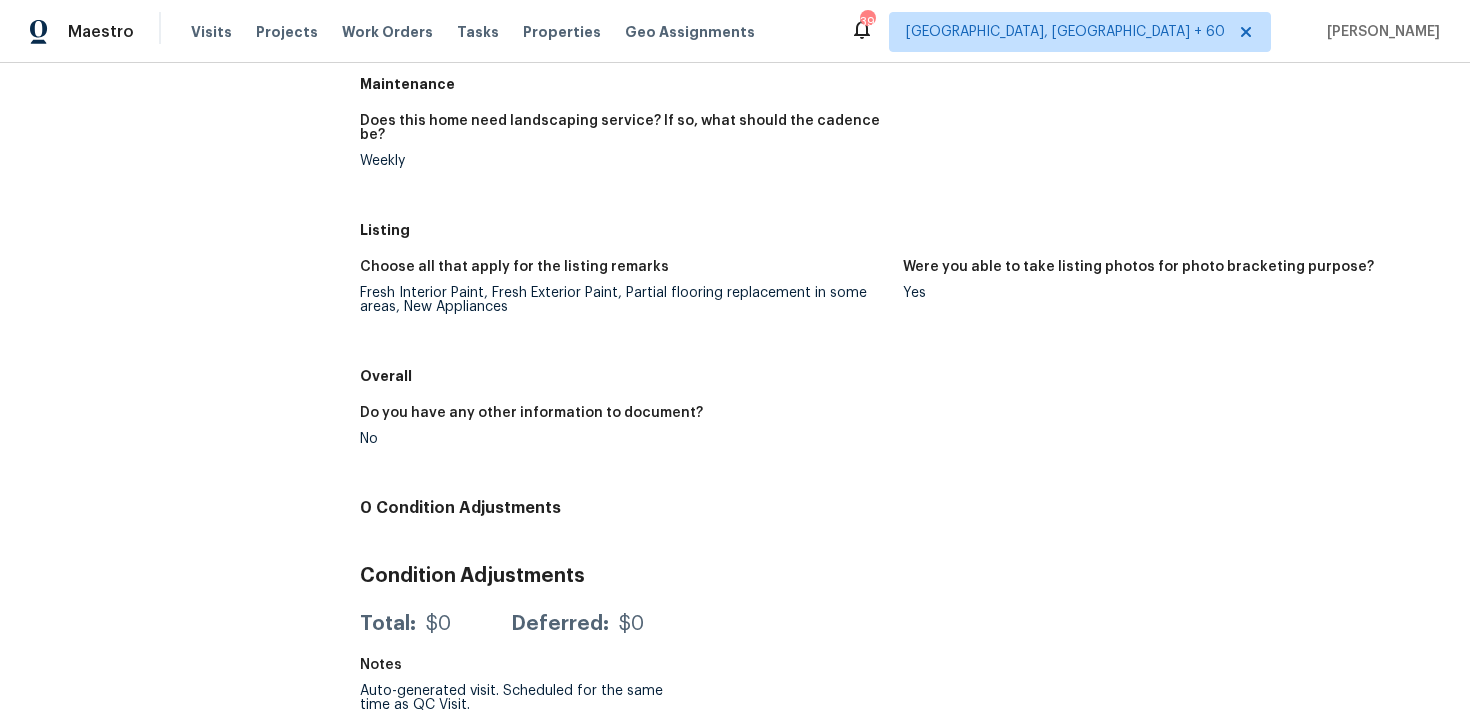 scroll, scrollTop: 0, scrollLeft: 0, axis: both 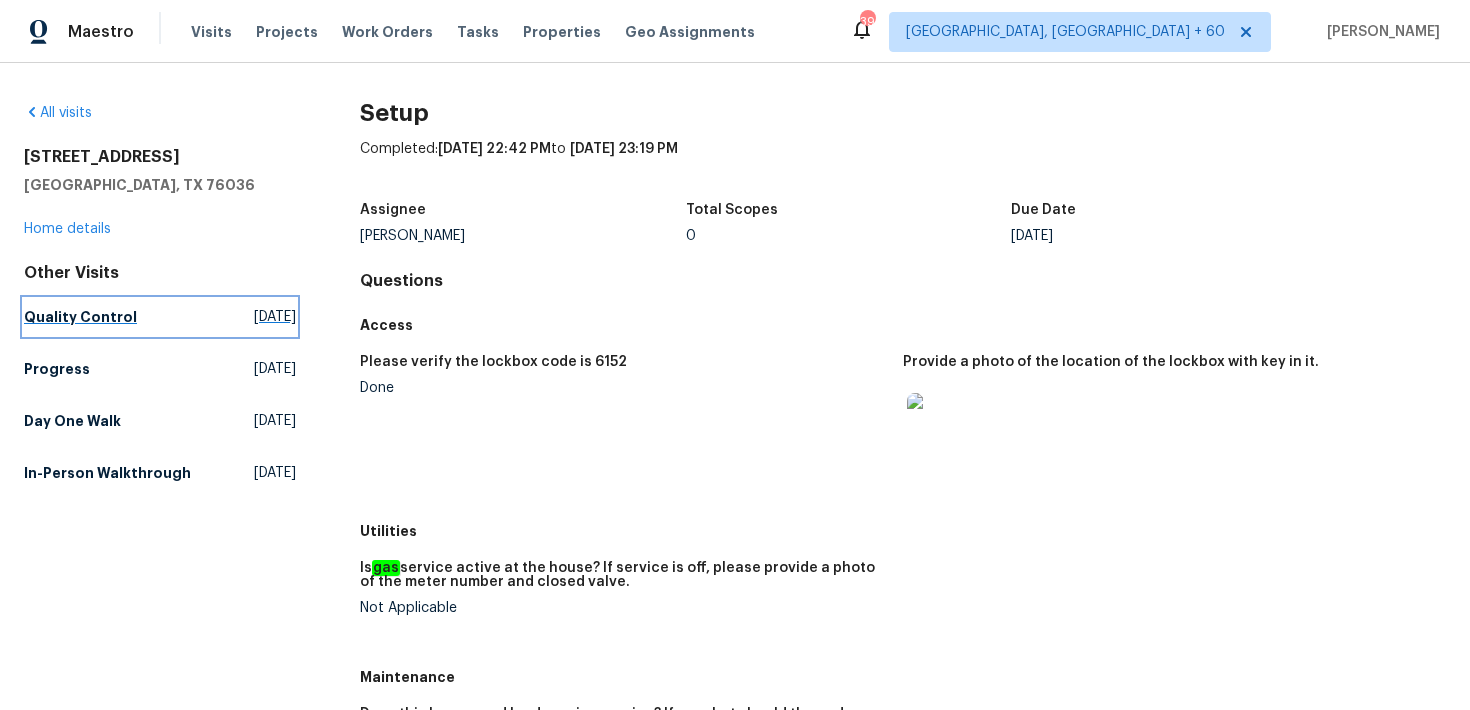 click on "Quality Control Tue, Jul 22 2025" at bounding box center [160, 317] 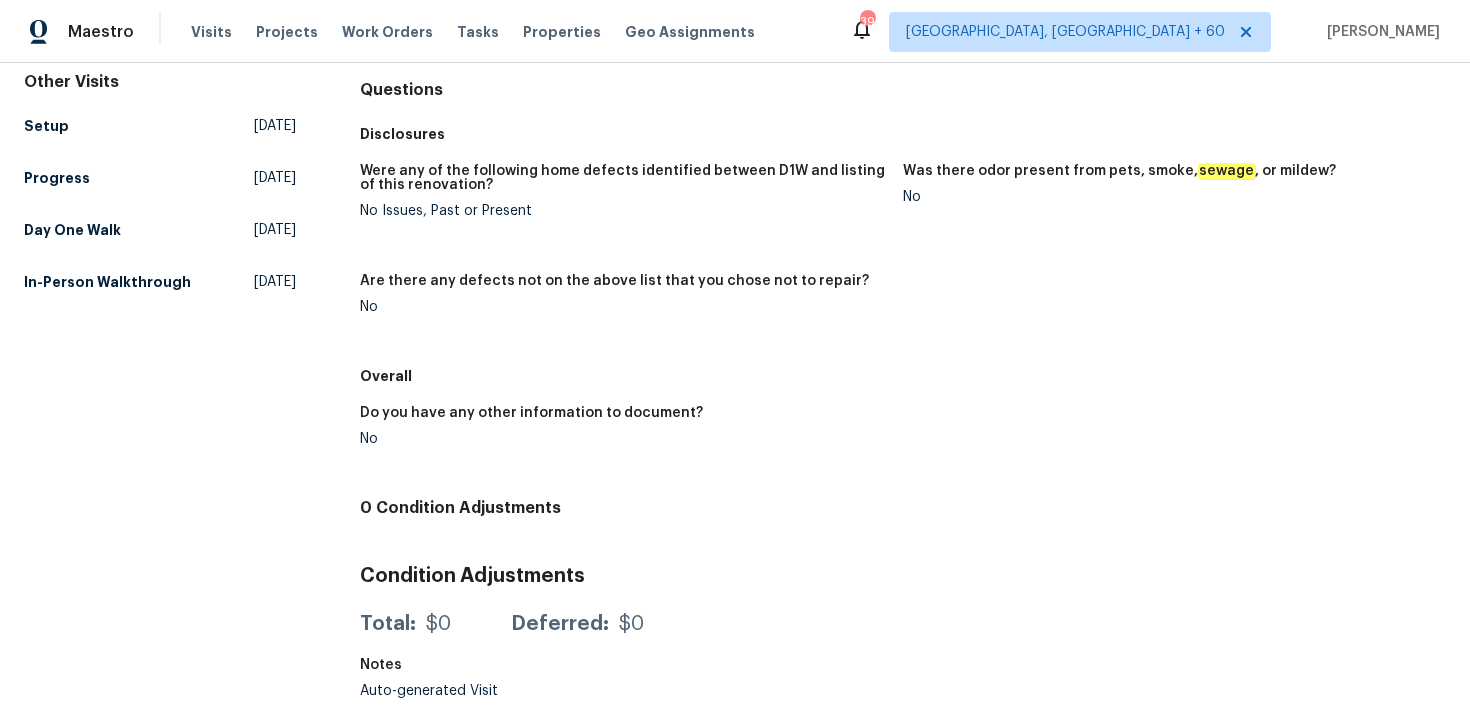 scroll, scrollTop: 0, scrollLeft: 0, axis: both 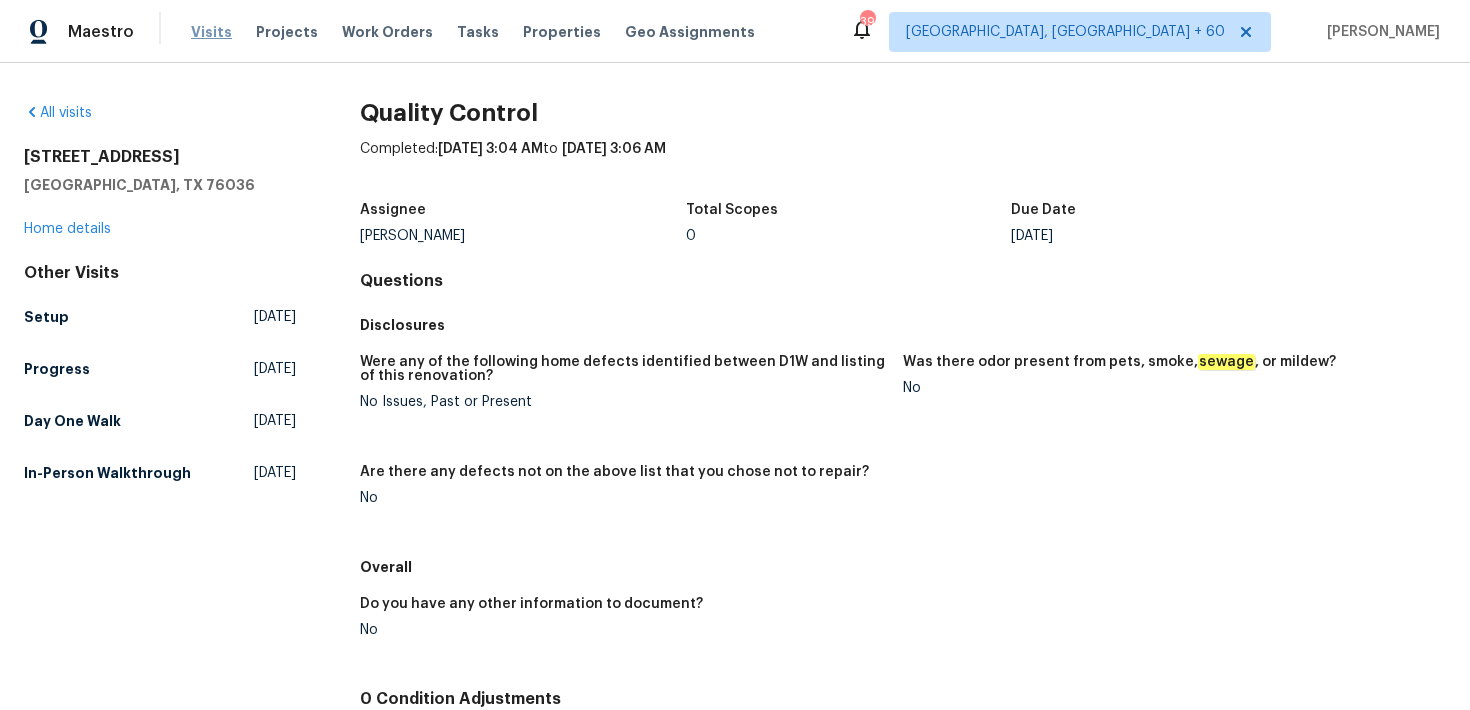 click on "Visits" at bounding box center [211, 32] 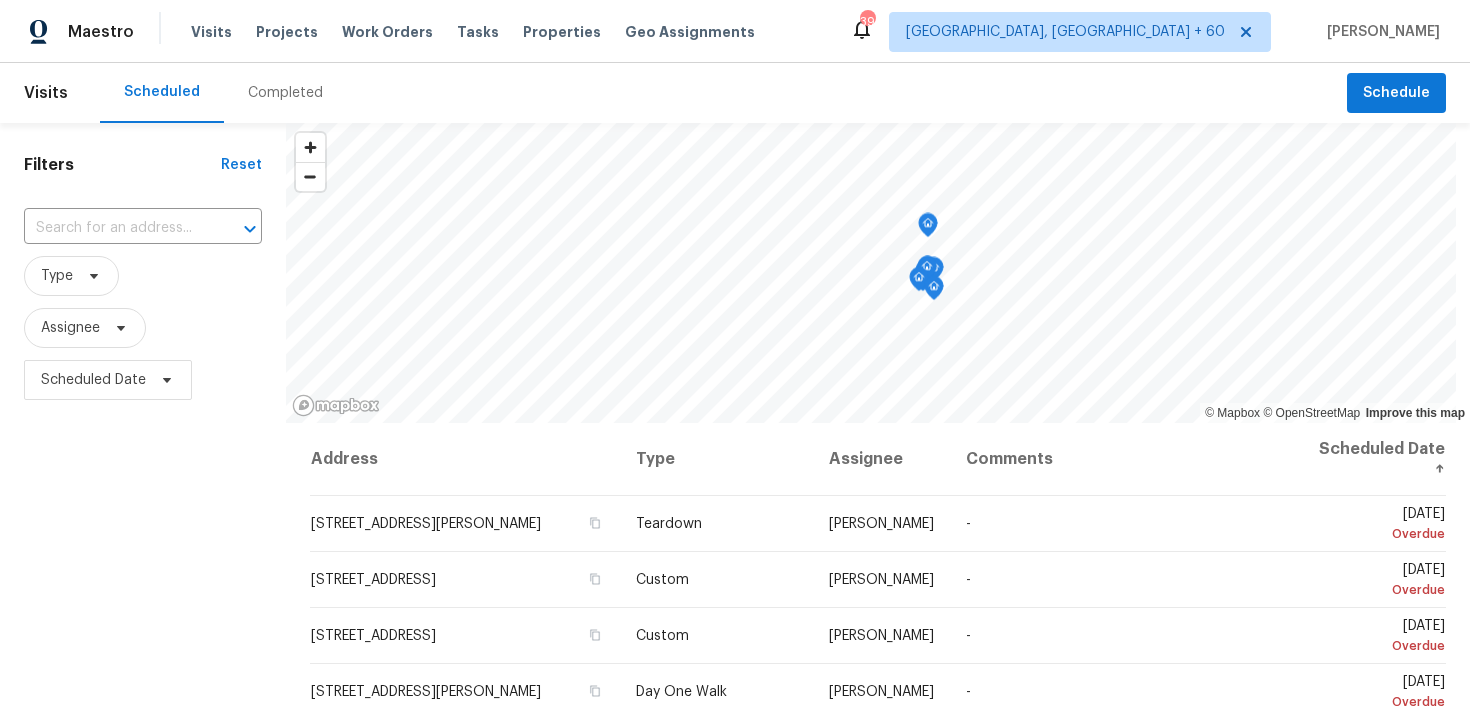 click on "Completed" at bounding box center (285, 93) 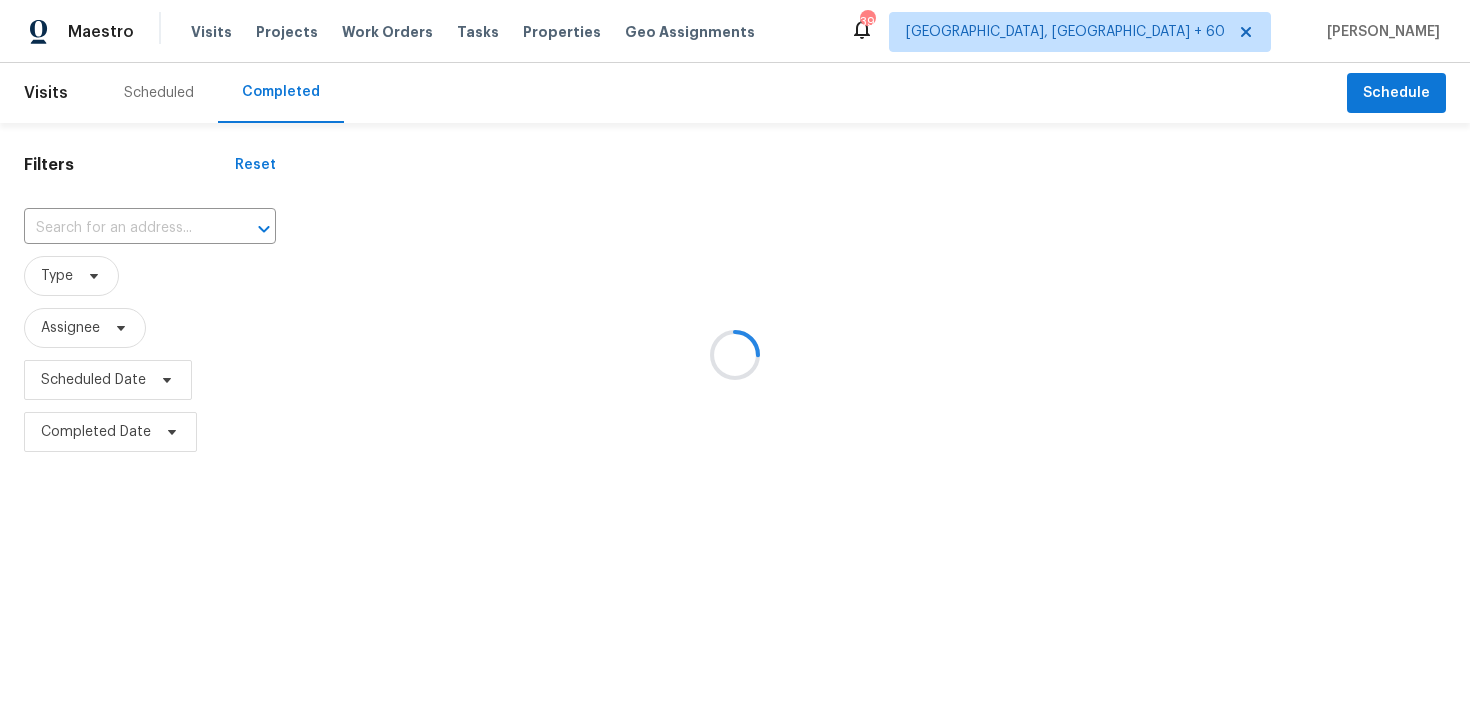 click at bounding box center [735, 355] 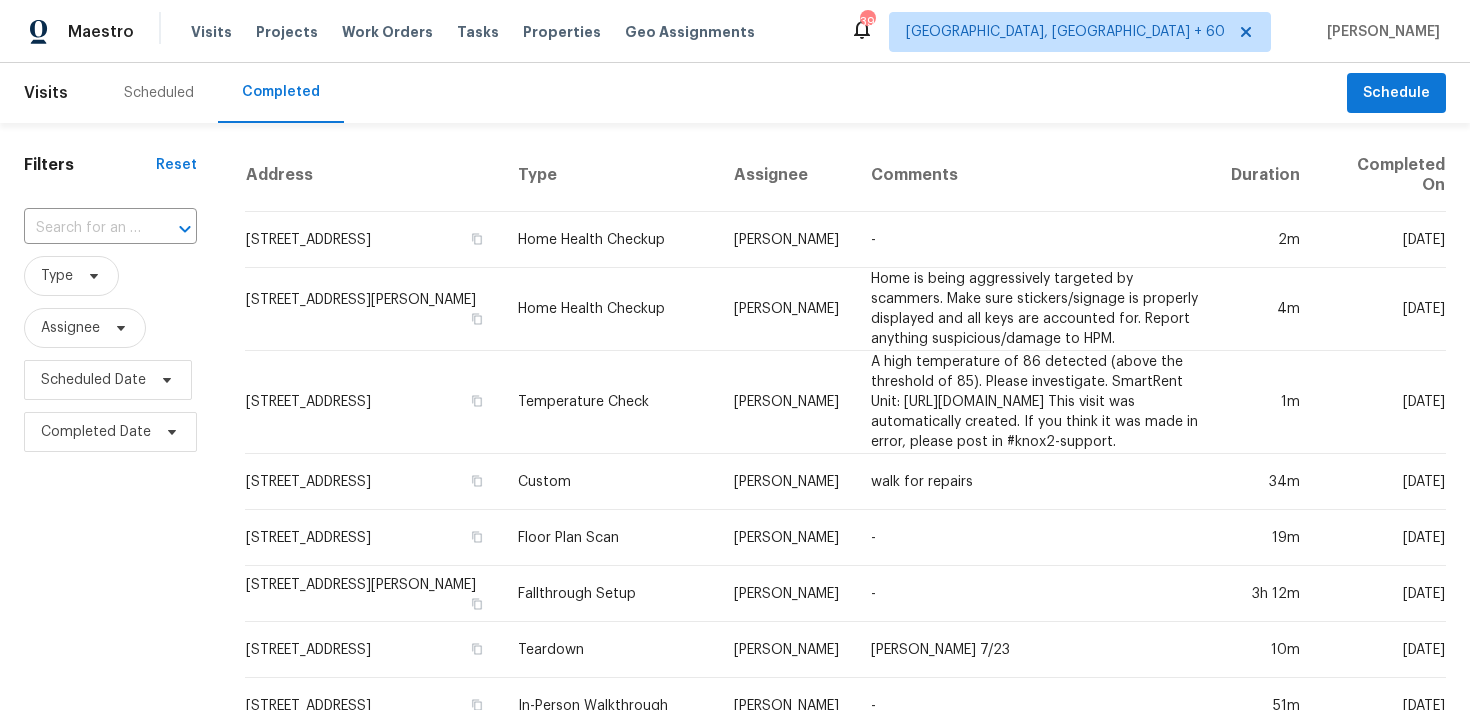 click at bounding box center (82, 228) 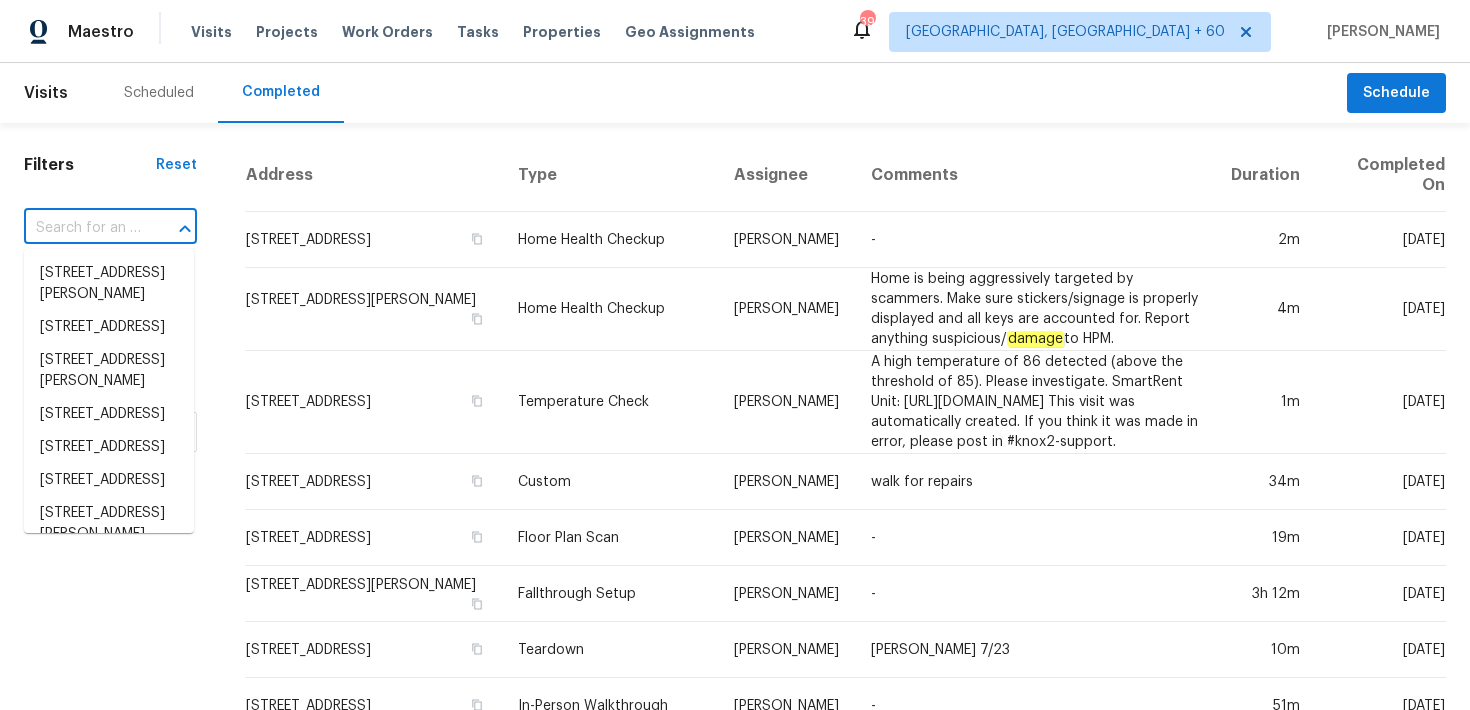 paste on "[STREET_ADDRESS][PERSON_NAME][PERSON_NAME]" 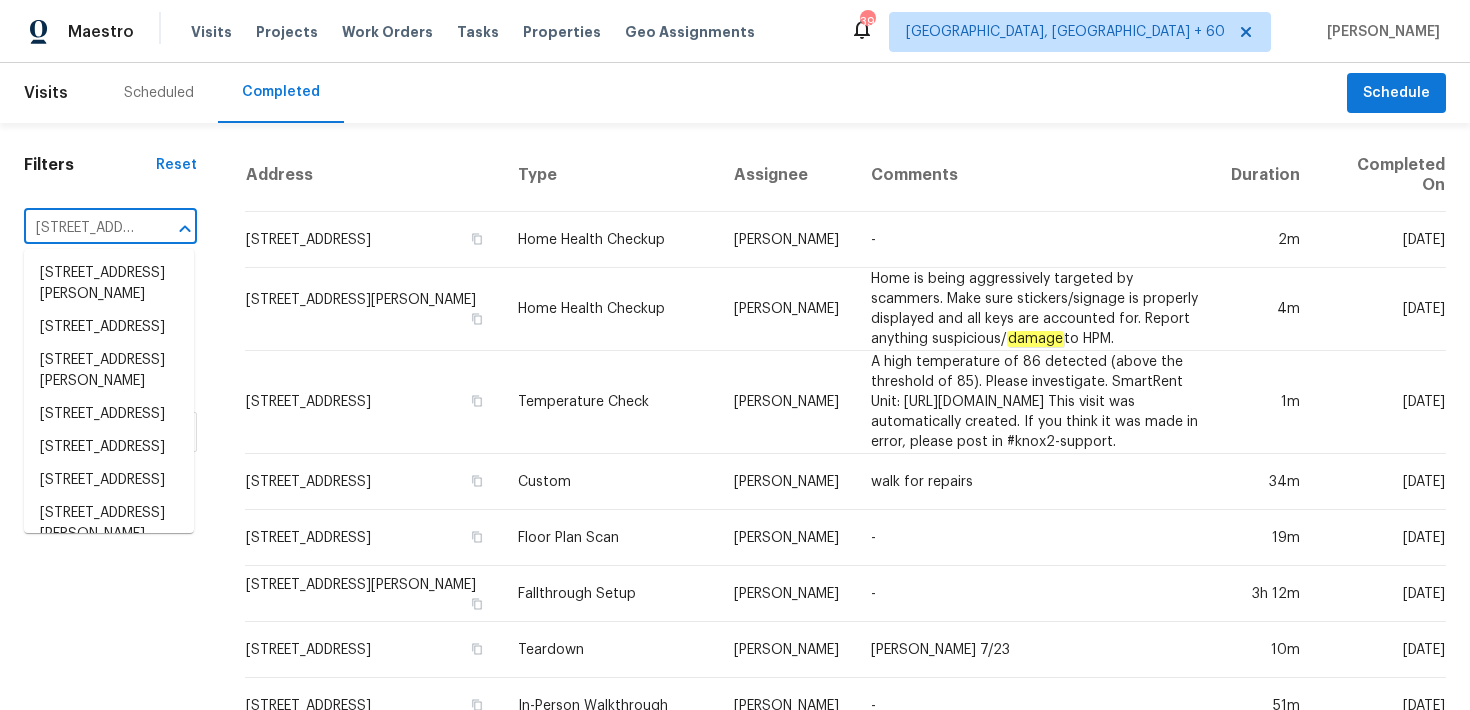 scroll, scrollTop: 0, scrollLeft: 102, axis: horizontal 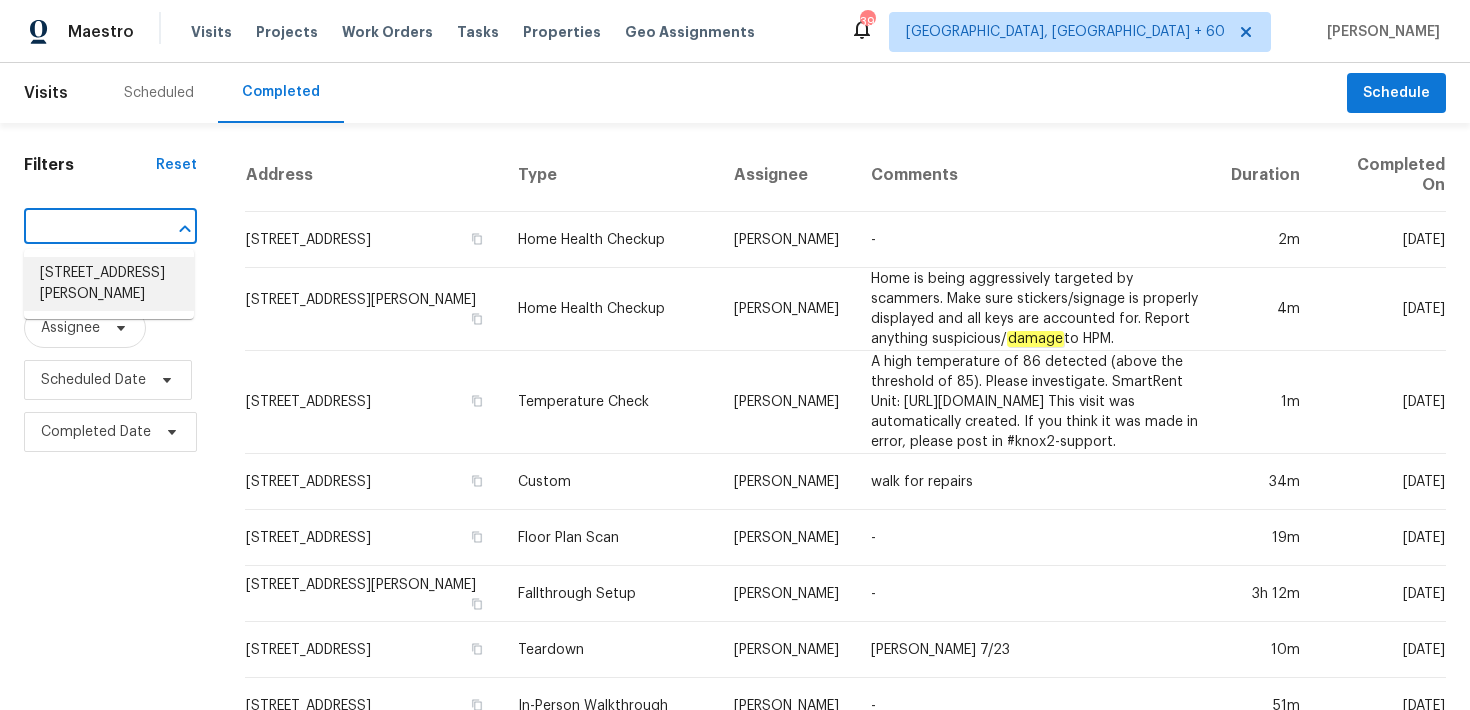 click on "[STREET_ADDRESS][PERSON_NAME]" at bounding box center [109, 284] 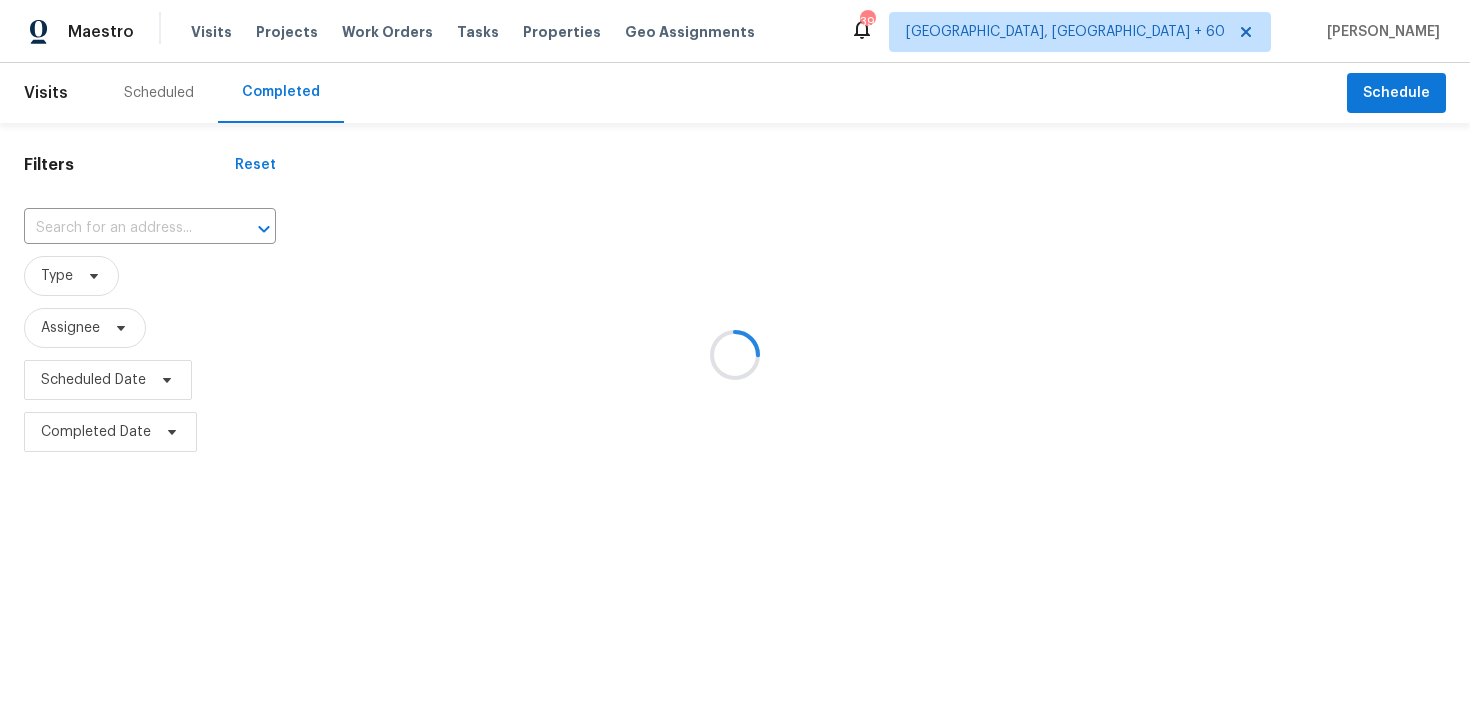 type on "[STREET_ADDRESS][PERSON_NAME]" 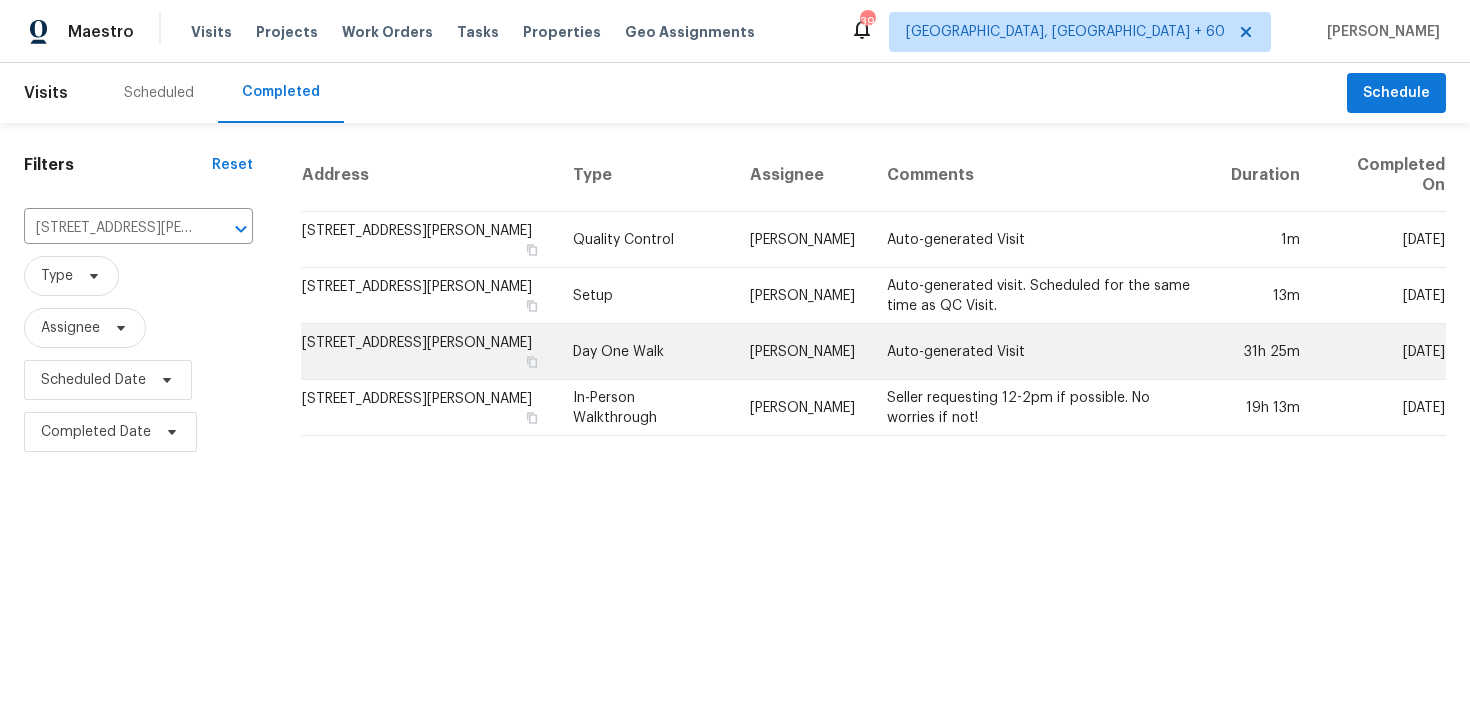 click on "Day One Walk" at bounding box center [645, 352] 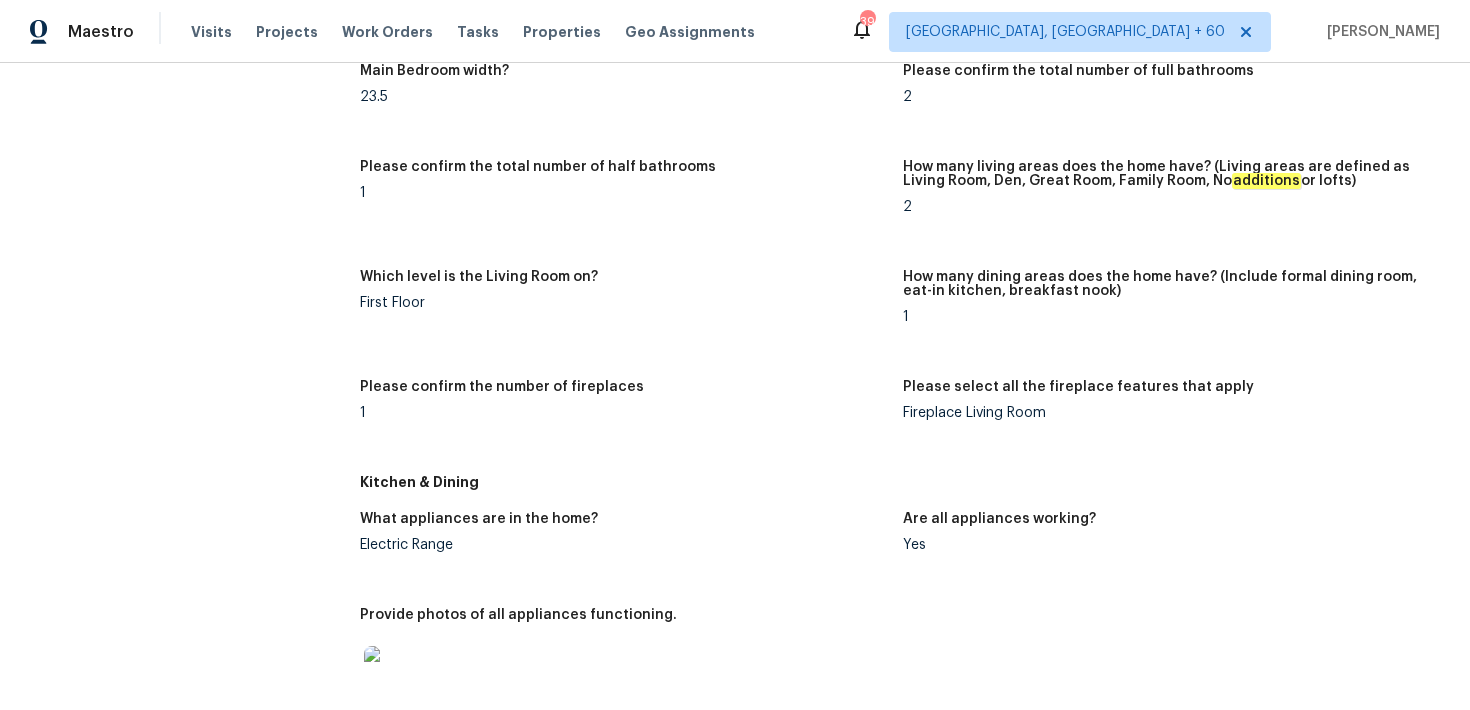 scroll, scrollTop: 0, scrollLeft: 0, axis: both 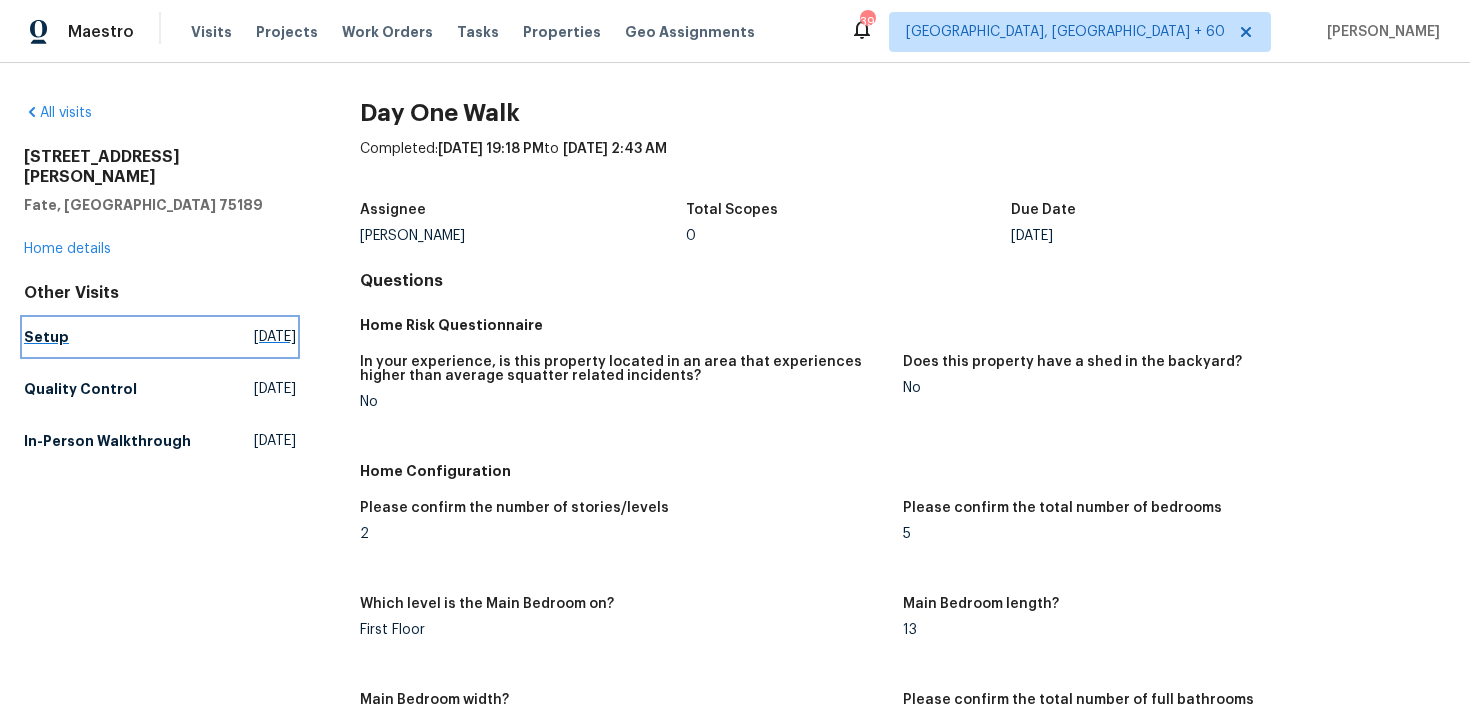 click on "Setup" at bounding box center (46, 337) 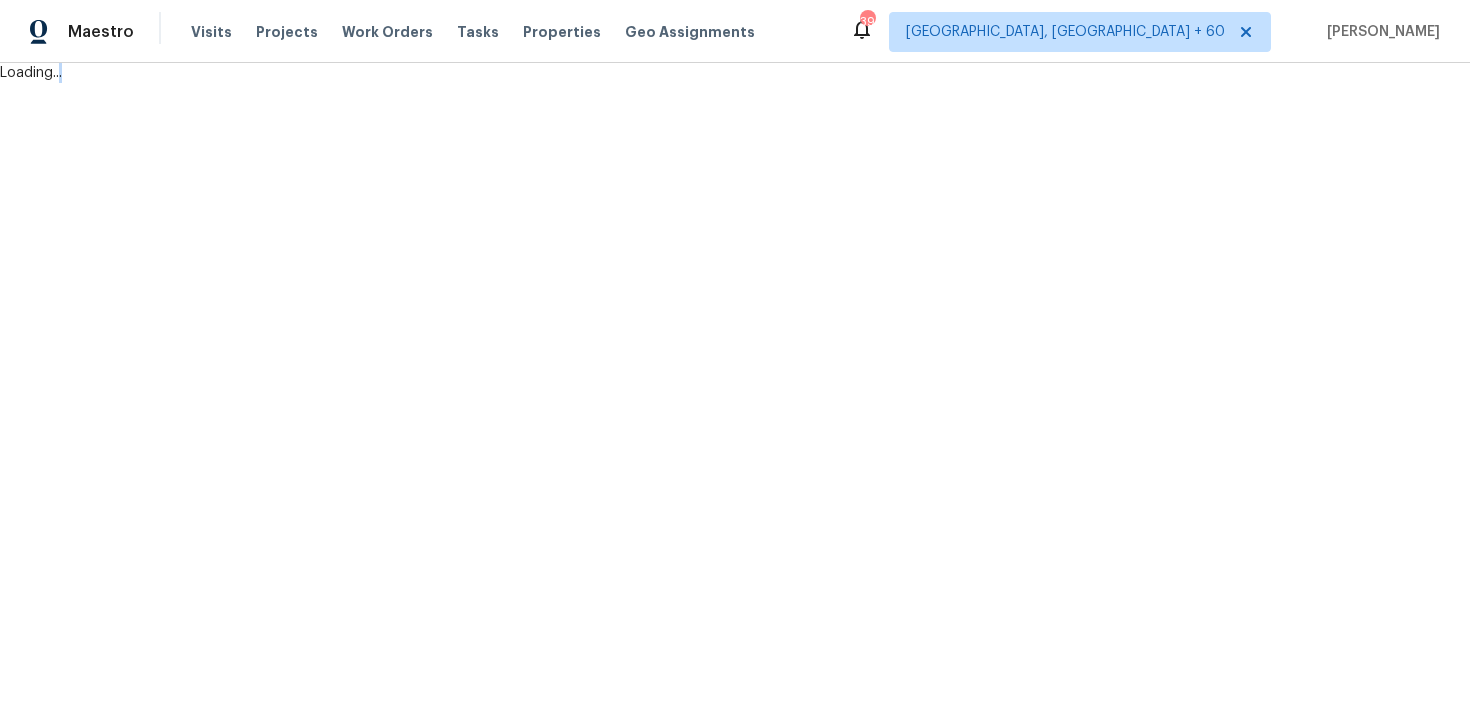 click on "Maestro Visits Projects Work Orders Tasks Properties Geo Assignments 390 Albuquerque, NM + 60 Aswini Stephenraj Loading..." at bounding box center (735, 41) 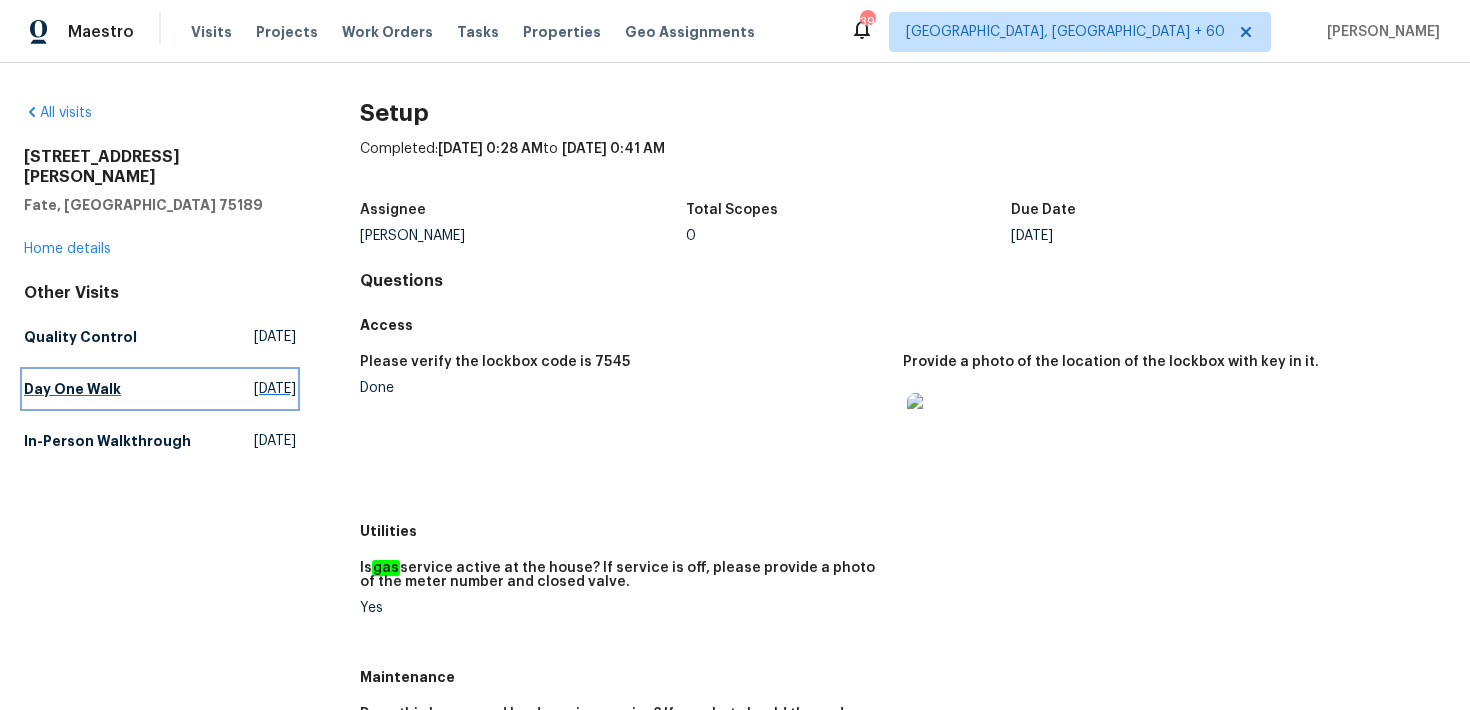click on "Day One Walk" at bounding box center (72, 389) 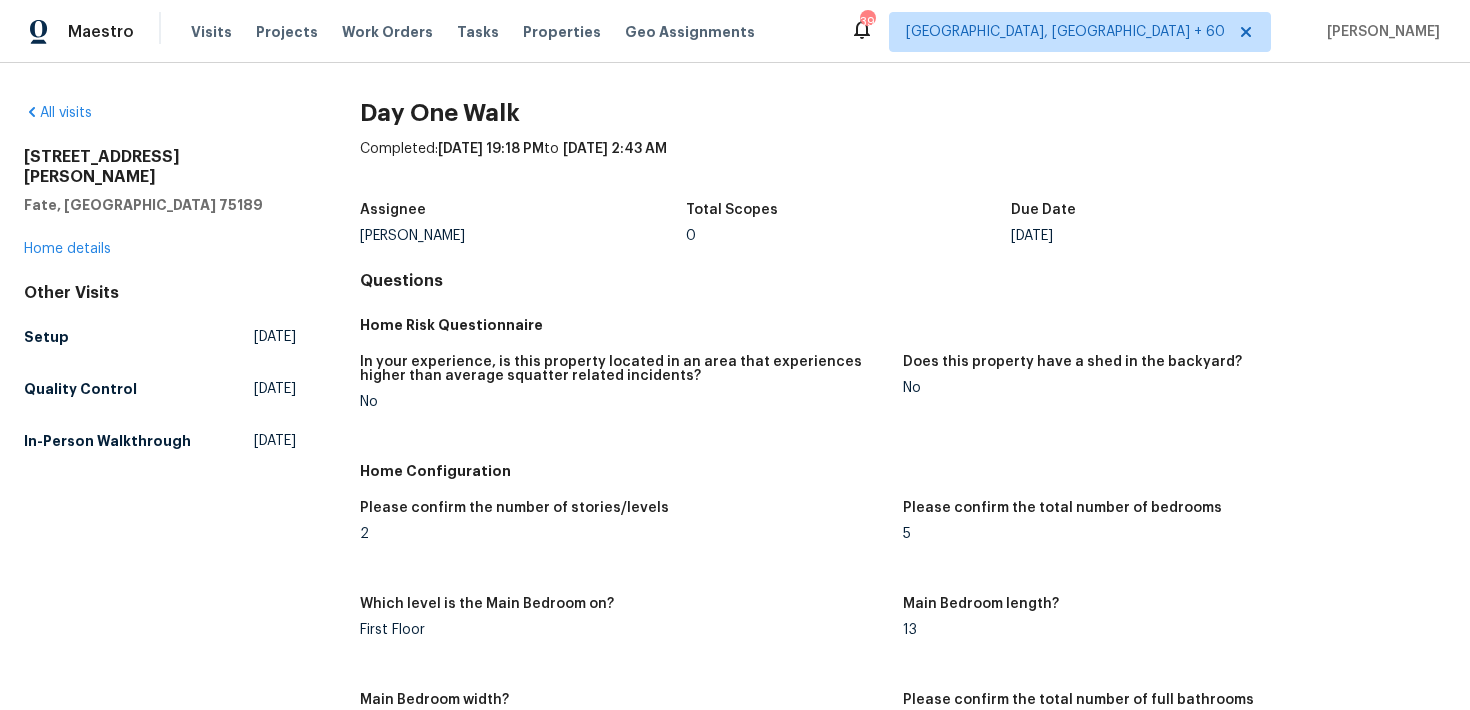 scroll, scrollTop: 1902, scrollLeft: 0, axis: vertical 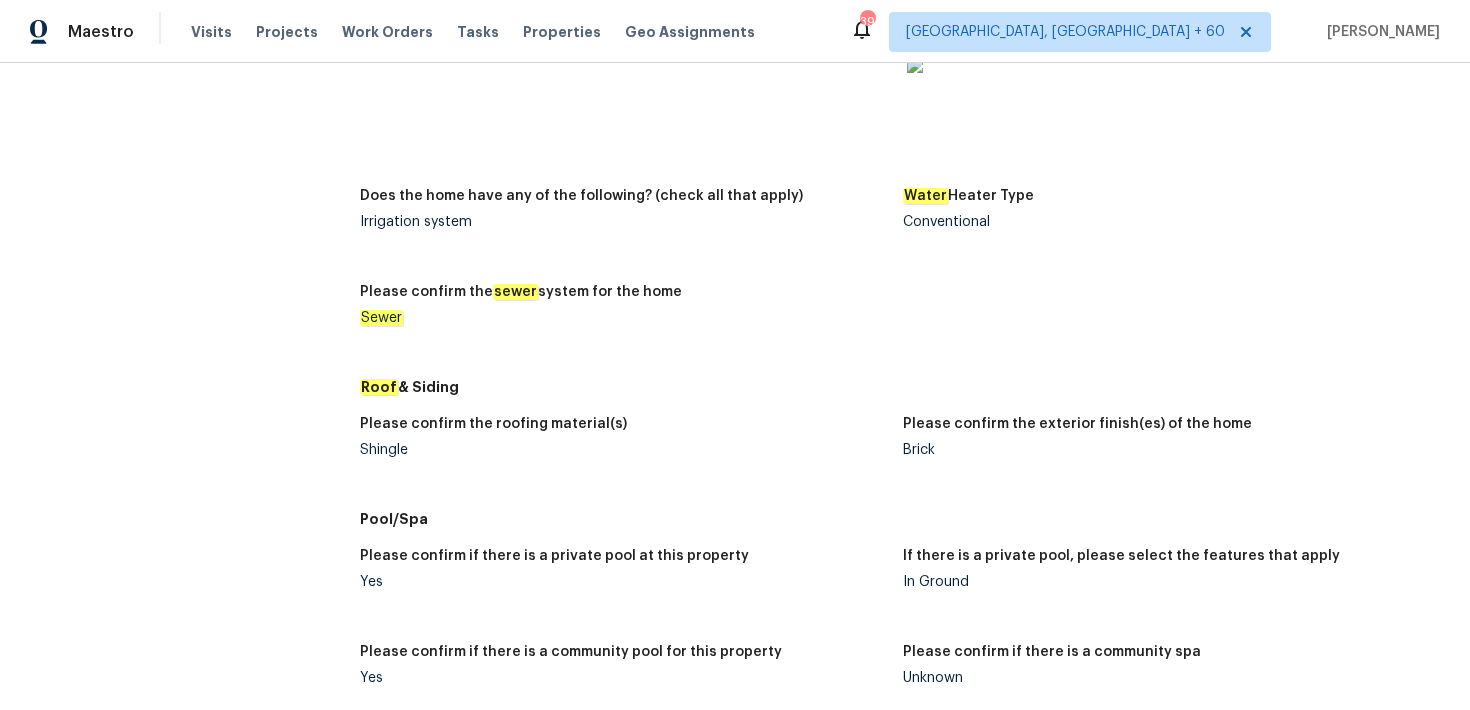 click on "Shingle" at bounding box center (623, 450) 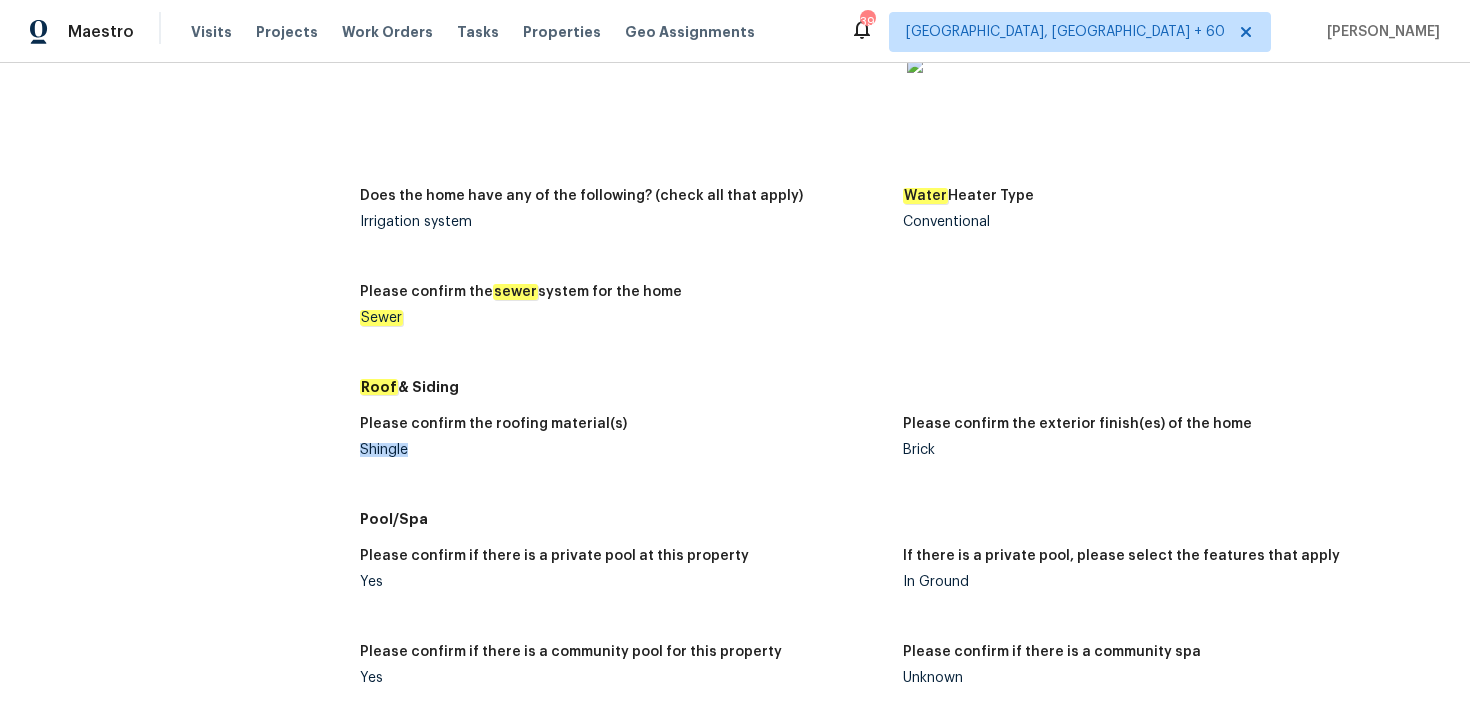 click on "Shingle" at bounding box center (623, 450) 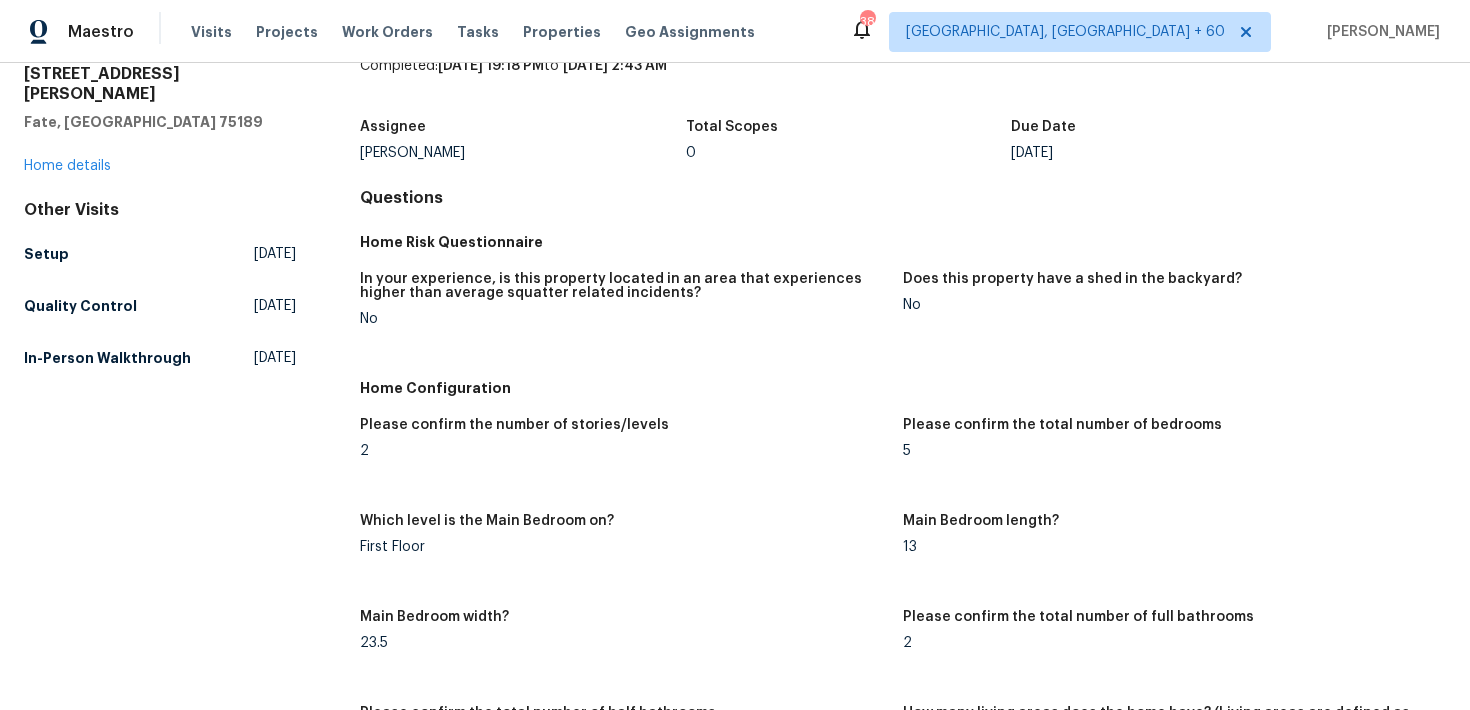 scroll, scrollTop: 0, scrollLeft: 0, axis: both 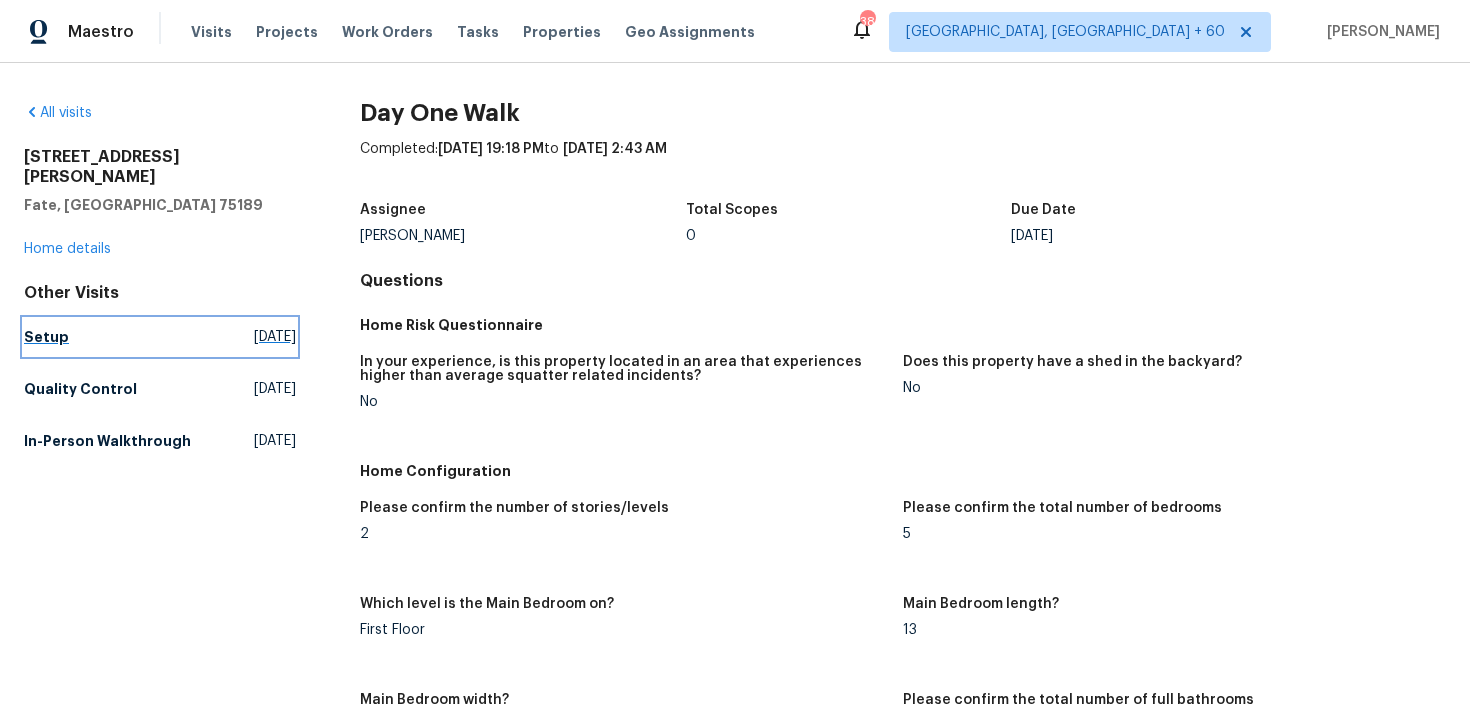 click on "Setup Tue, Jul 22 2025" at bounding box center [160, 337] 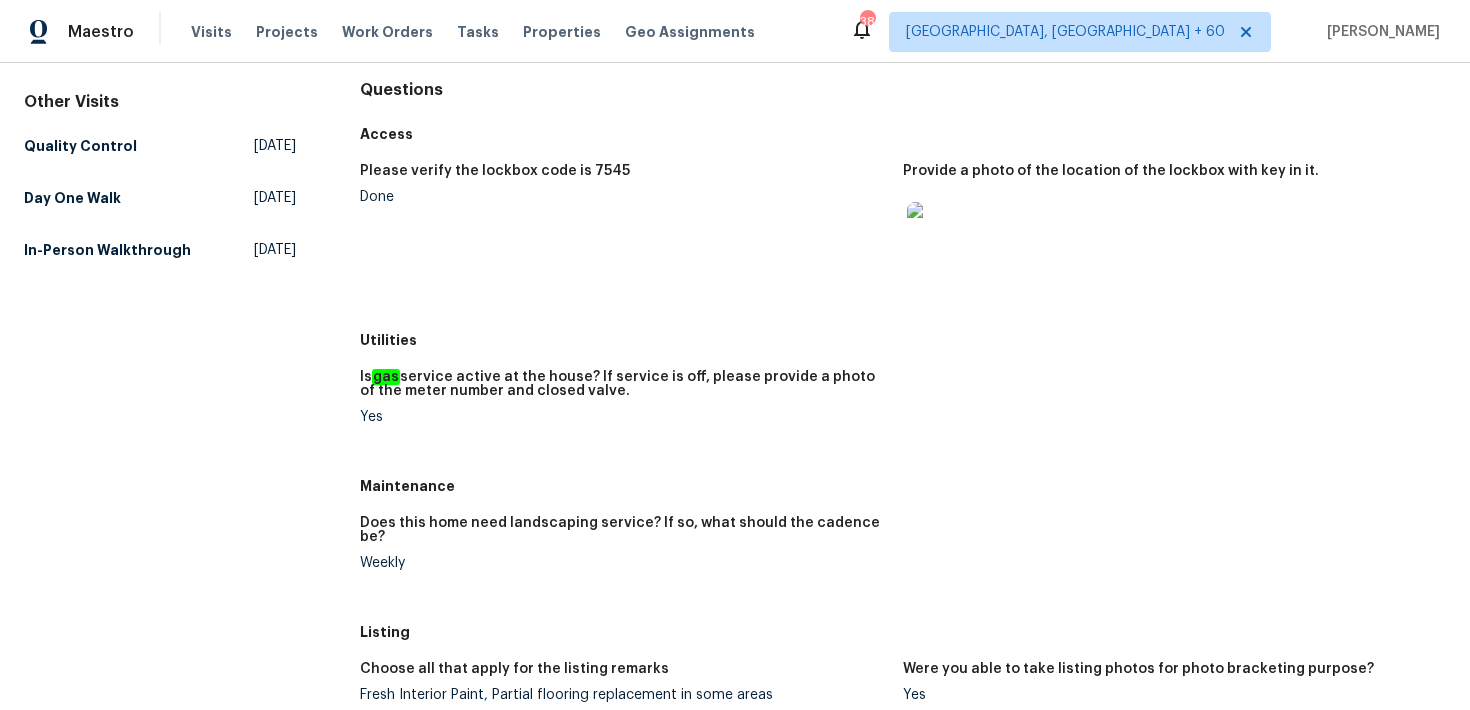 scroll, scrollTop: 0, scrollLeft: 0, axis: both 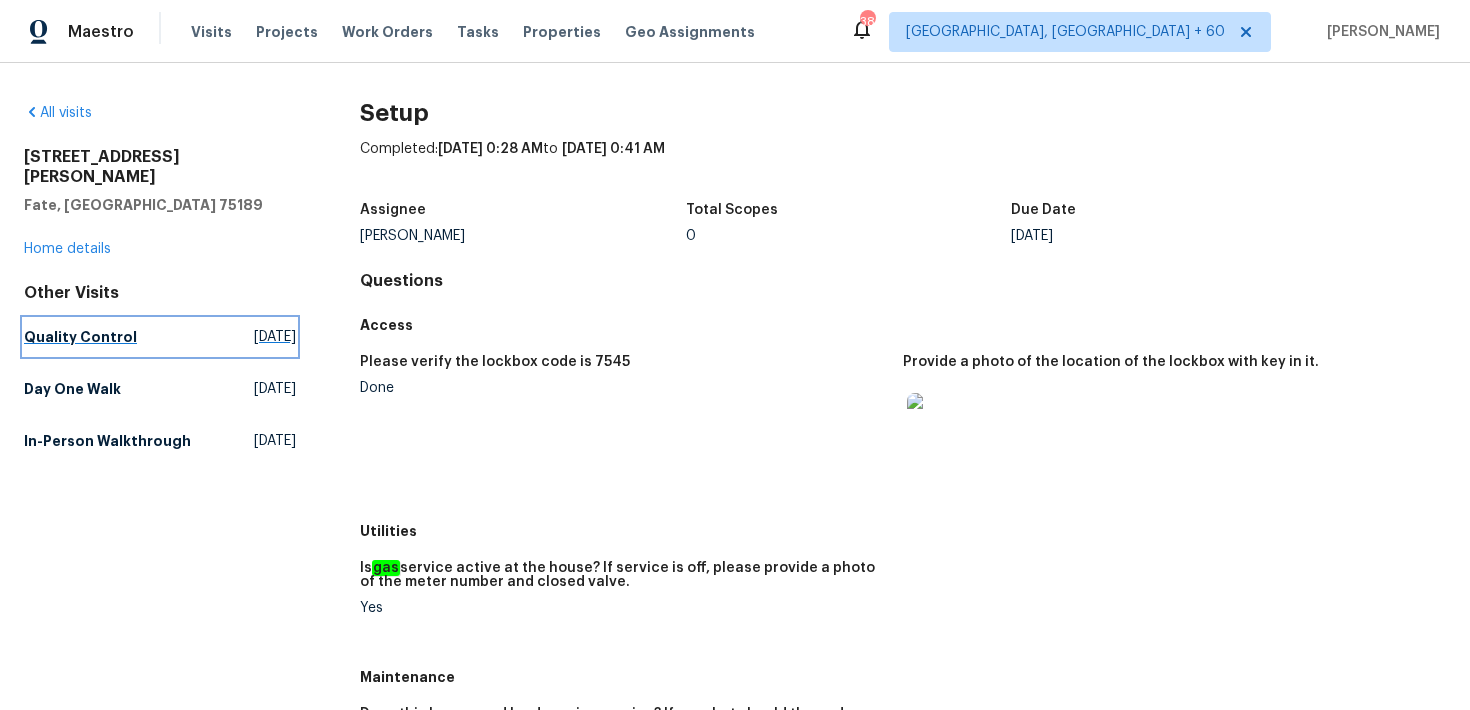 click on "Quality Control" at bounding box center [80, 337] 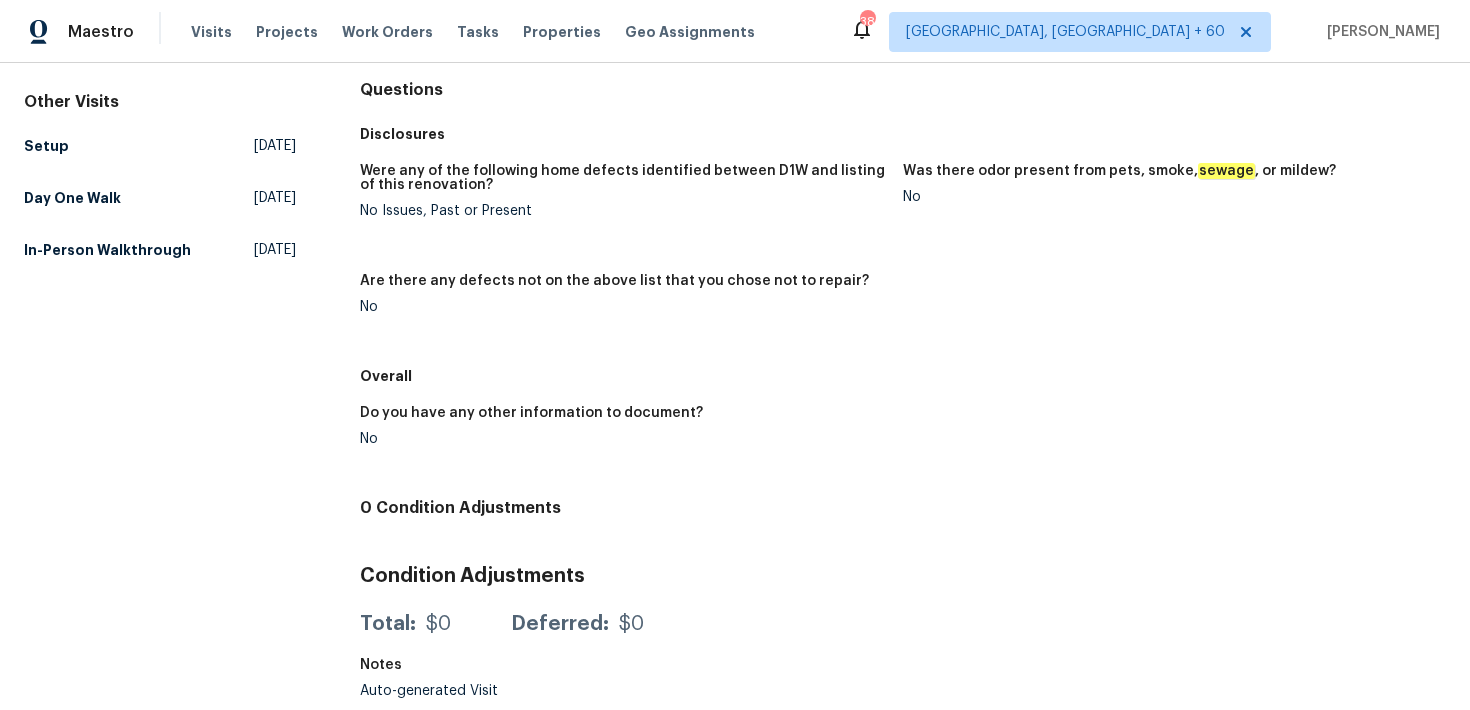 scroll, scrollTop: 0, scrollLeft: 0, axis: both 